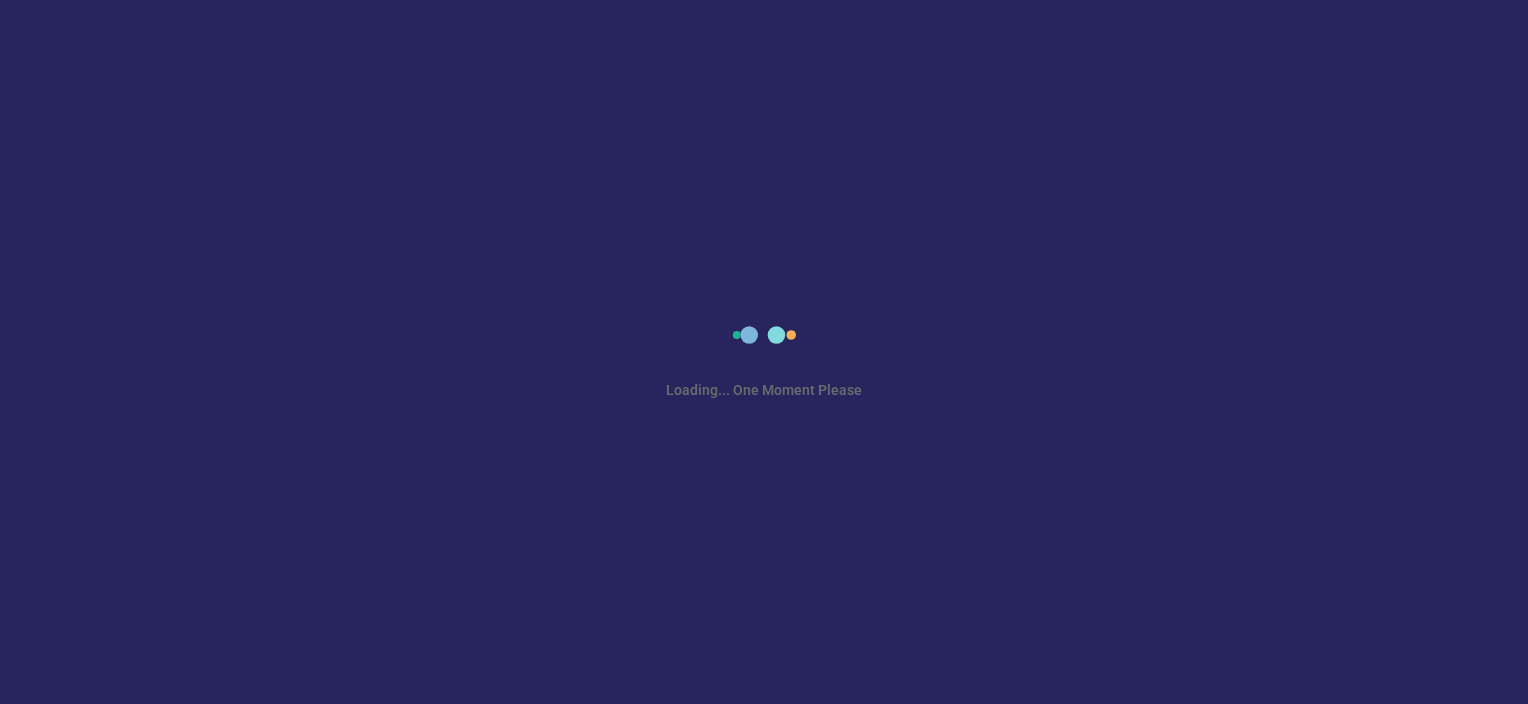 scroll, scrollTop: 0, scrollLeft: 0, axis: both 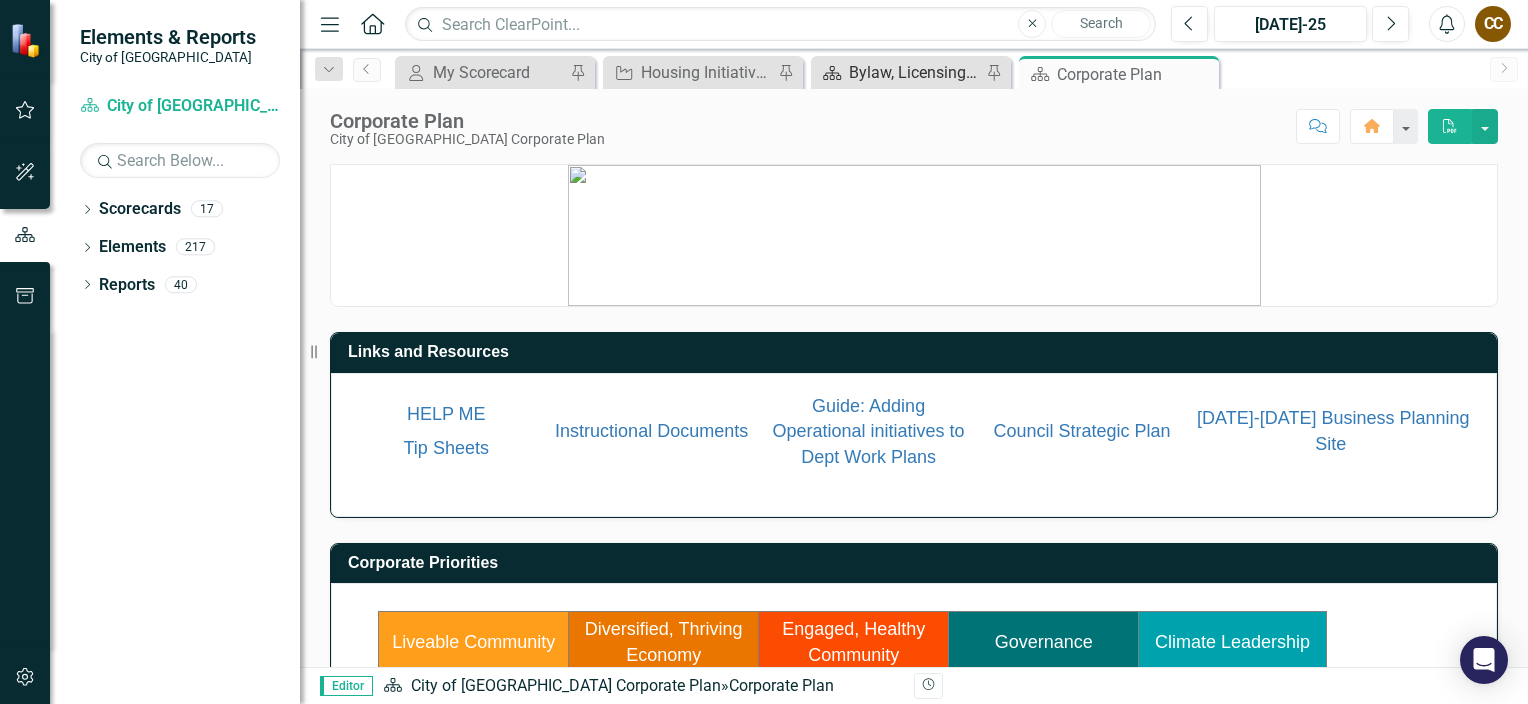 click on "Bylaw, Licensing, & Community Safety" at bounding box center [915, 72] 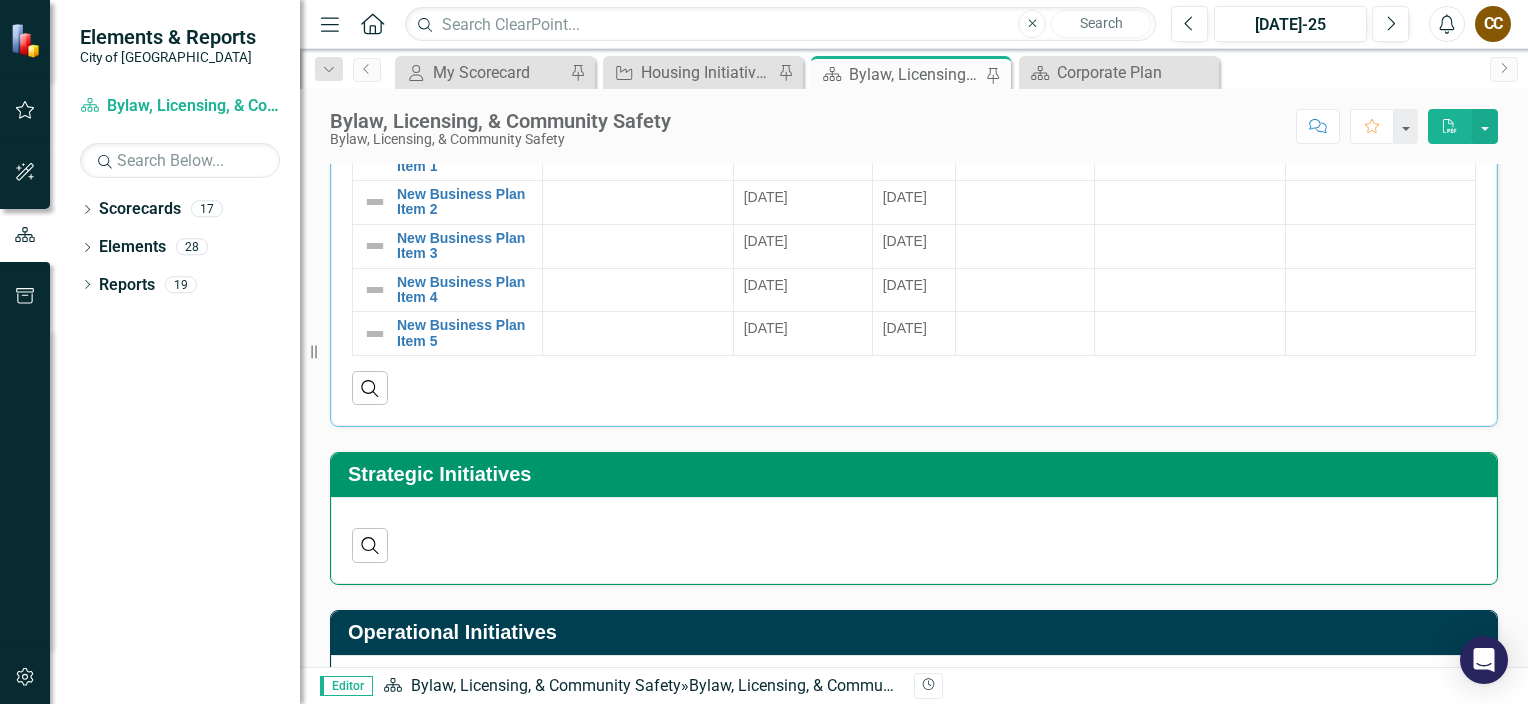 scroll, scrollTop: 300, scrollLeft: 0, axis: vertical 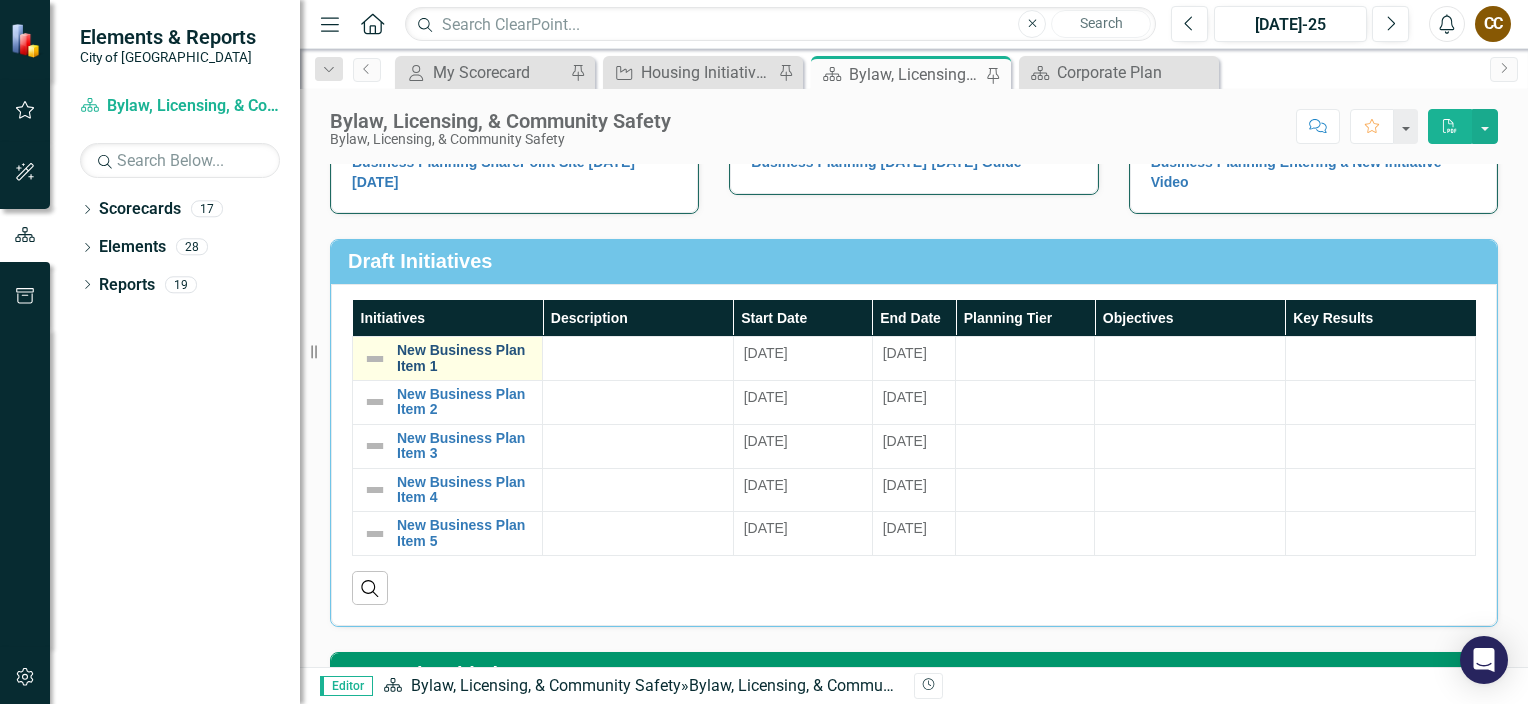 click on "New Business Plan Item 1" at bounding box center (464, 358) 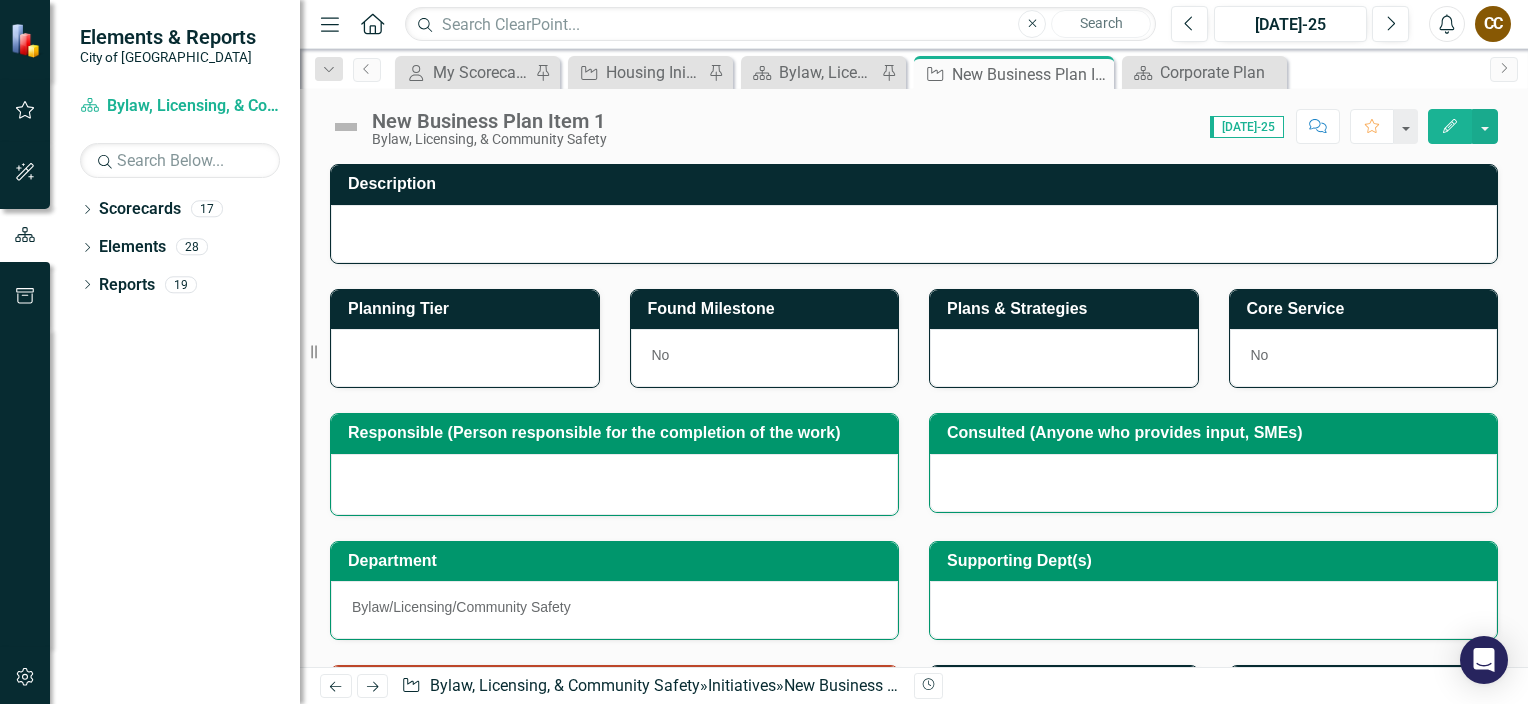 click on "Edit" at bounding box center (1450, 126) 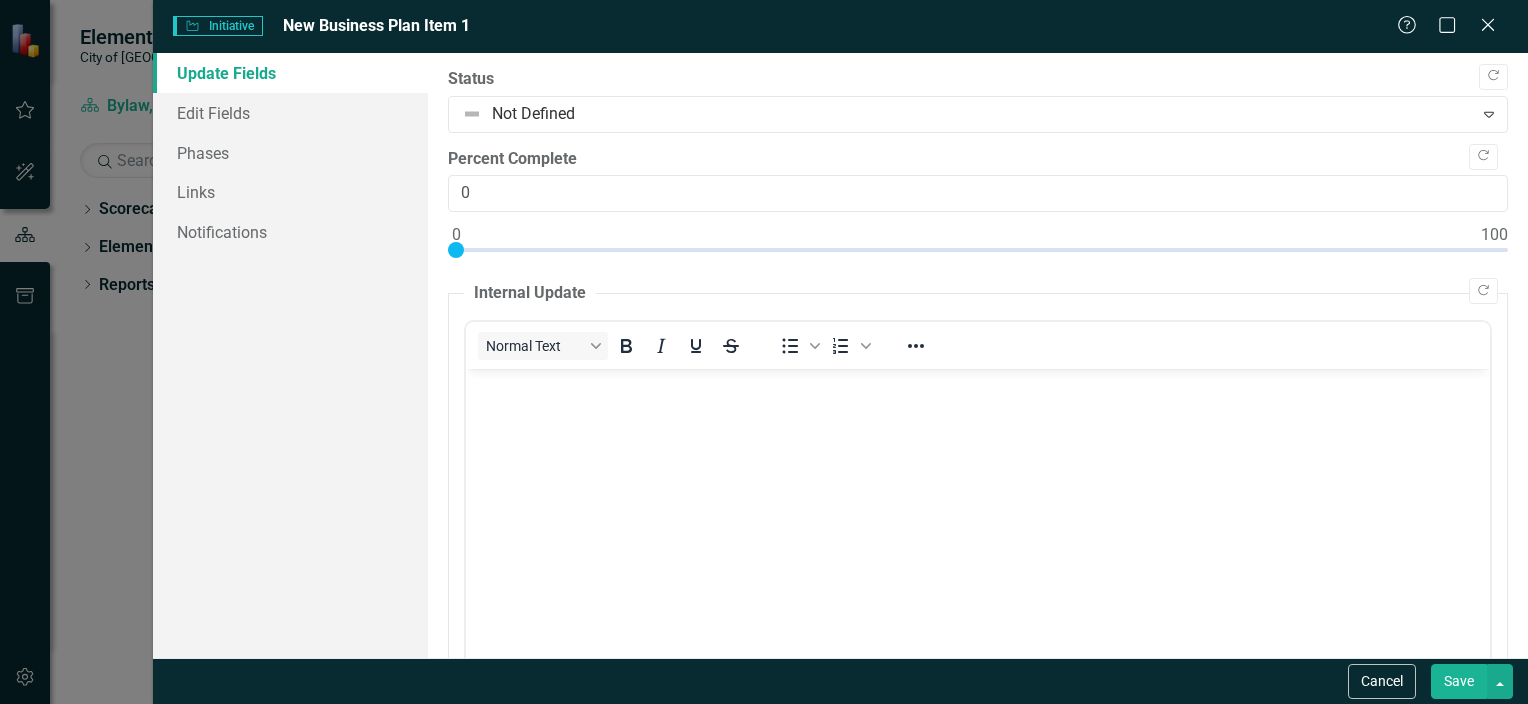 scroll, scrollTop: 0, scrollLeft: 0, axis: both 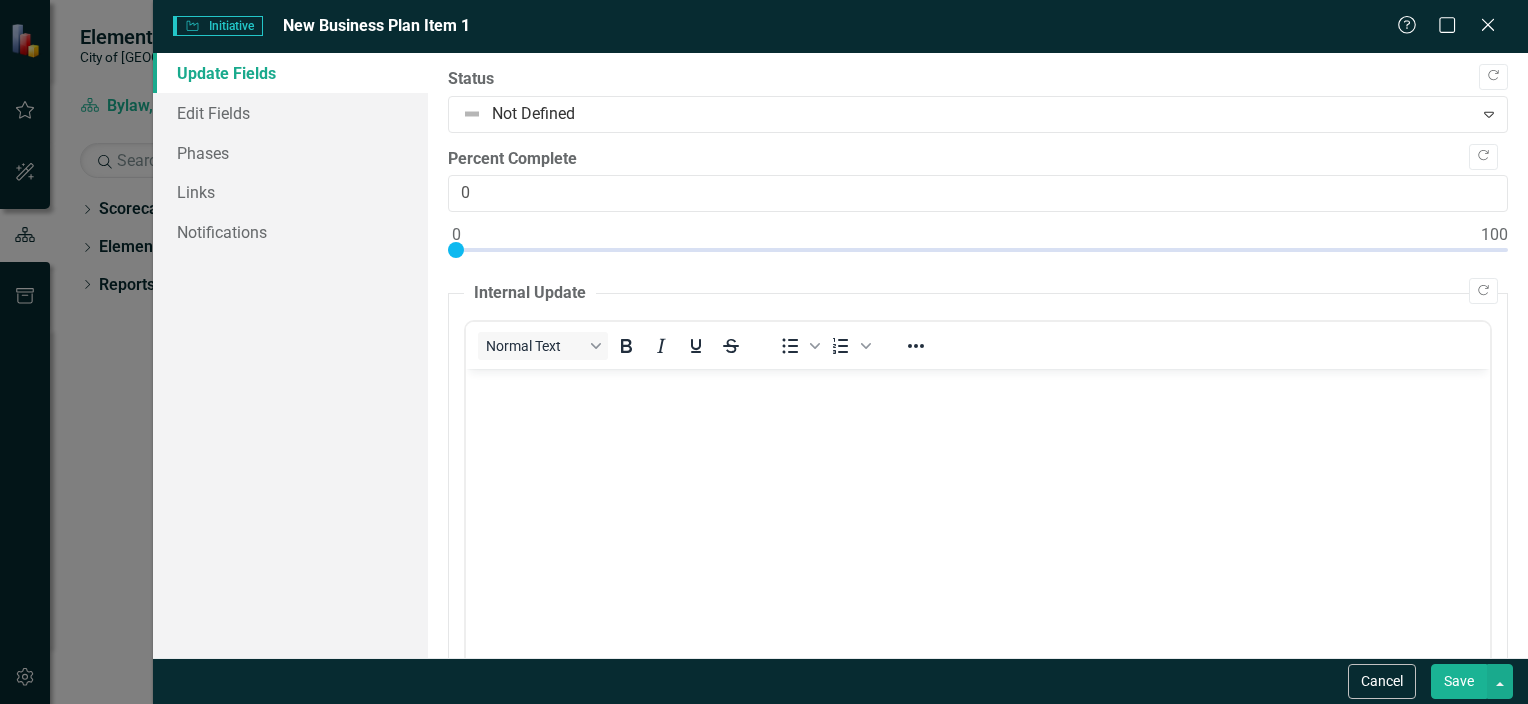 click on "New Business Plan Item 1" at bounding box center [376, 25] 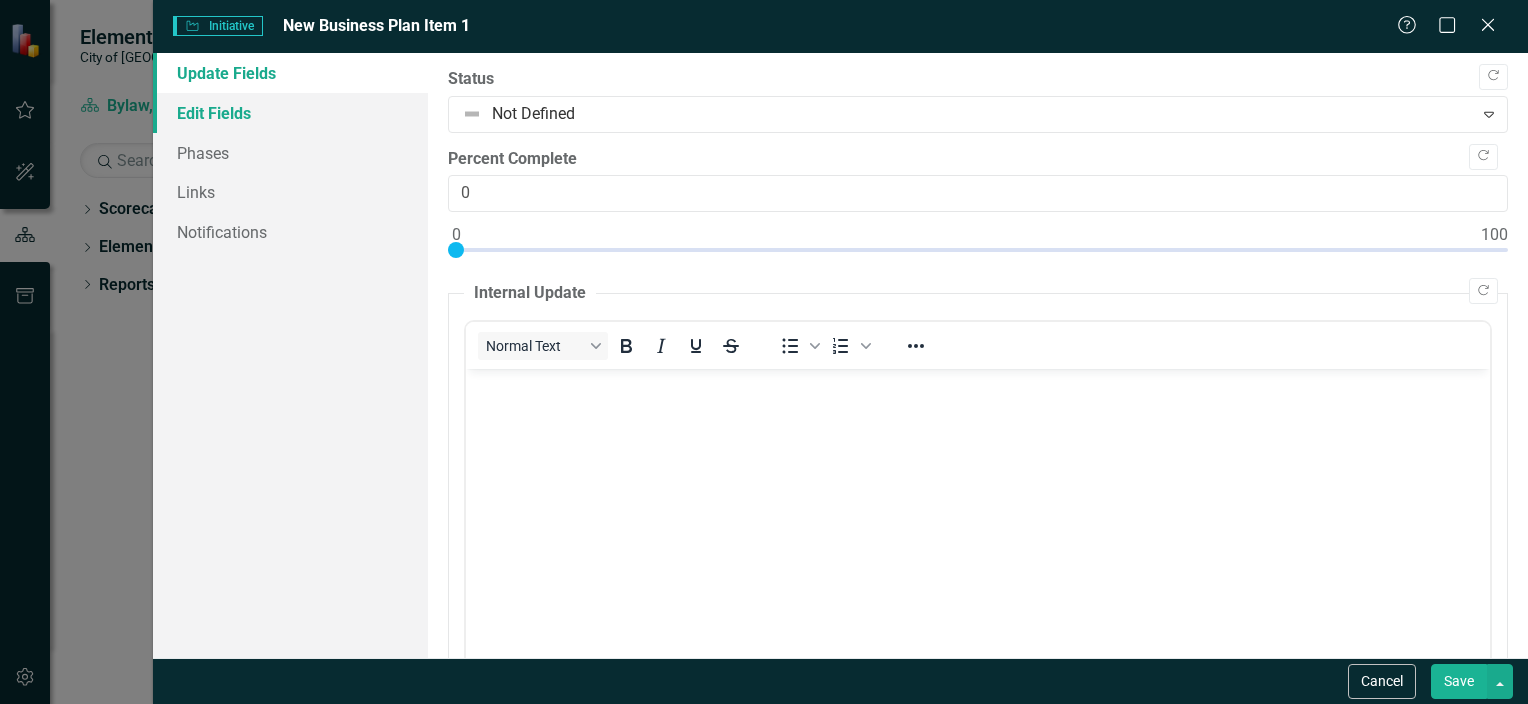 click on "Edit Fields" at bounding box center [290, 113] 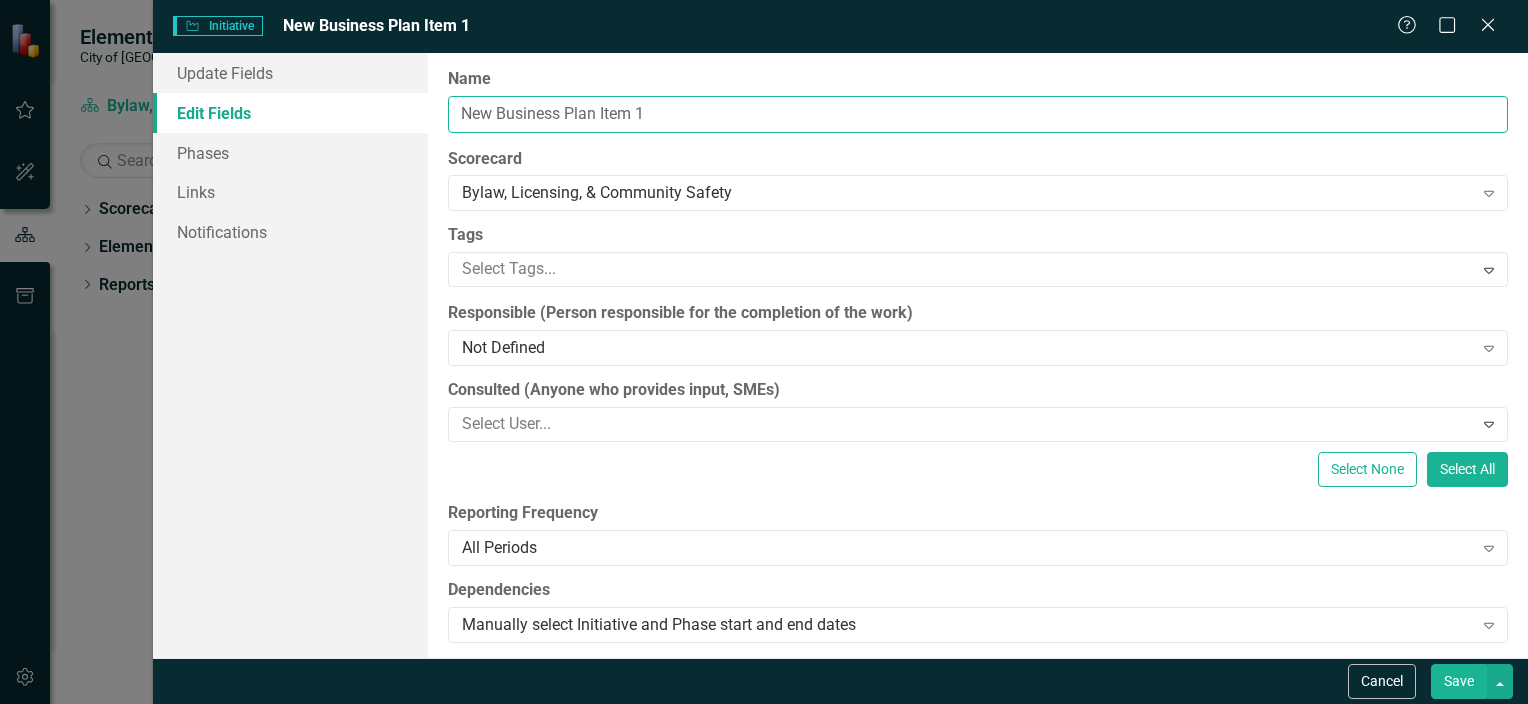 click on "New Business Plan Item 1" at bounding box center [978, 114] 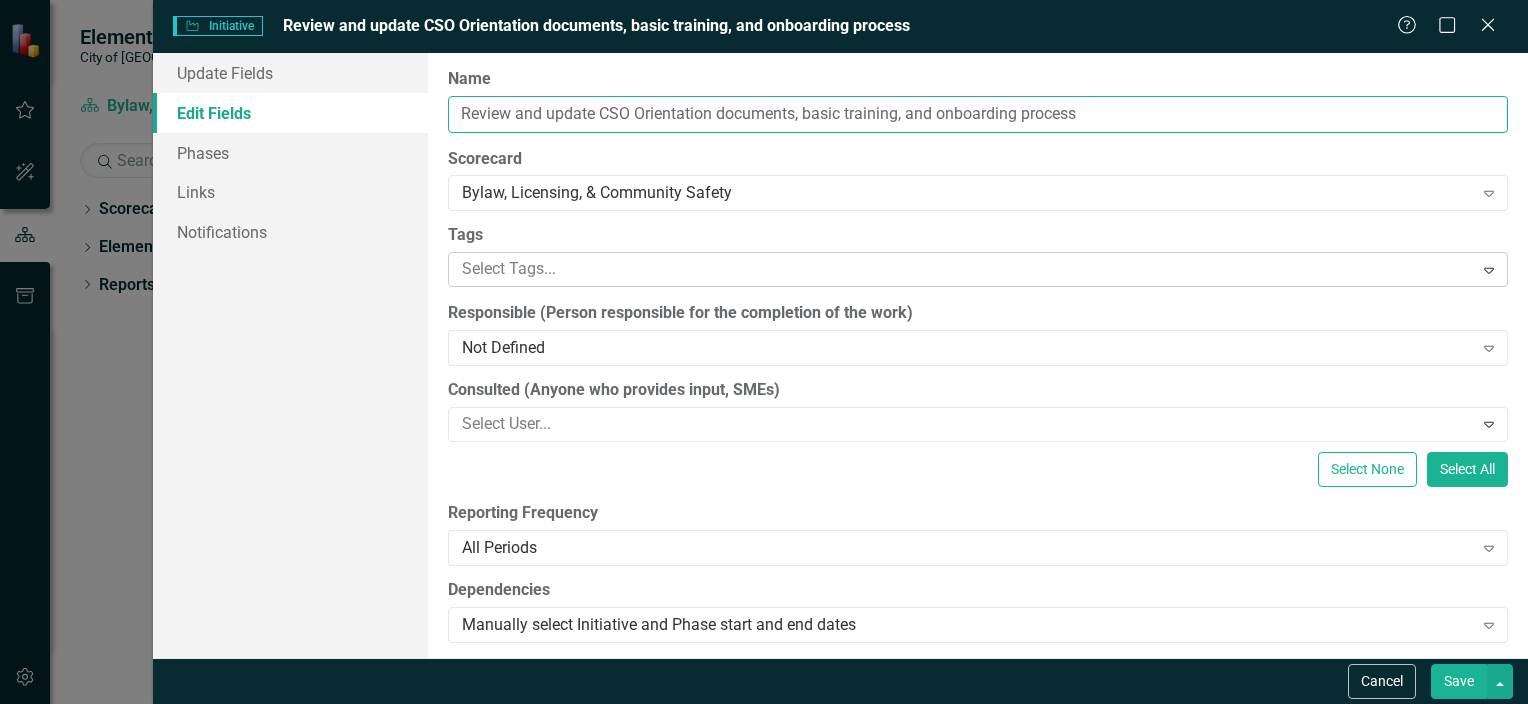 type on "Review and update CSO Orientation documents, basic training, and onboarding process" 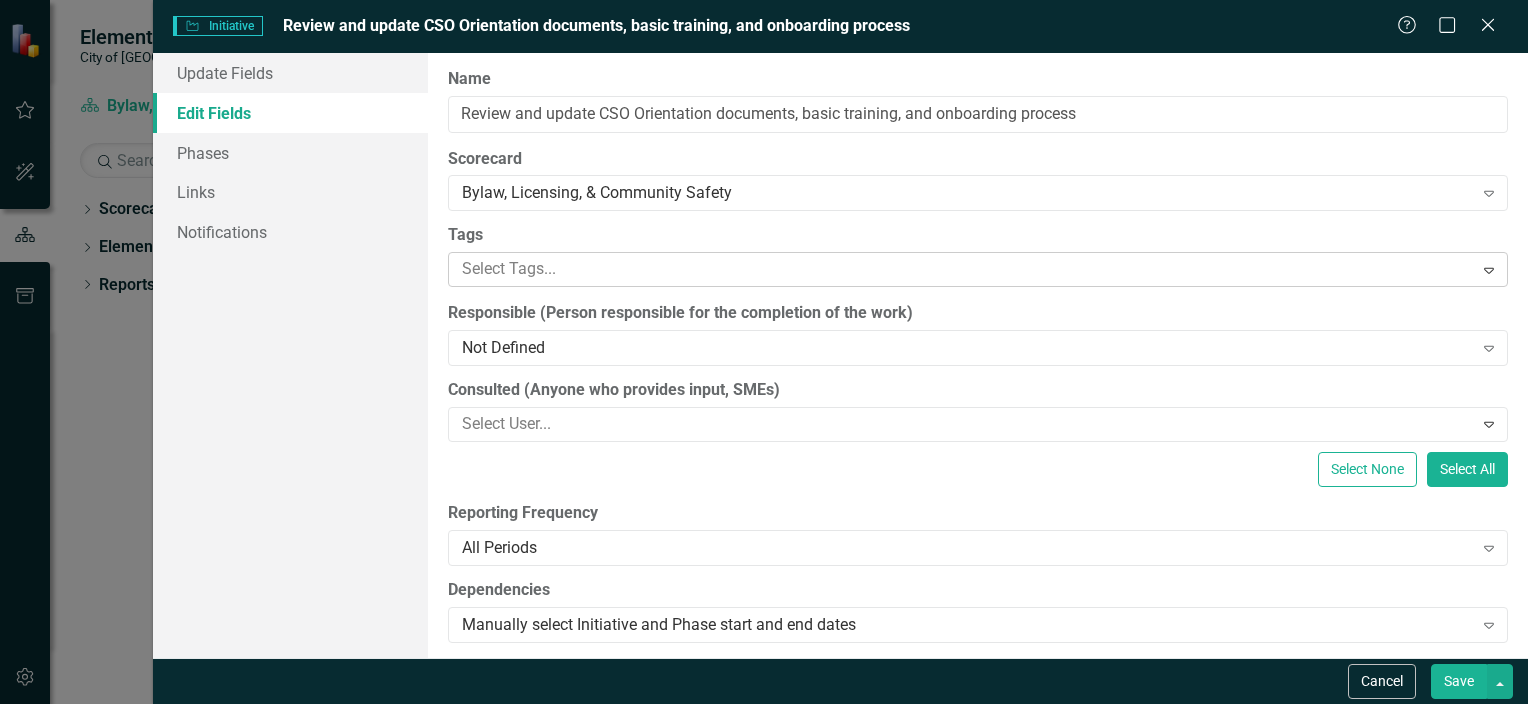 click at bounding box center [963, 269] 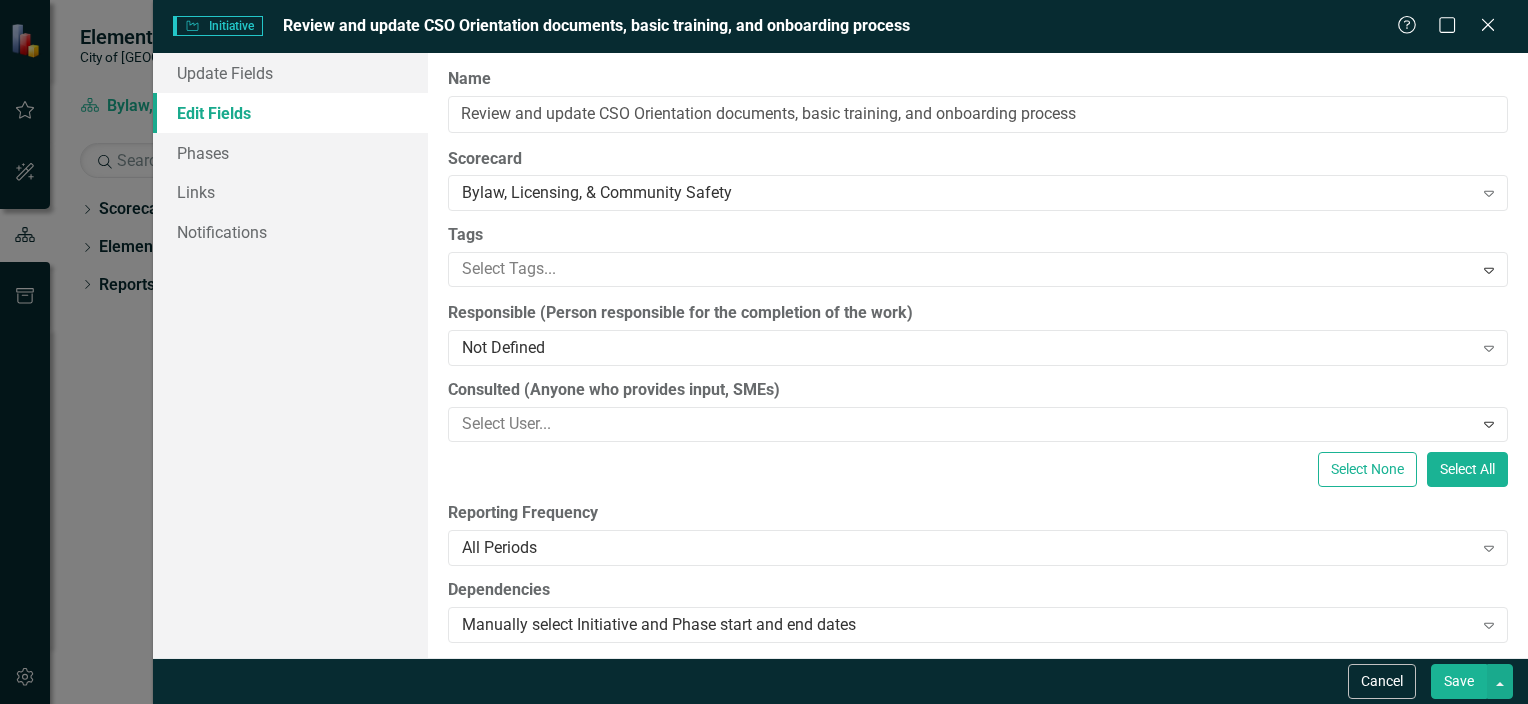 click on "Update Fields Edit Fields Phases Links Notifications" at bounding box center (290, 355) 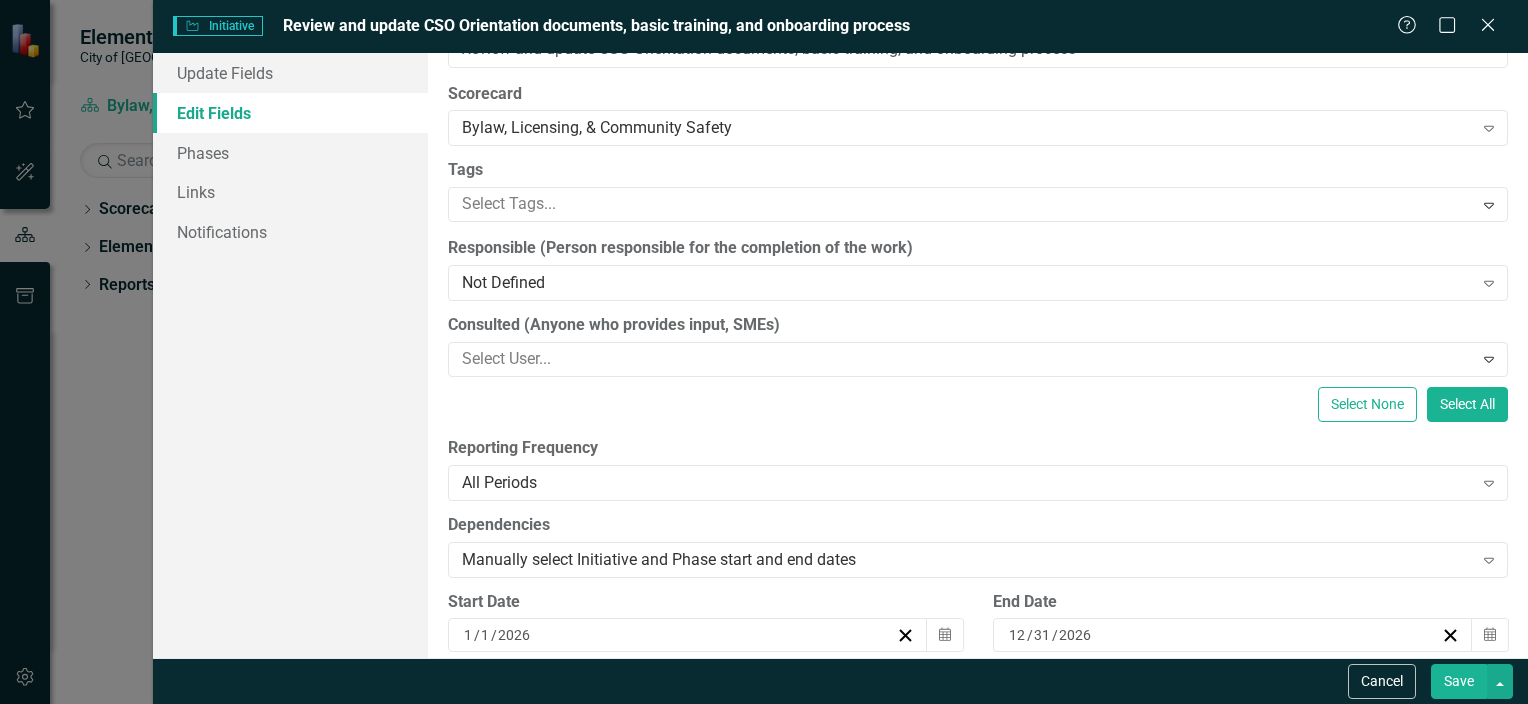 scroll, scrollTop: 100, scrollLeft: 0, axis: vertical 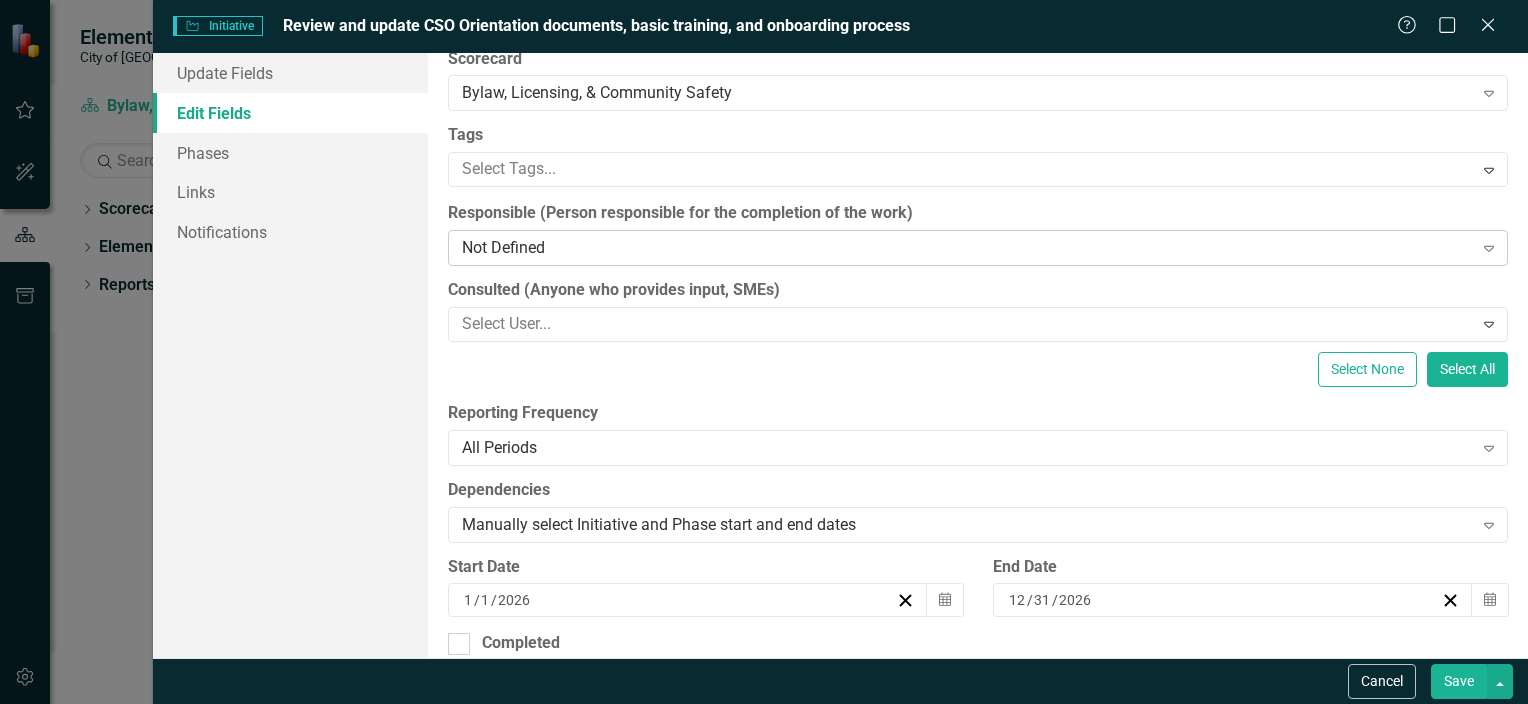 click on "Not Defined" at bounding box center (967, 248) 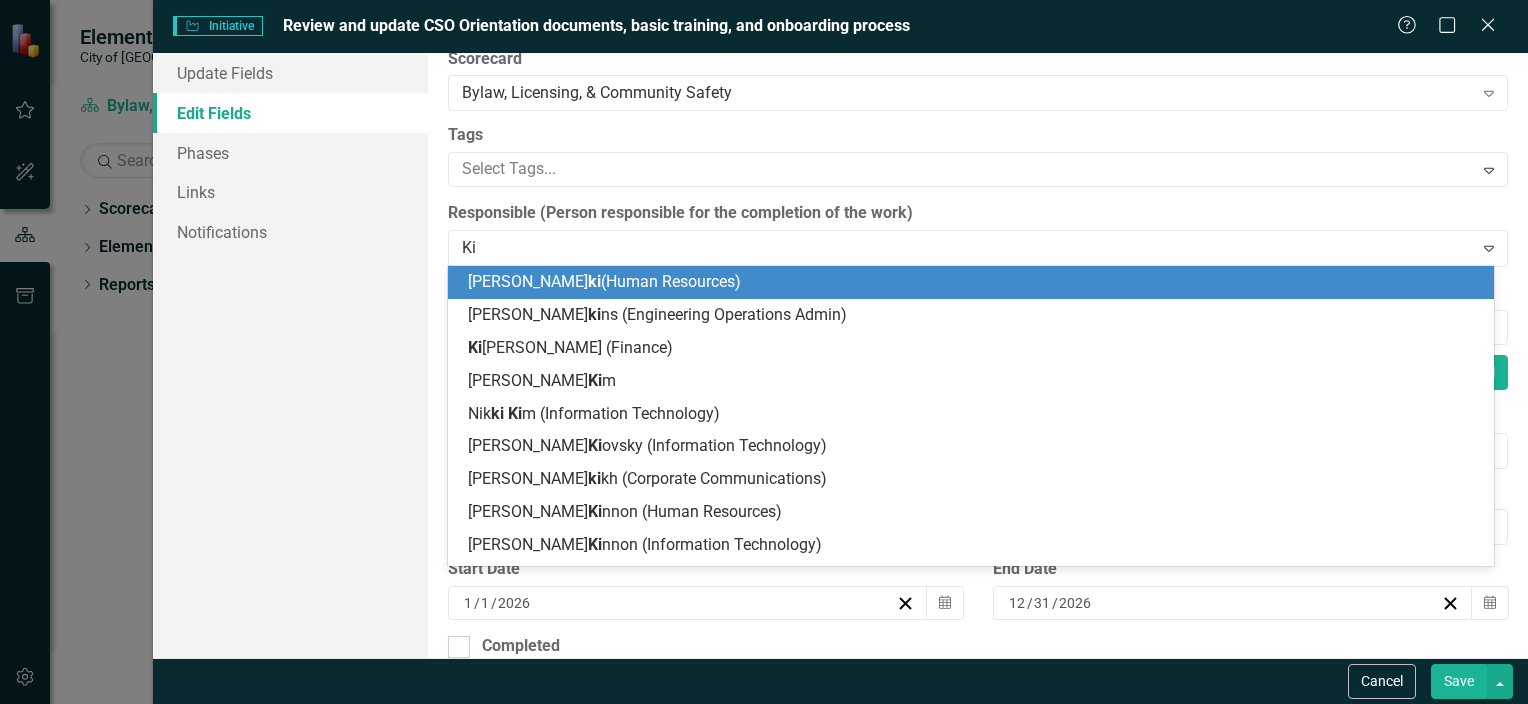 type on "[PERSON_NAME]" 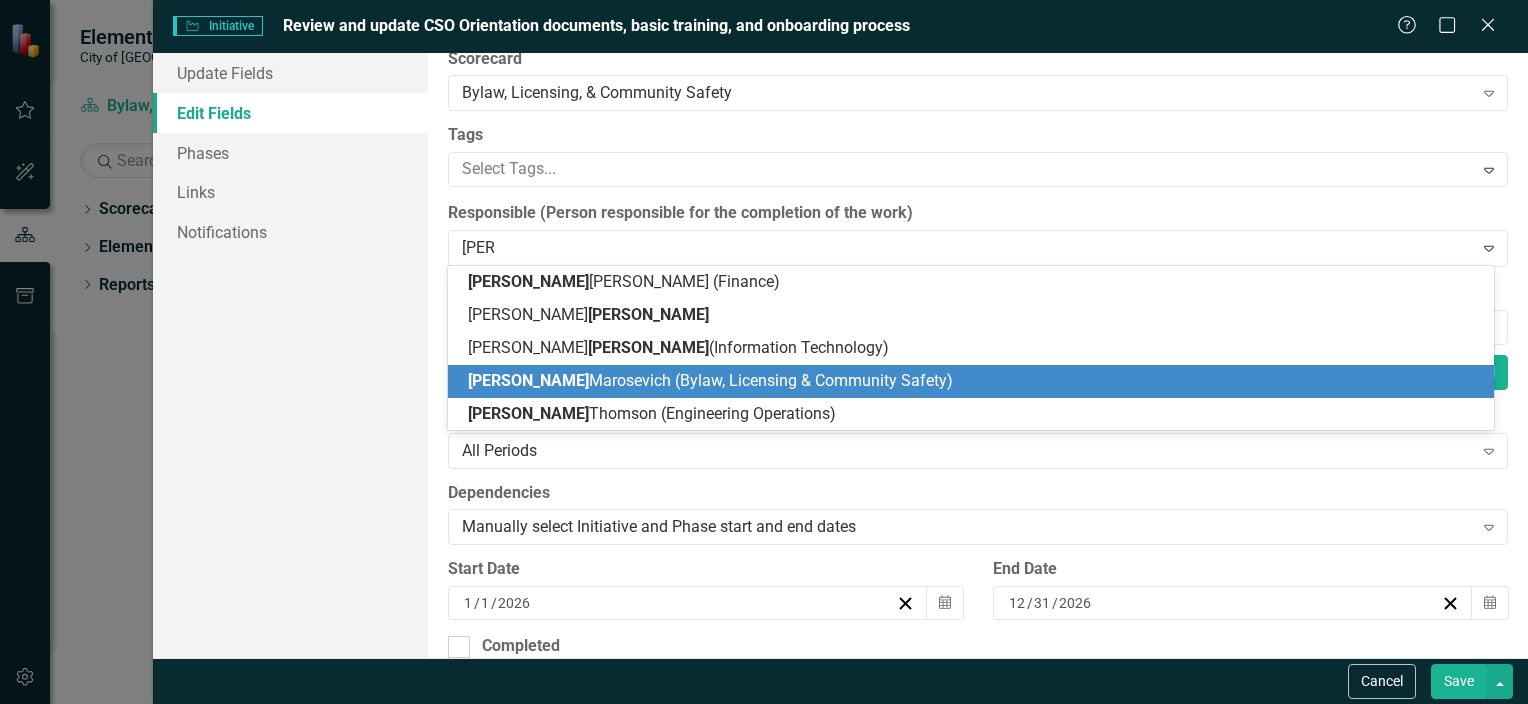 click on "[PERSON_NAME] (Bylaw, Licensing & Community Safety)" at bounding box center (710, 380) 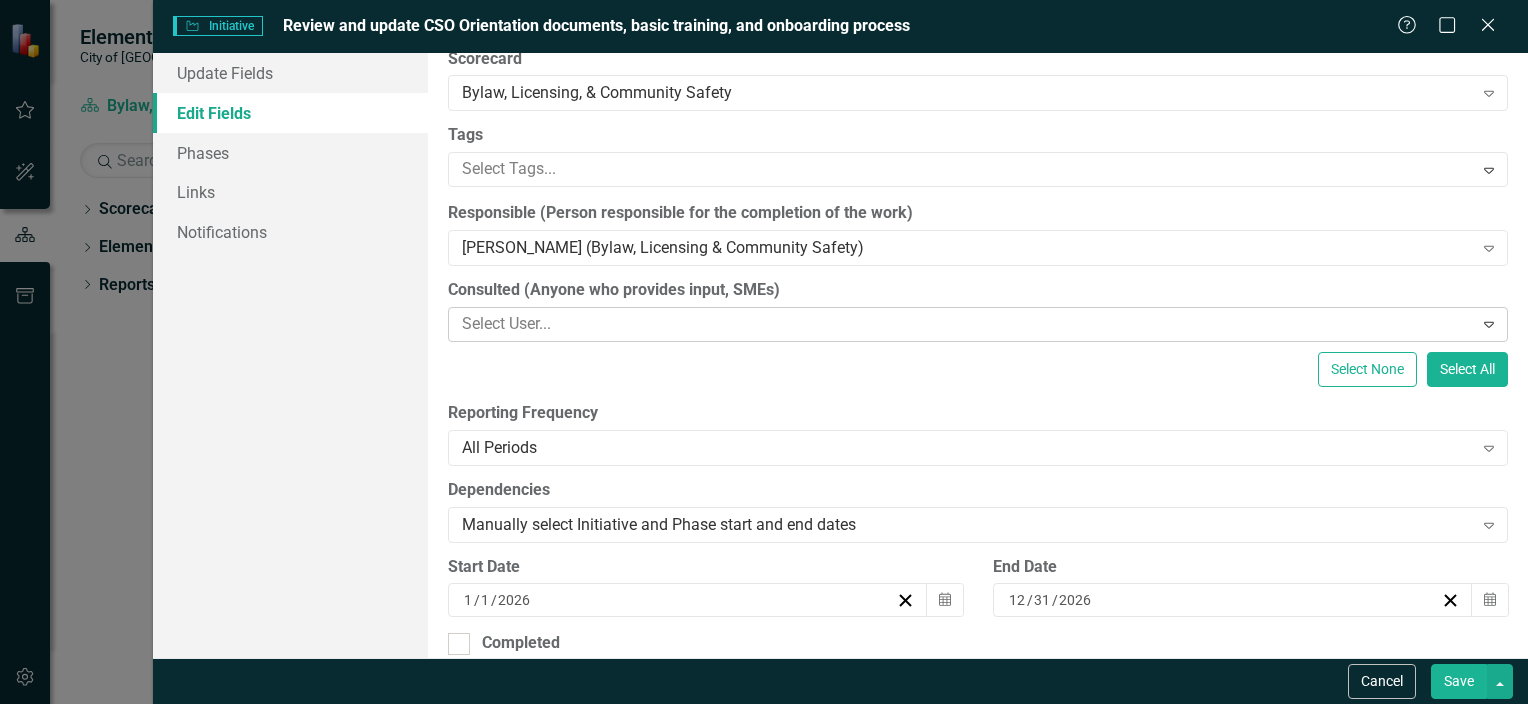 click at bounding box center (963, 324) 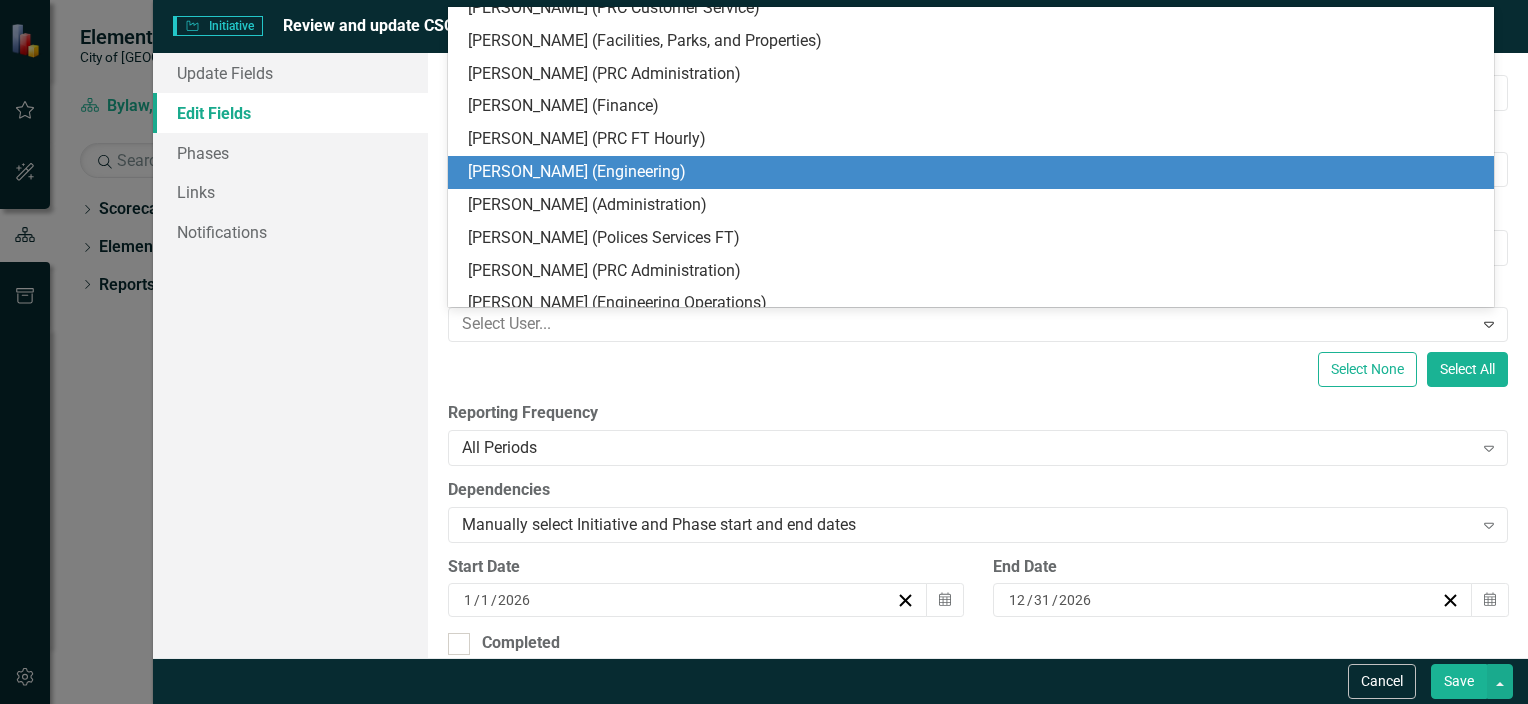 scroll, scrollTop: 607, scrollLeft: 0, axis: vertical 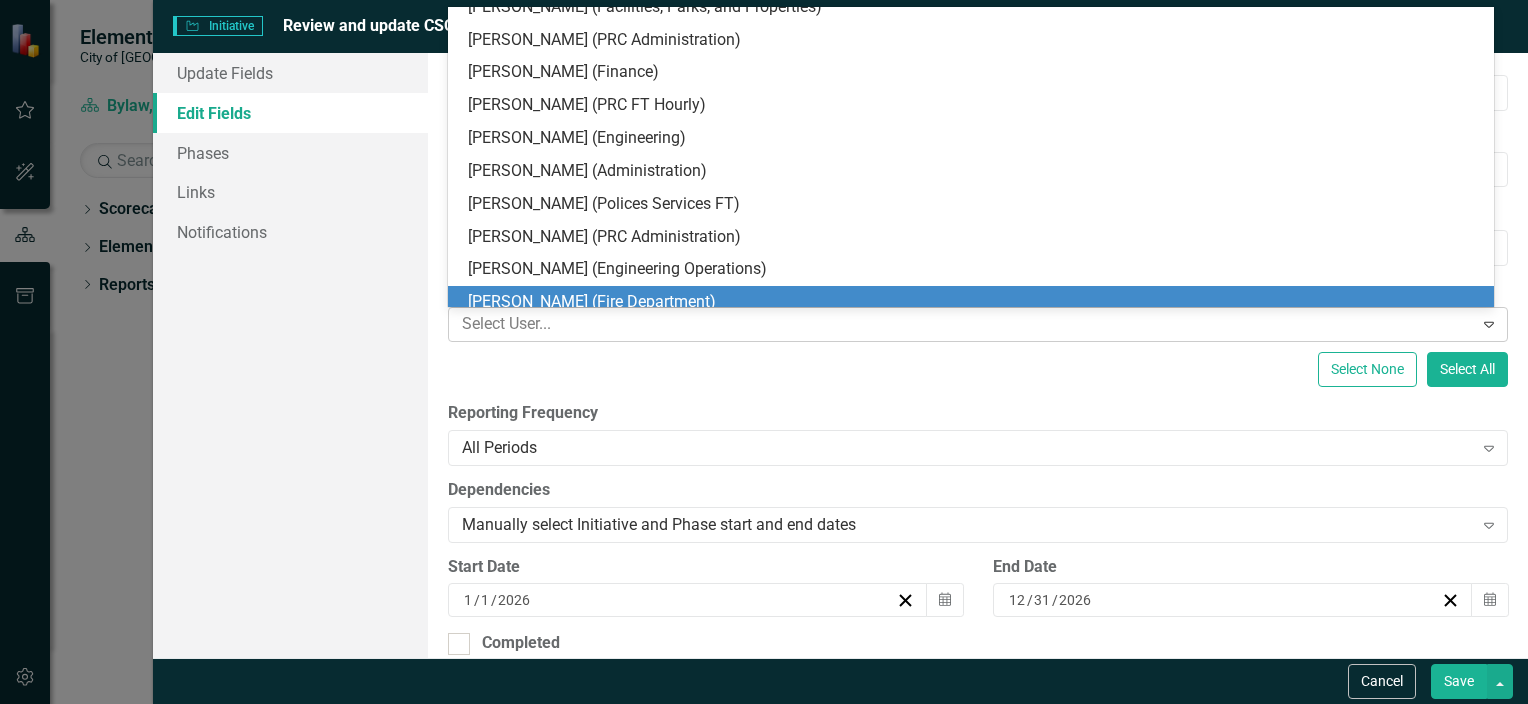 click at bounding box center (963, 324) 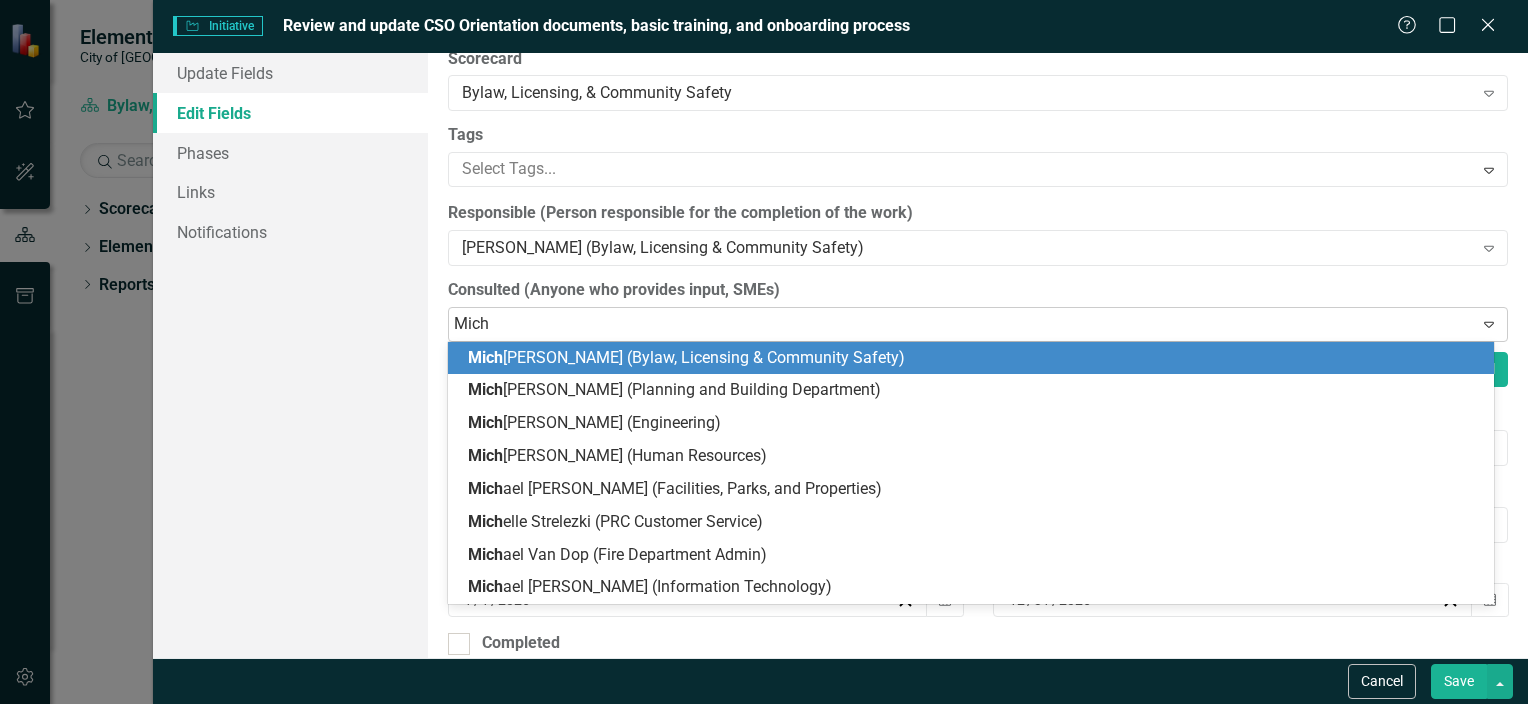type on "Miche" 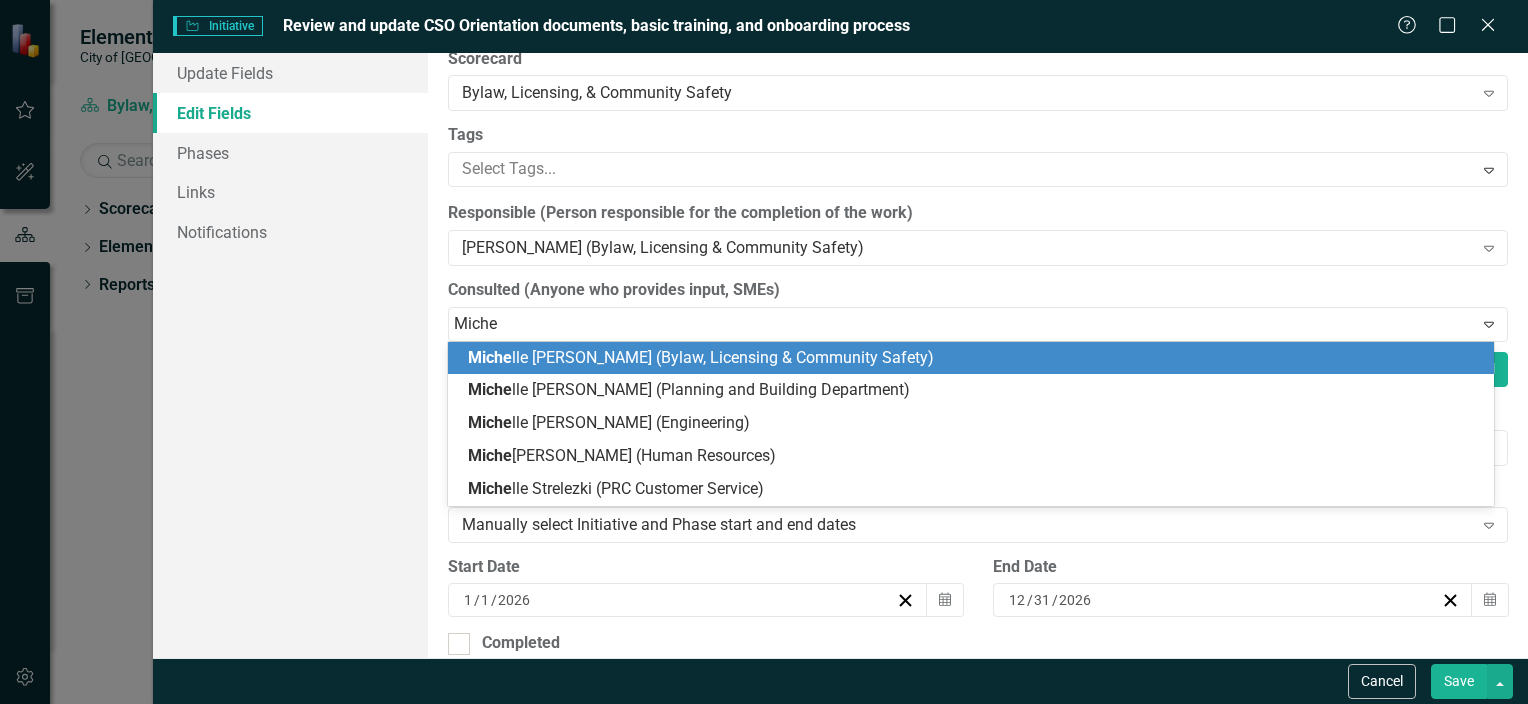 click on "Miche" at bounding box center [490, 357] 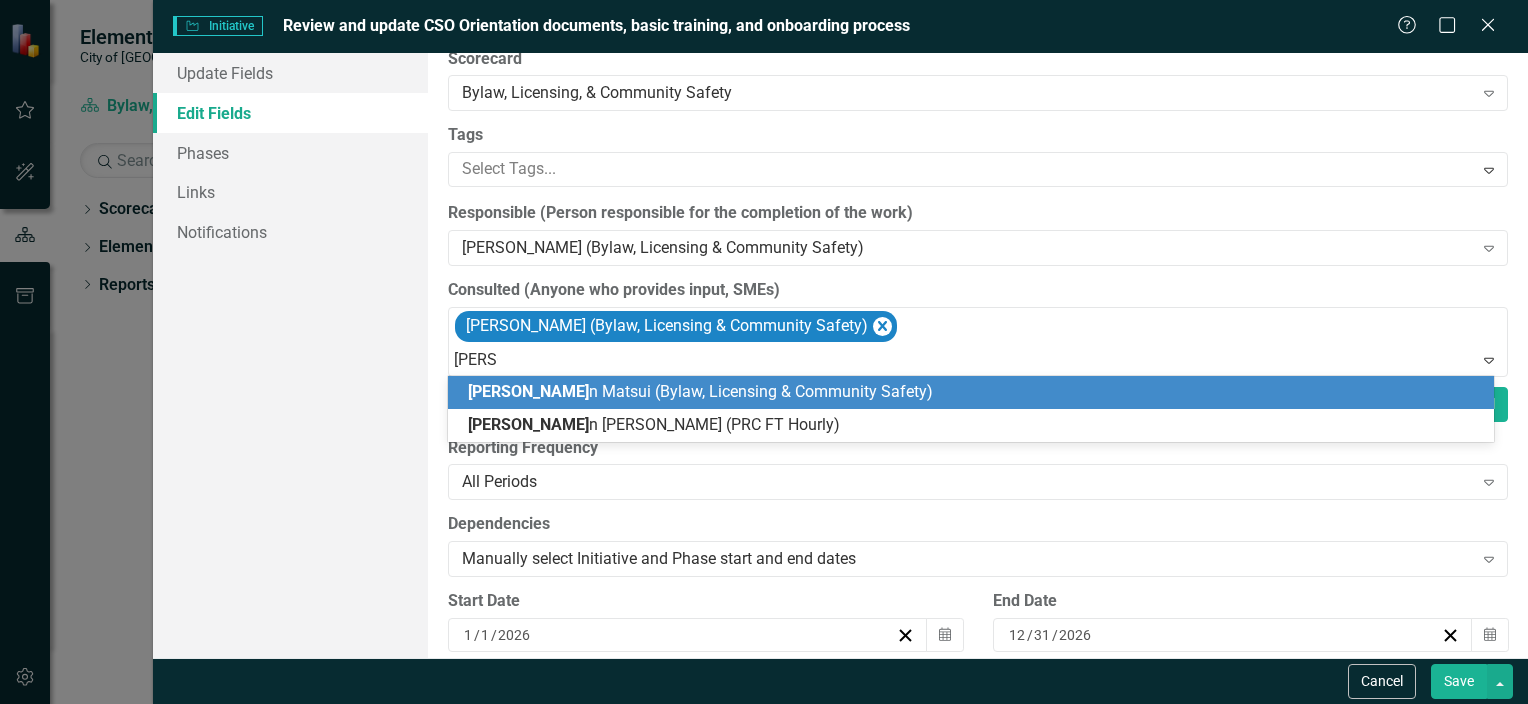 type on "[PERSON_NAME]" 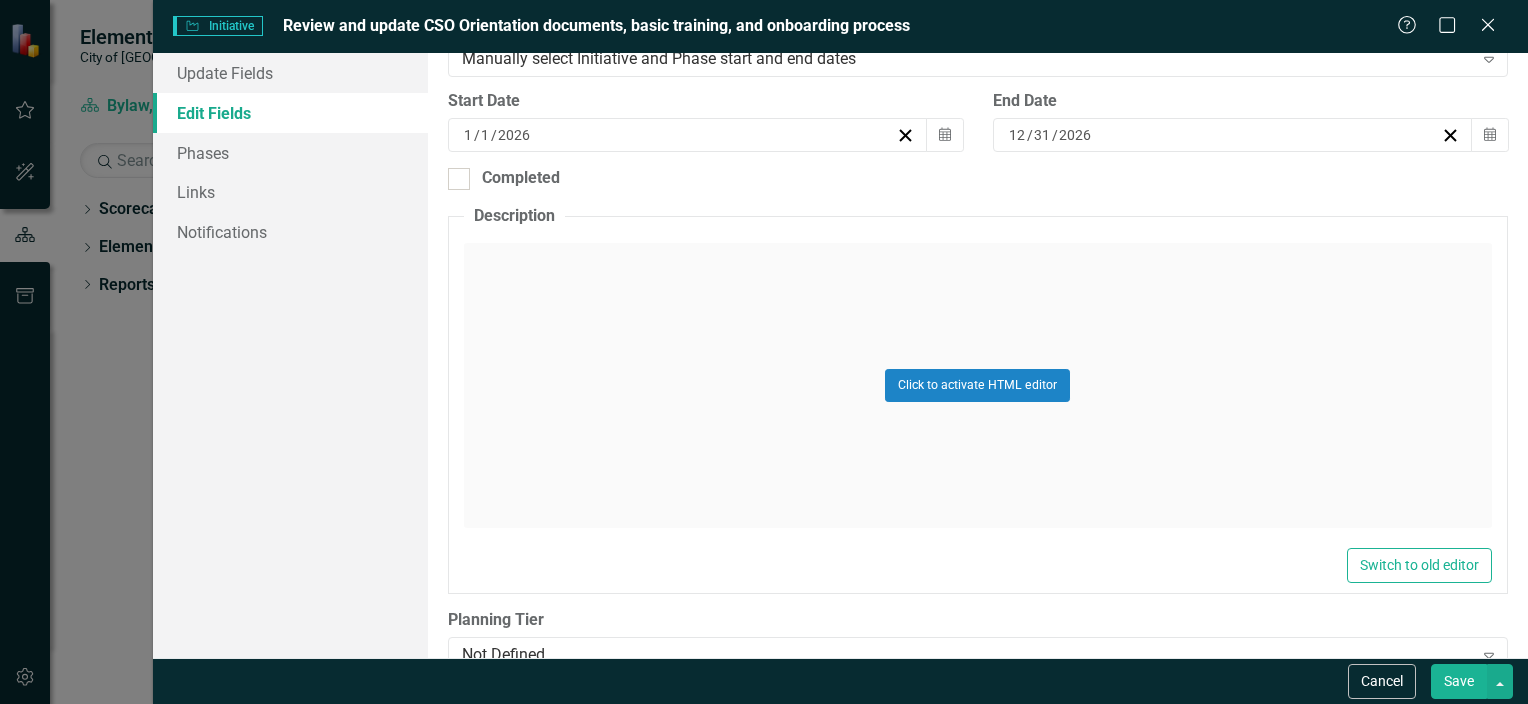 scroll, scrollTop: 900, scrollLeft: 0, axis: vertical 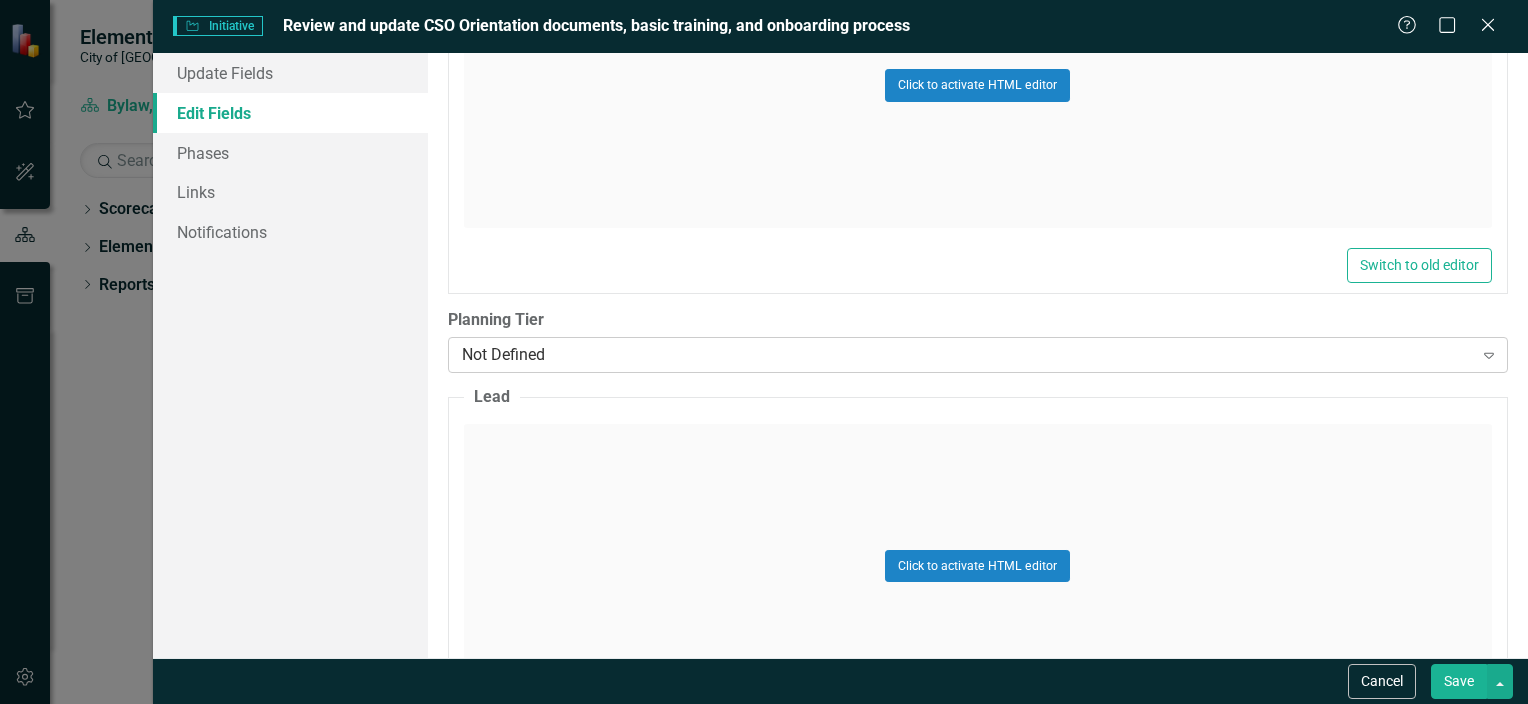 click on "Not Defined" at bounding box center (967, 354) 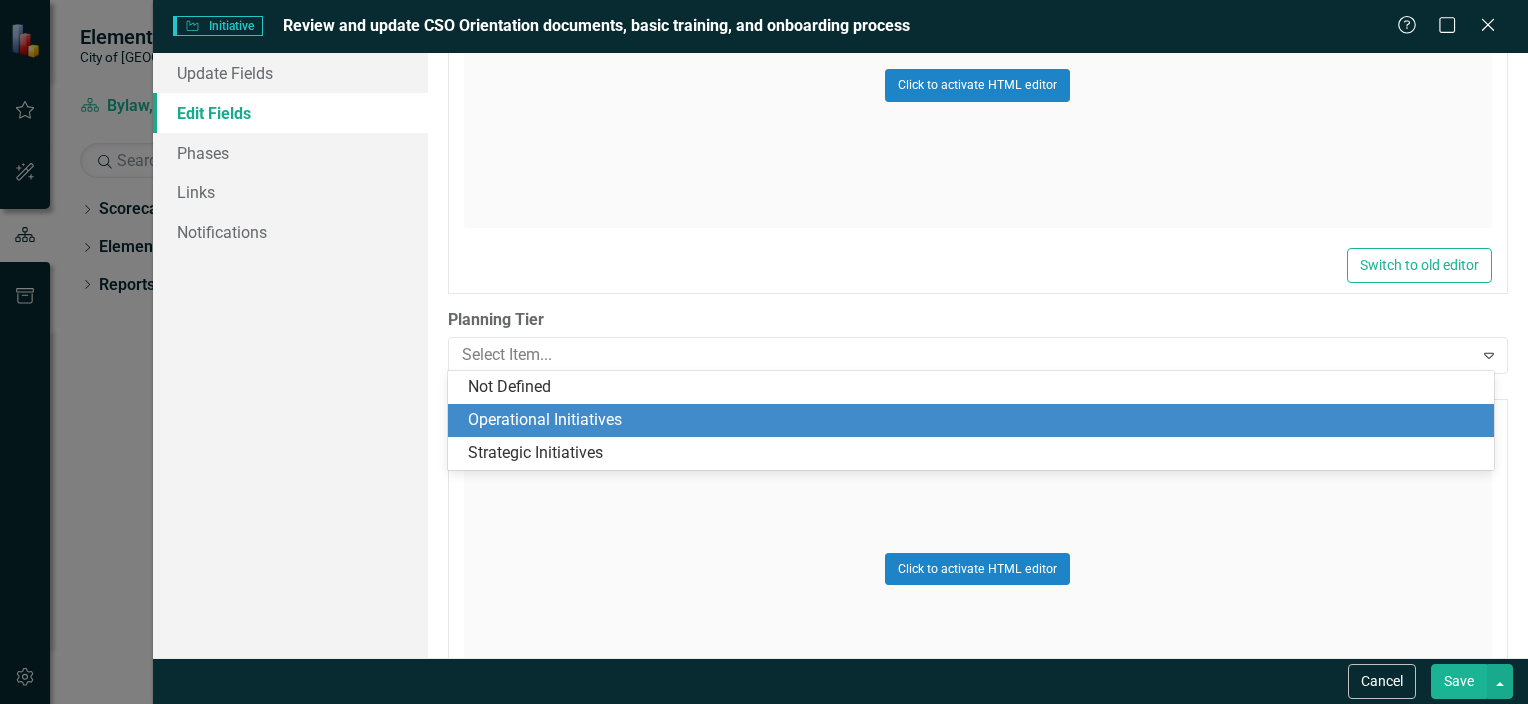 click on "Operational Initiatives" at bounding box center (975, 420) 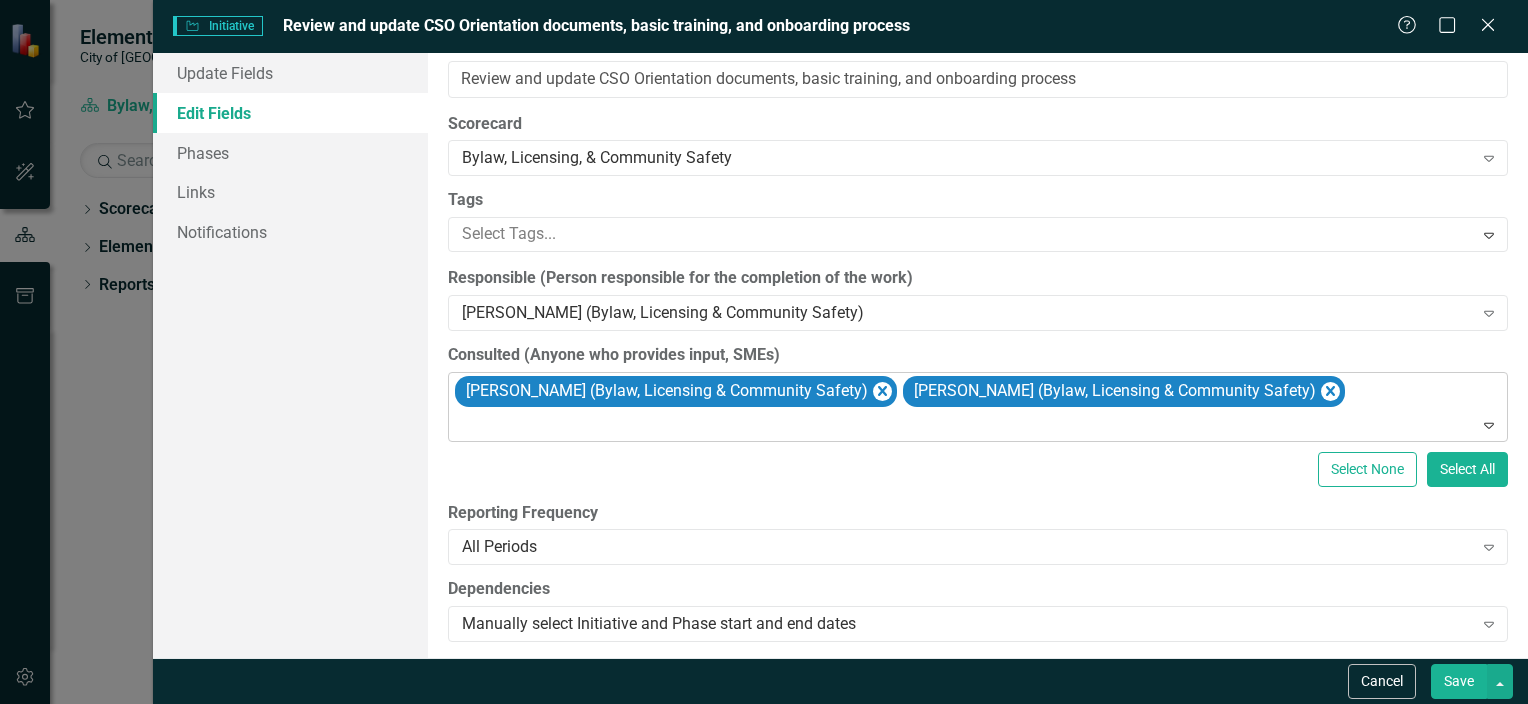 scroll, scrollTop: 0, scrollLeft: 0, axis: both 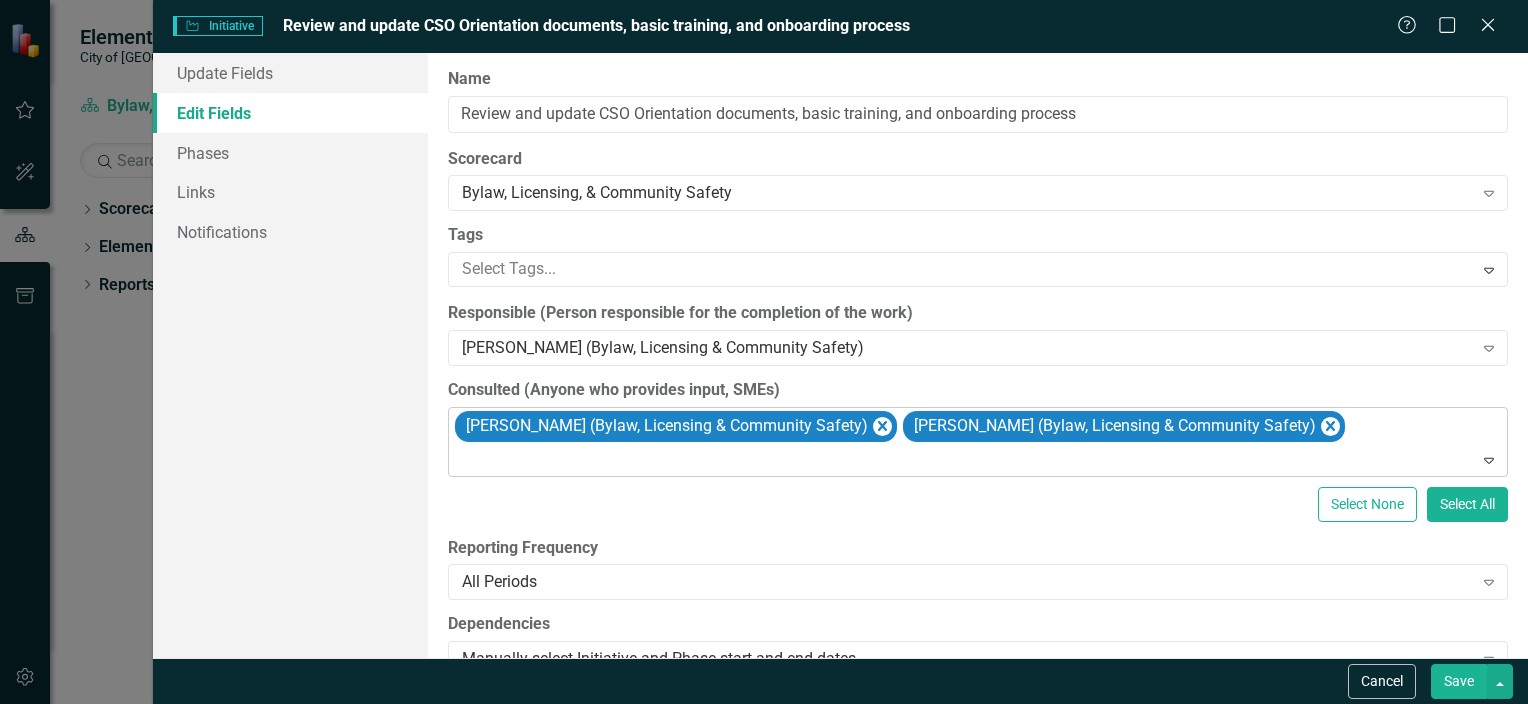 click at bounding box center [979, 460] 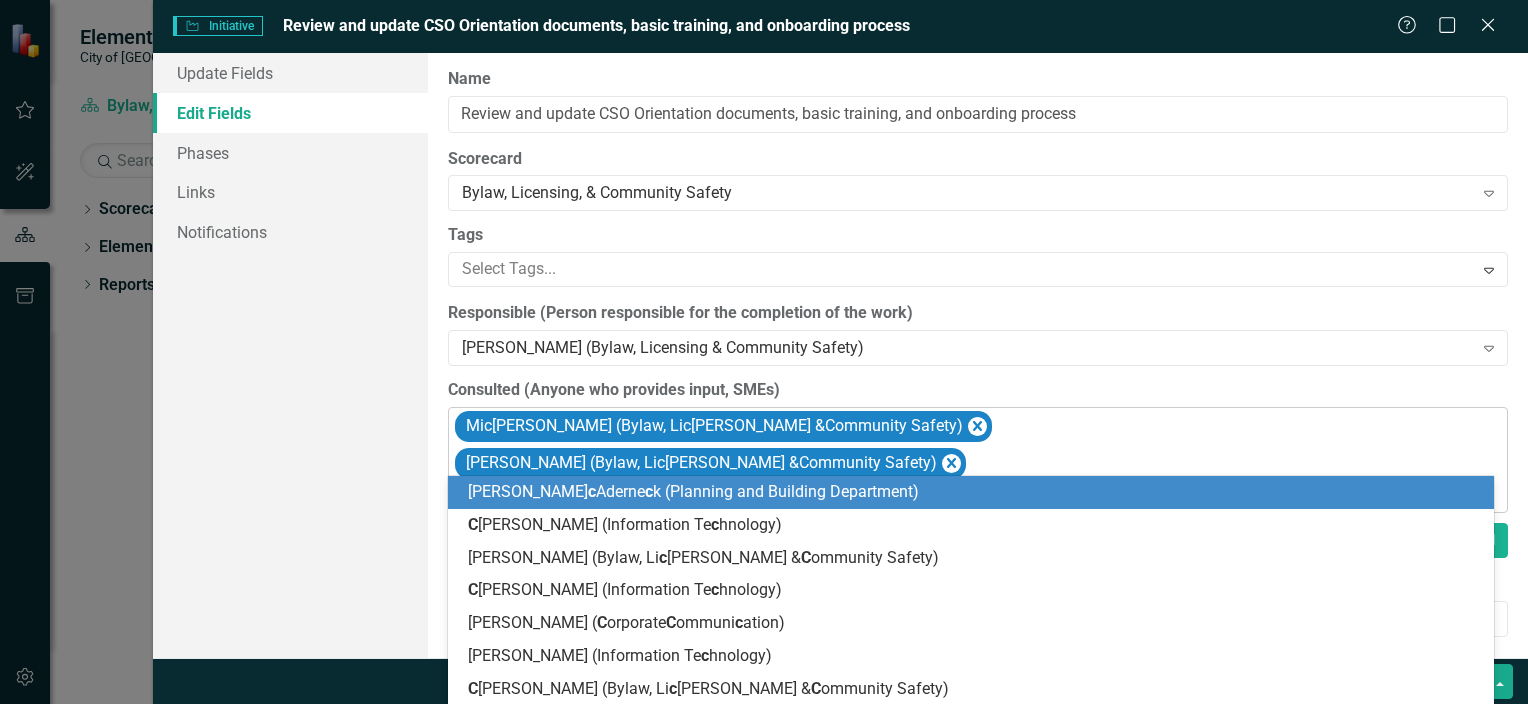 type on "[PERSON_NAME]" 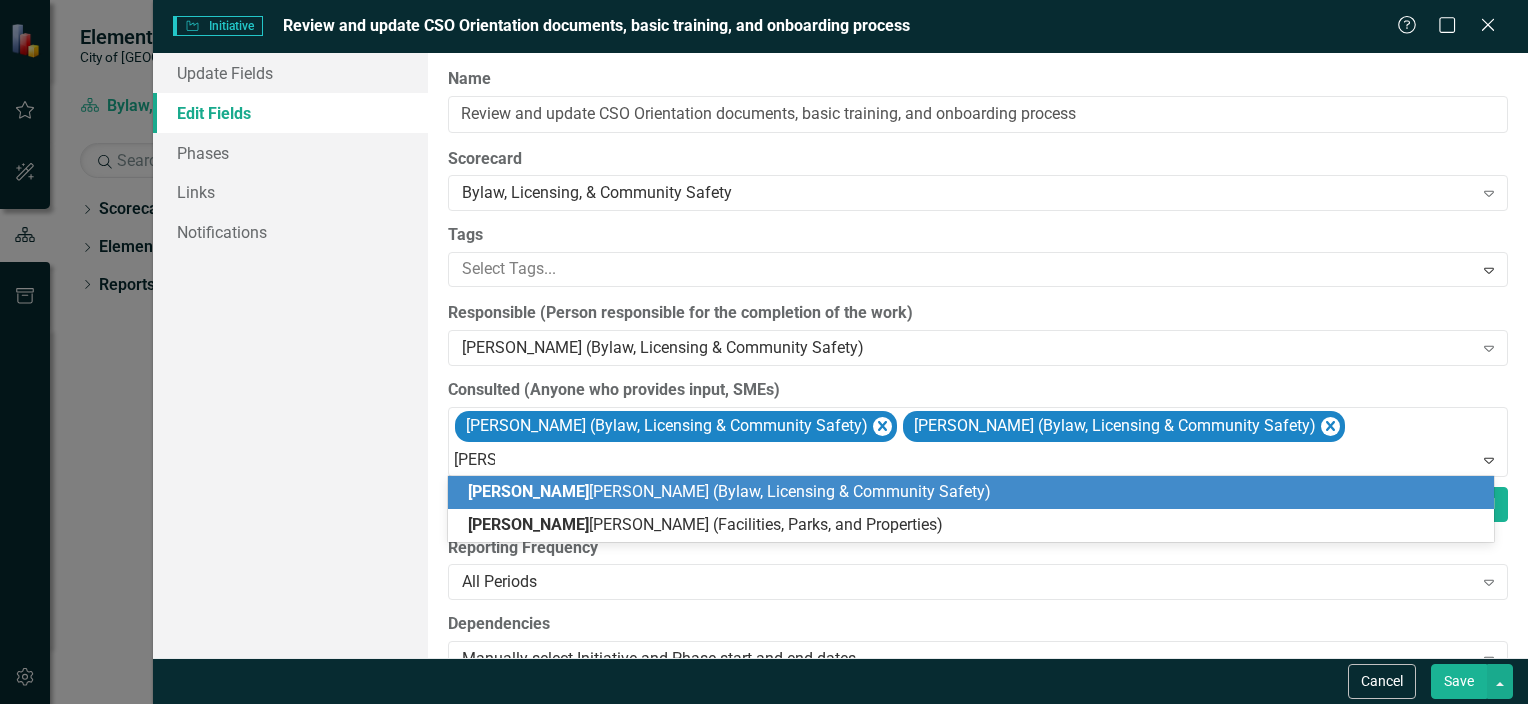 click on "[PERSON_NAME]" at bounding box center (528, 491) 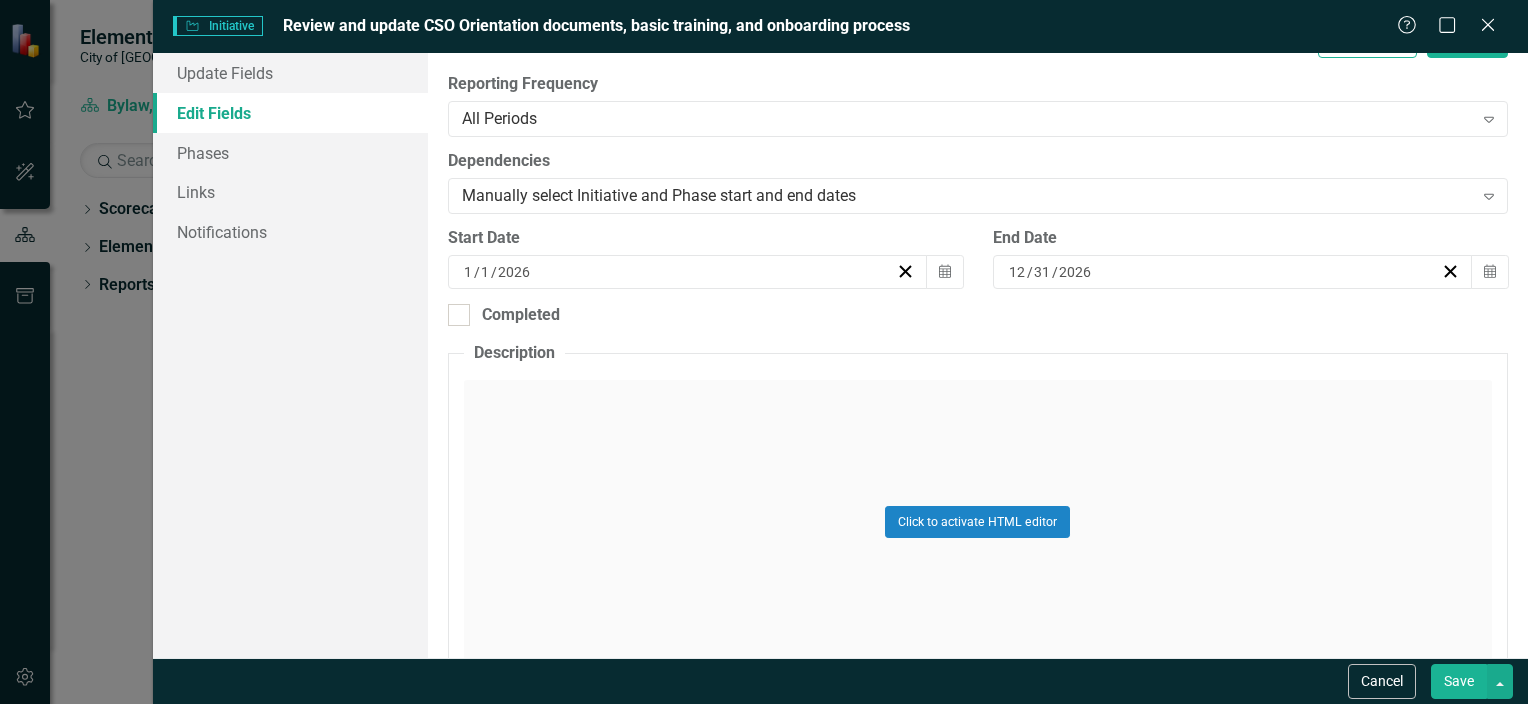 scroll, scrollTop: 400, scrollLeft: 0, axis: vertical 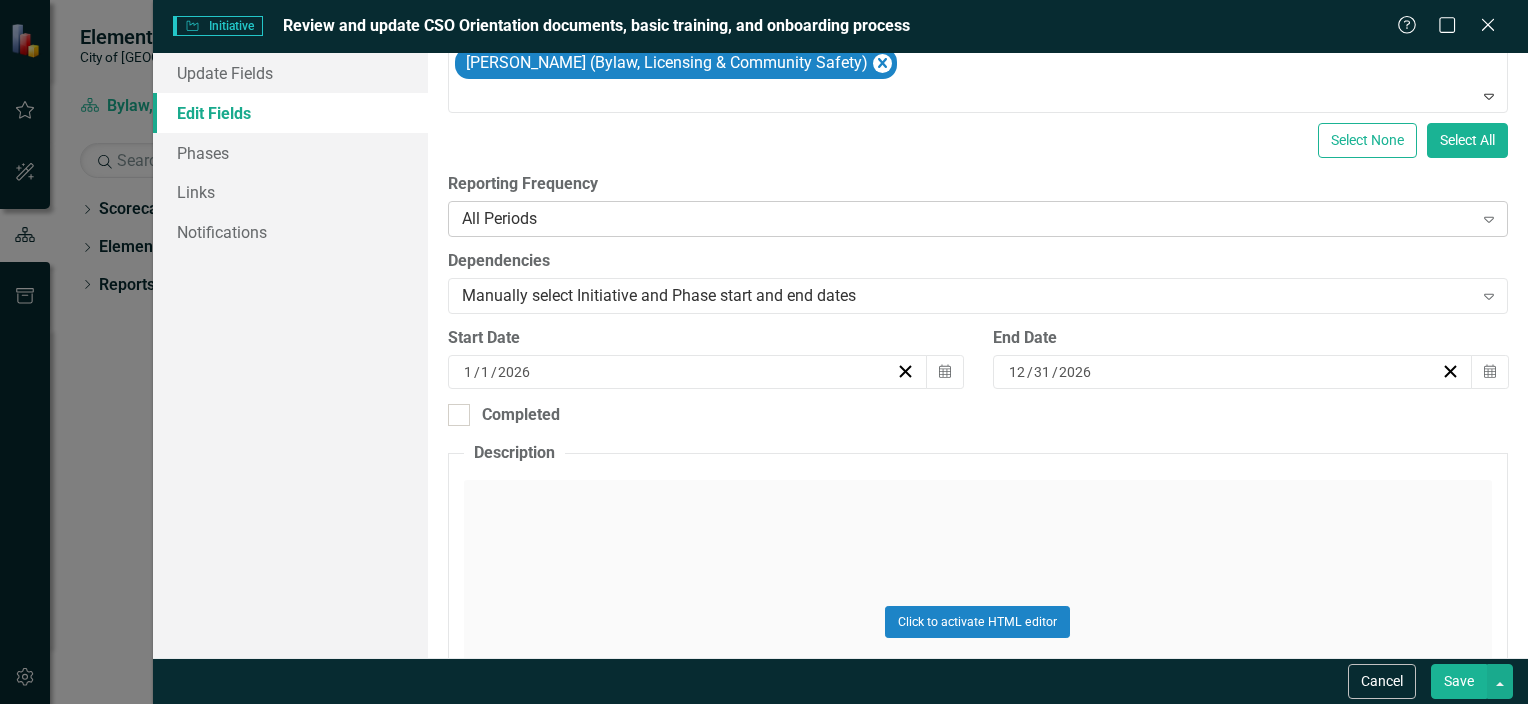 click on "All Periods" at bounding box center [967, 219] 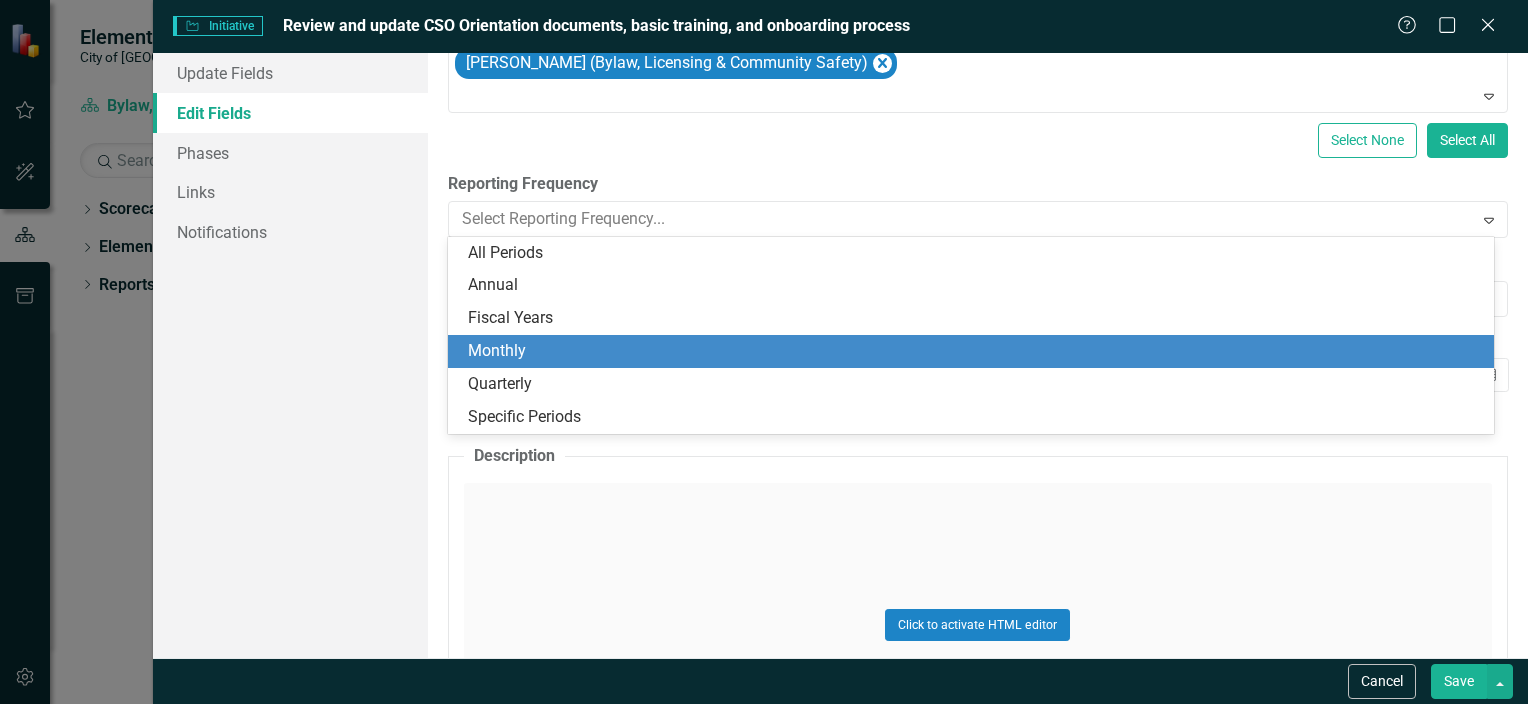 click on "Monthly" at bounding box center [975, 351] 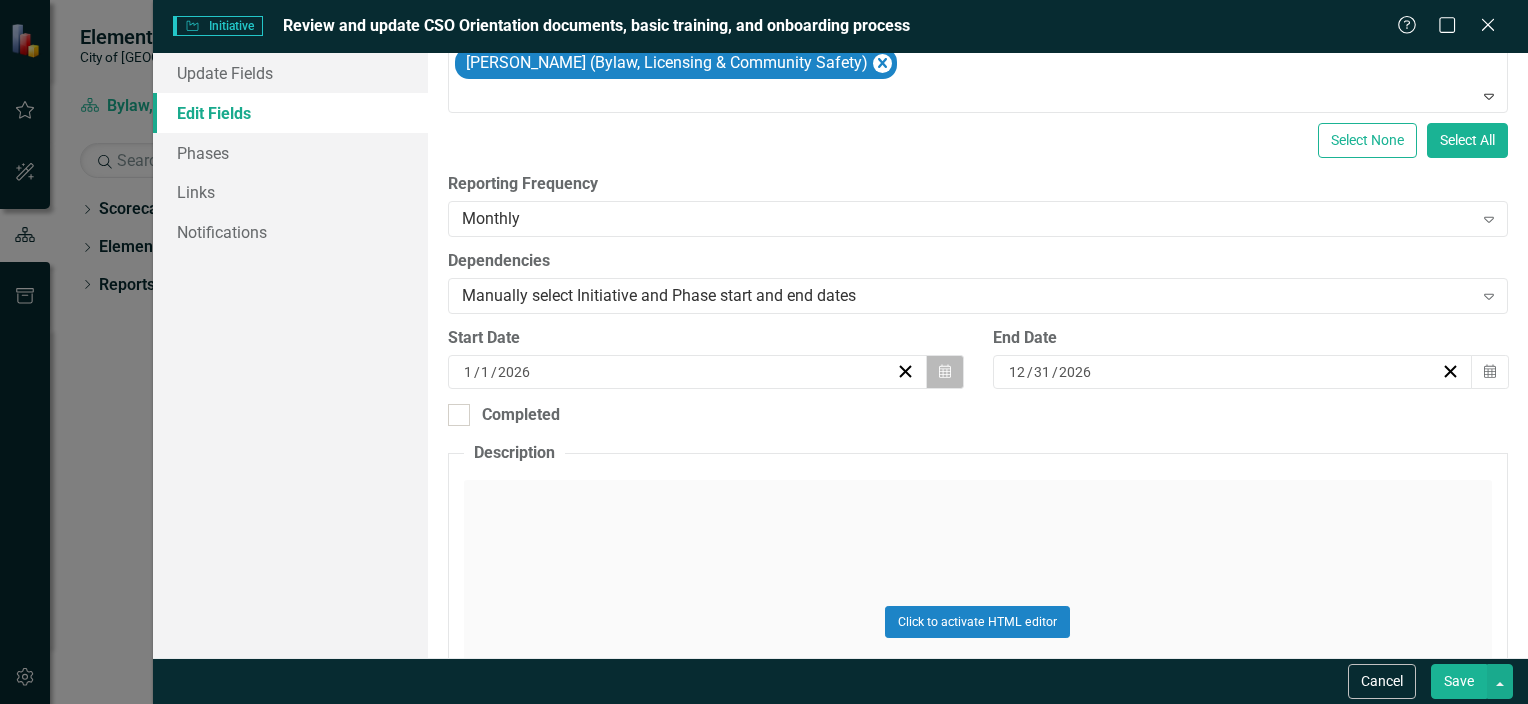click on "Calendar" 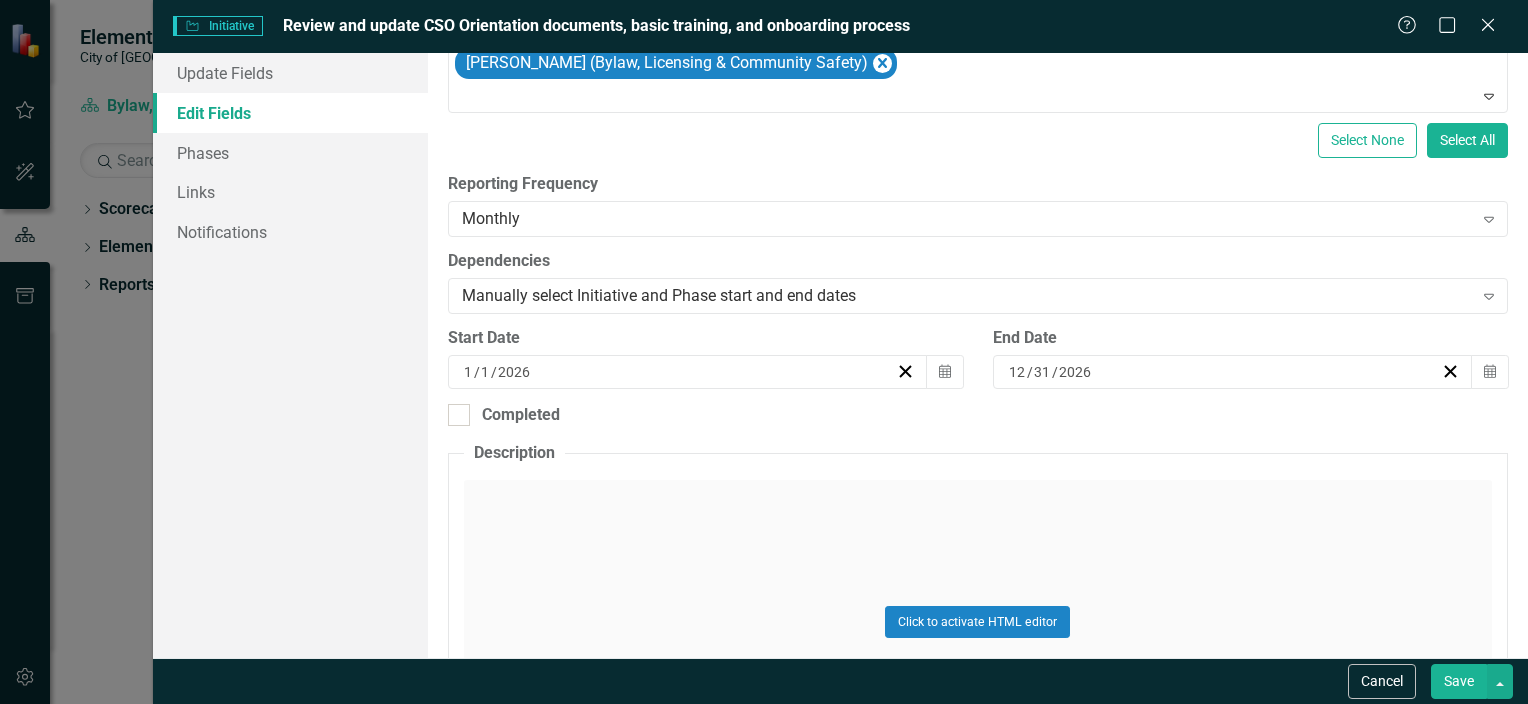 click on "/" at bounding box center (477, 372) 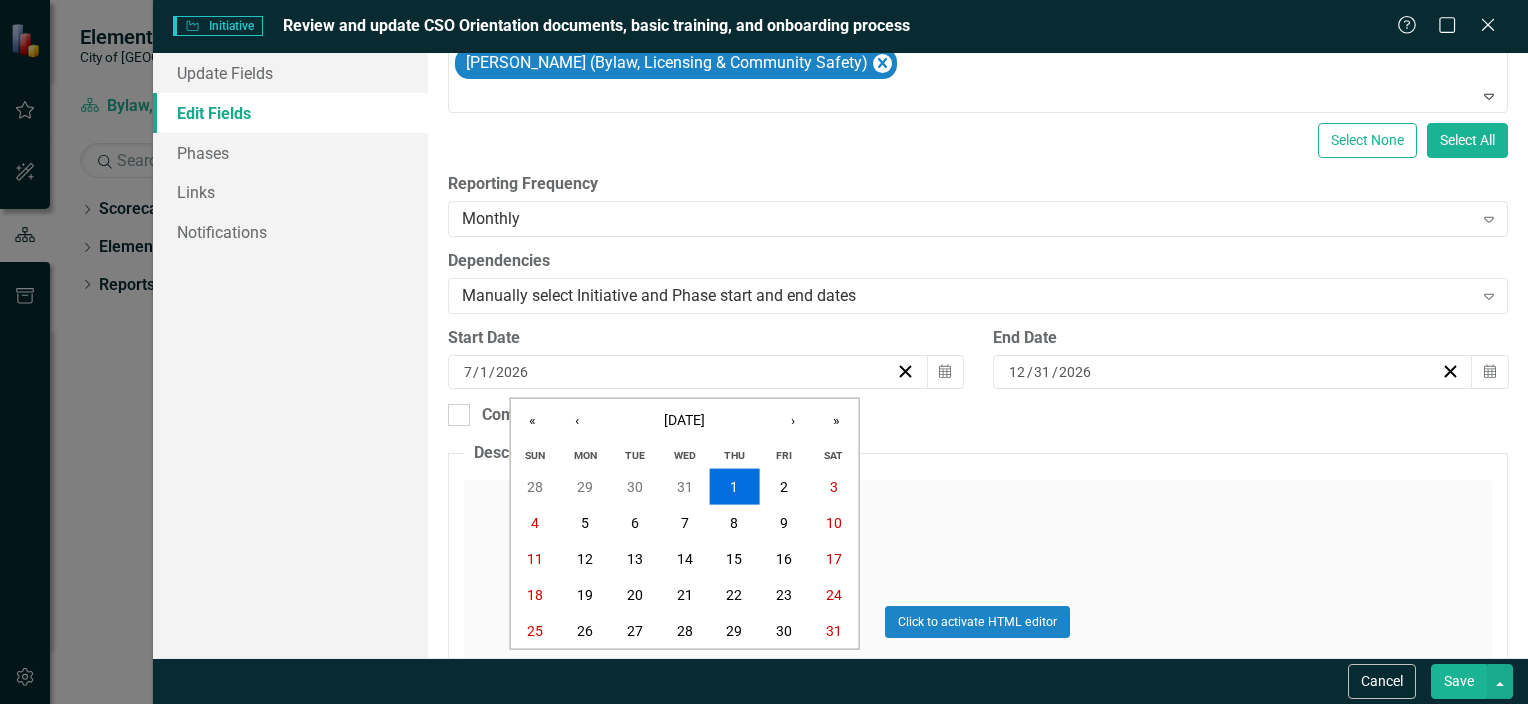 type on "7" 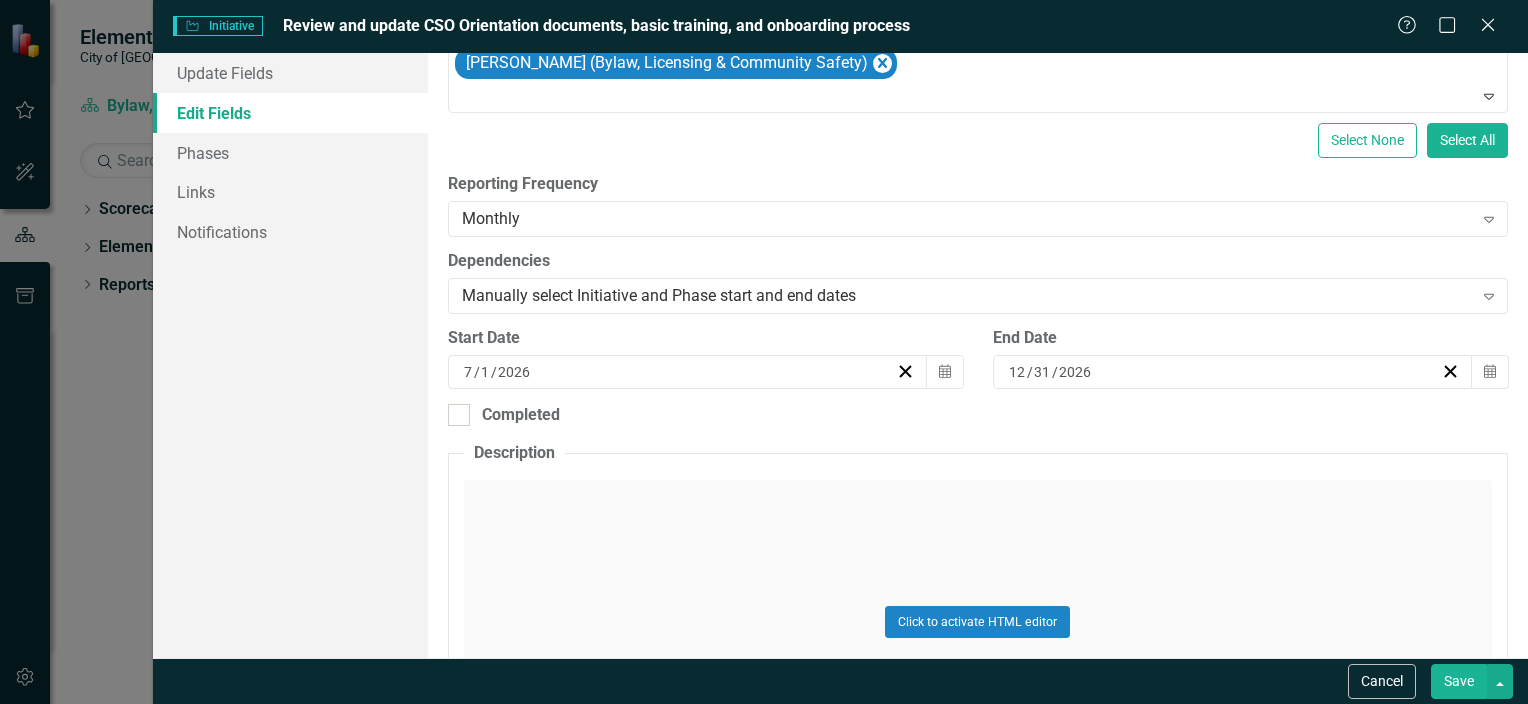 click on "2026" at bounding box center [514, 372] 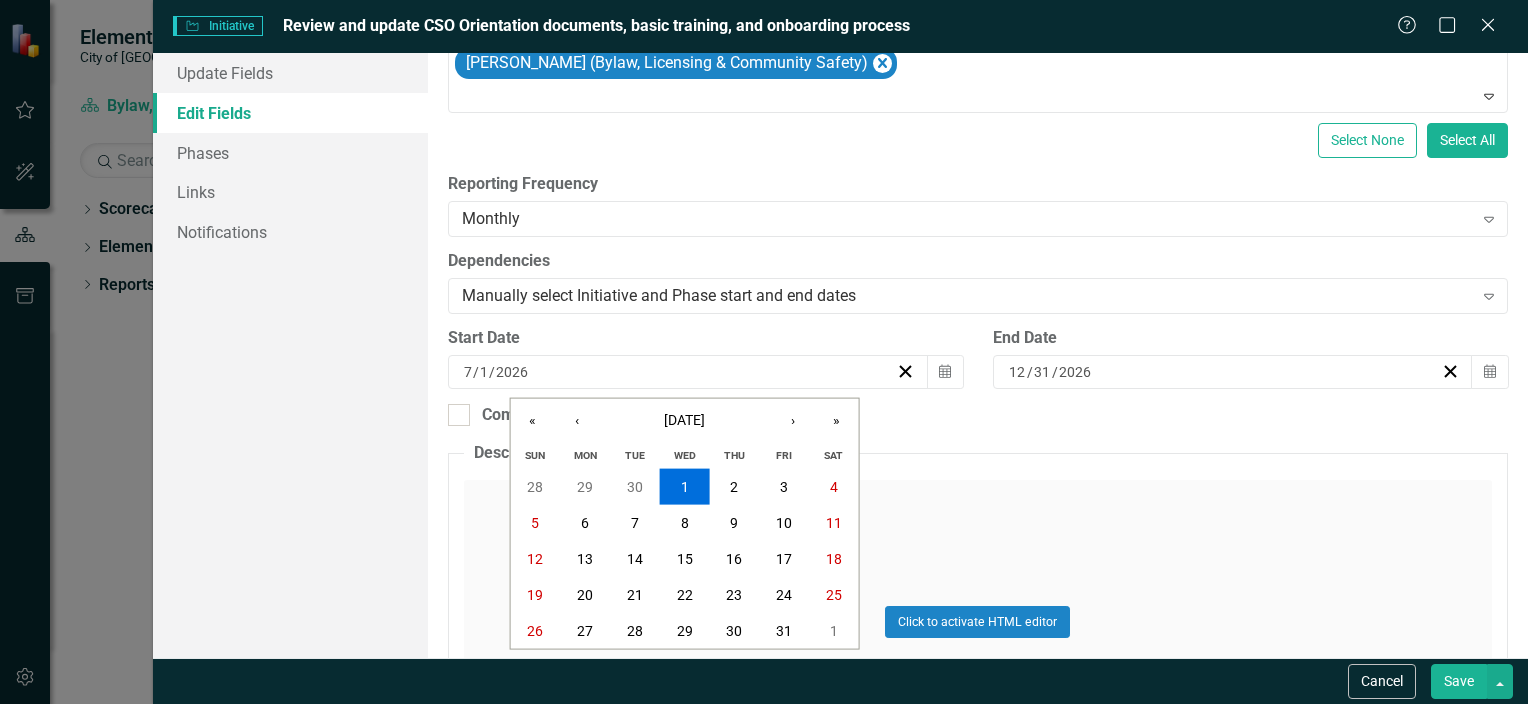 click on "2026" at bounding box center [512, 372] 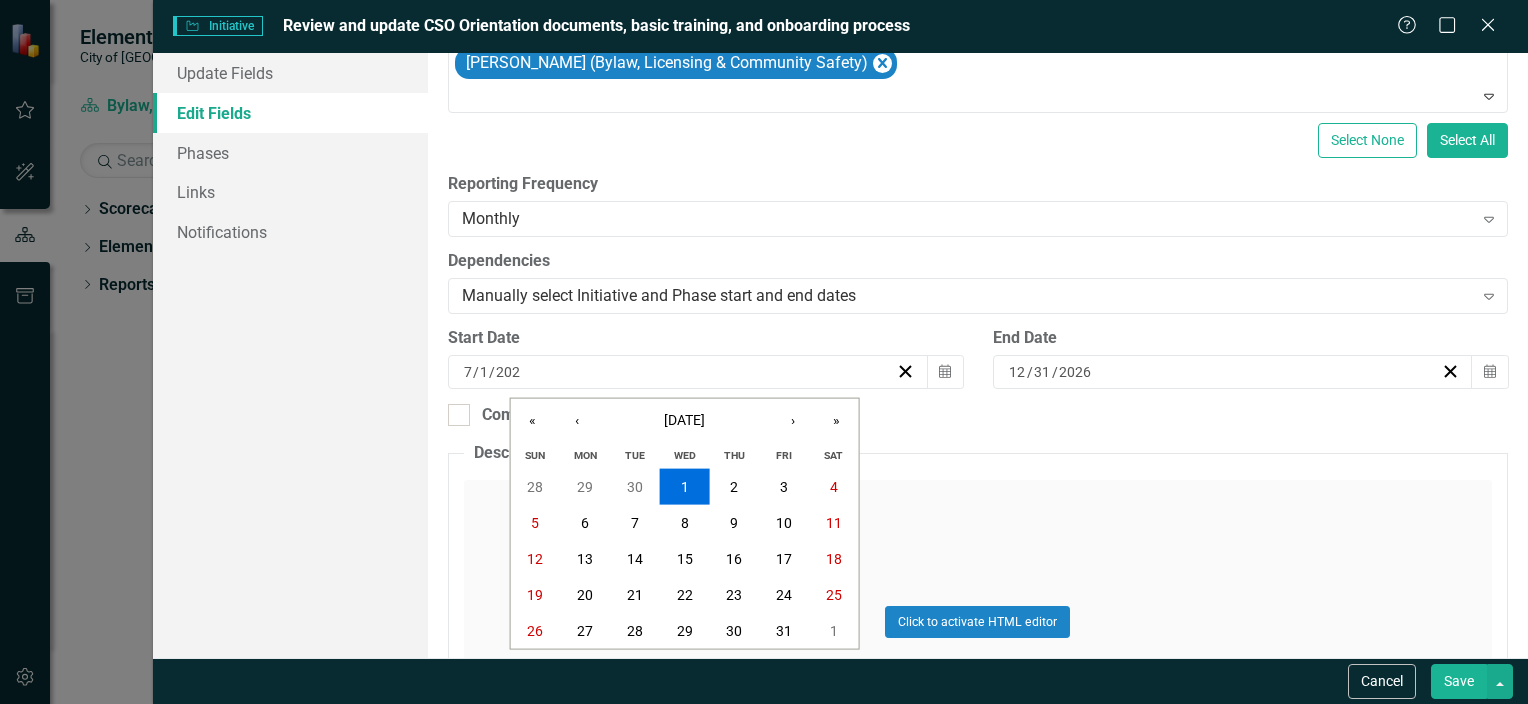 type on "2025" 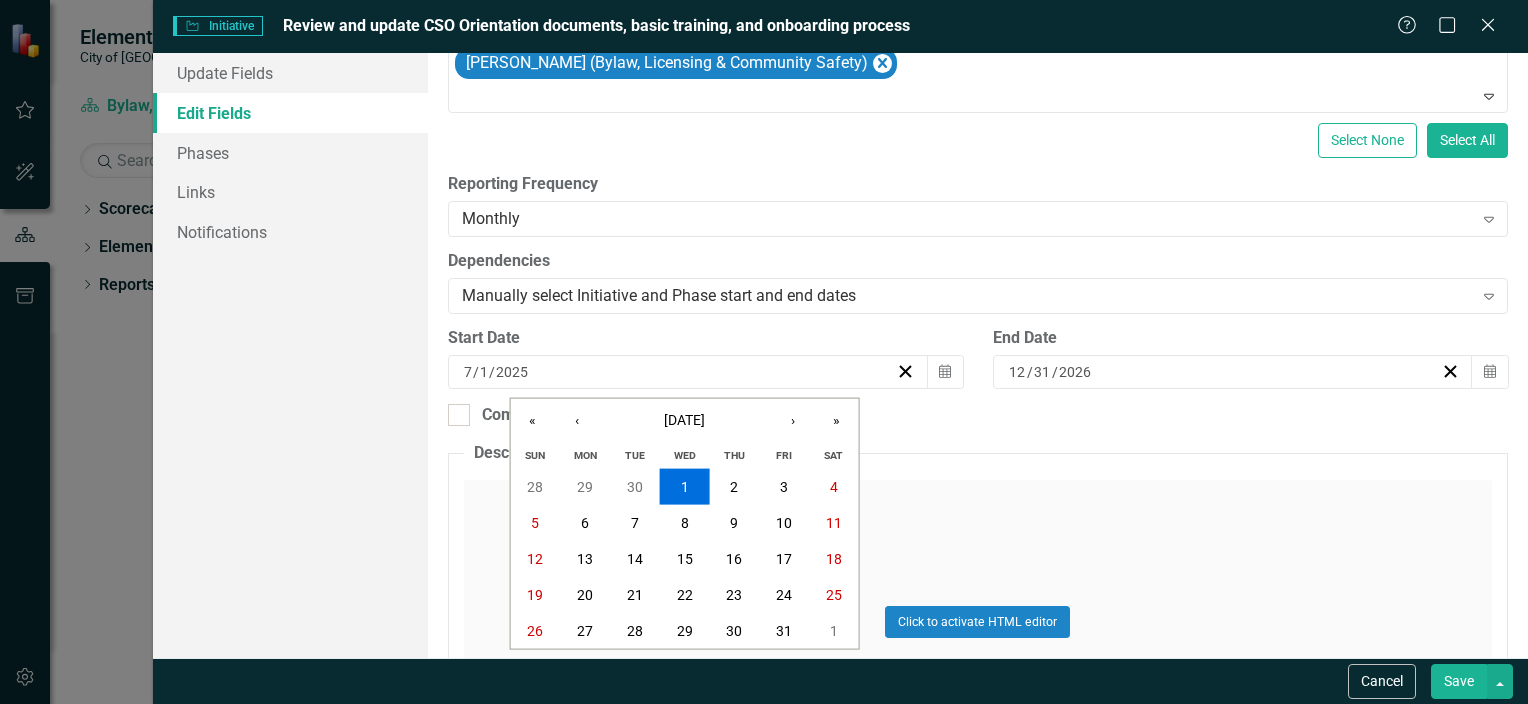 click on "Update Fields Edit Fields Phases Links Notifications" at bounding box center [290, 355] 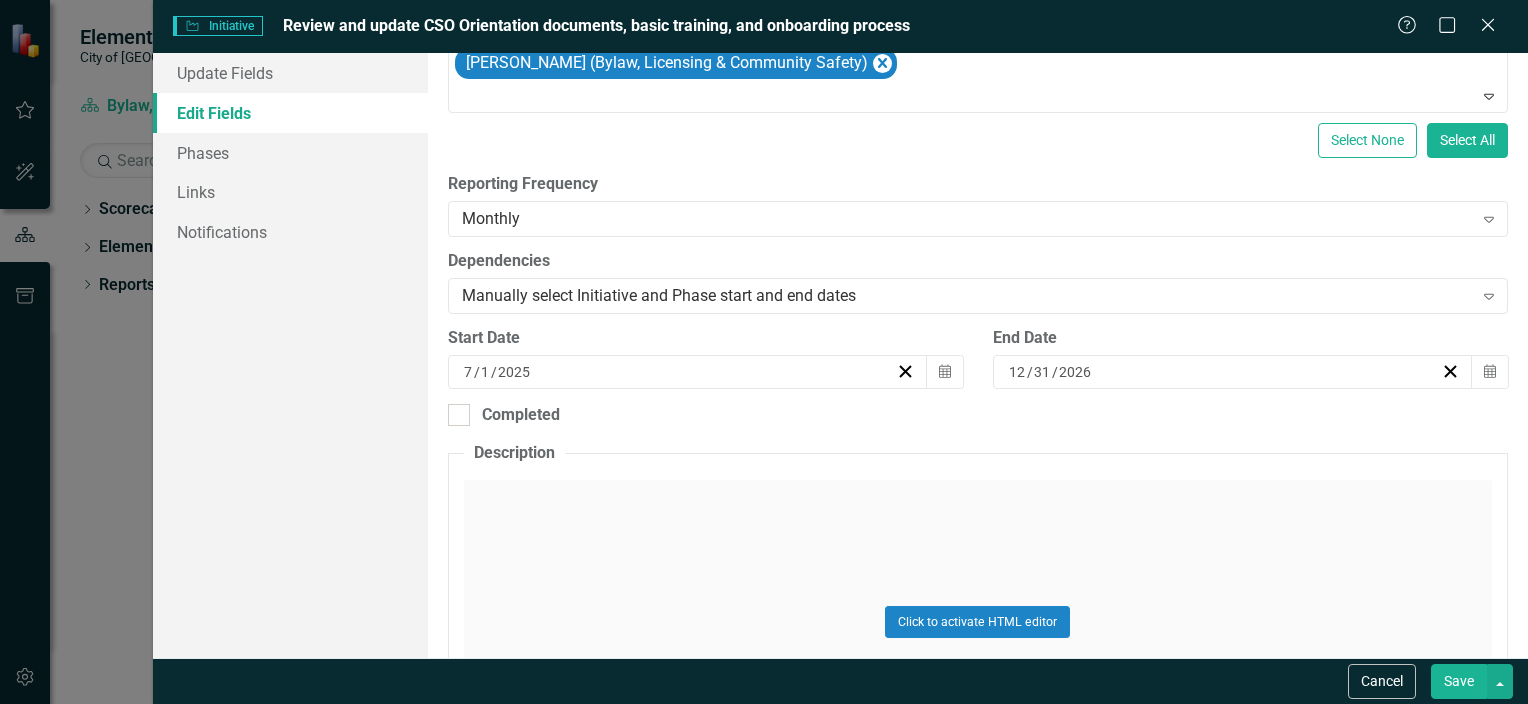 click on "2026" at bounding box center (1075, 372) 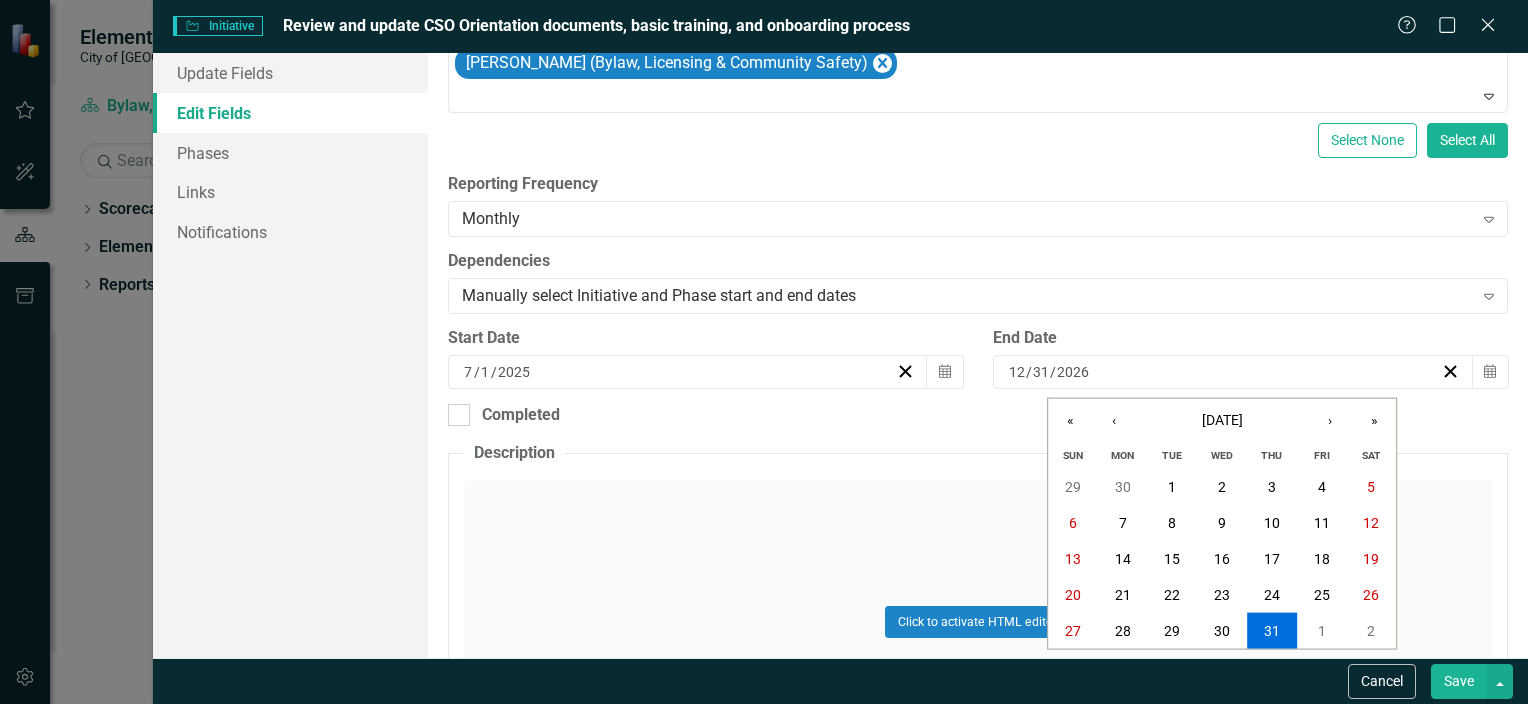 click on "2026" at bounding box center [1073, 372] 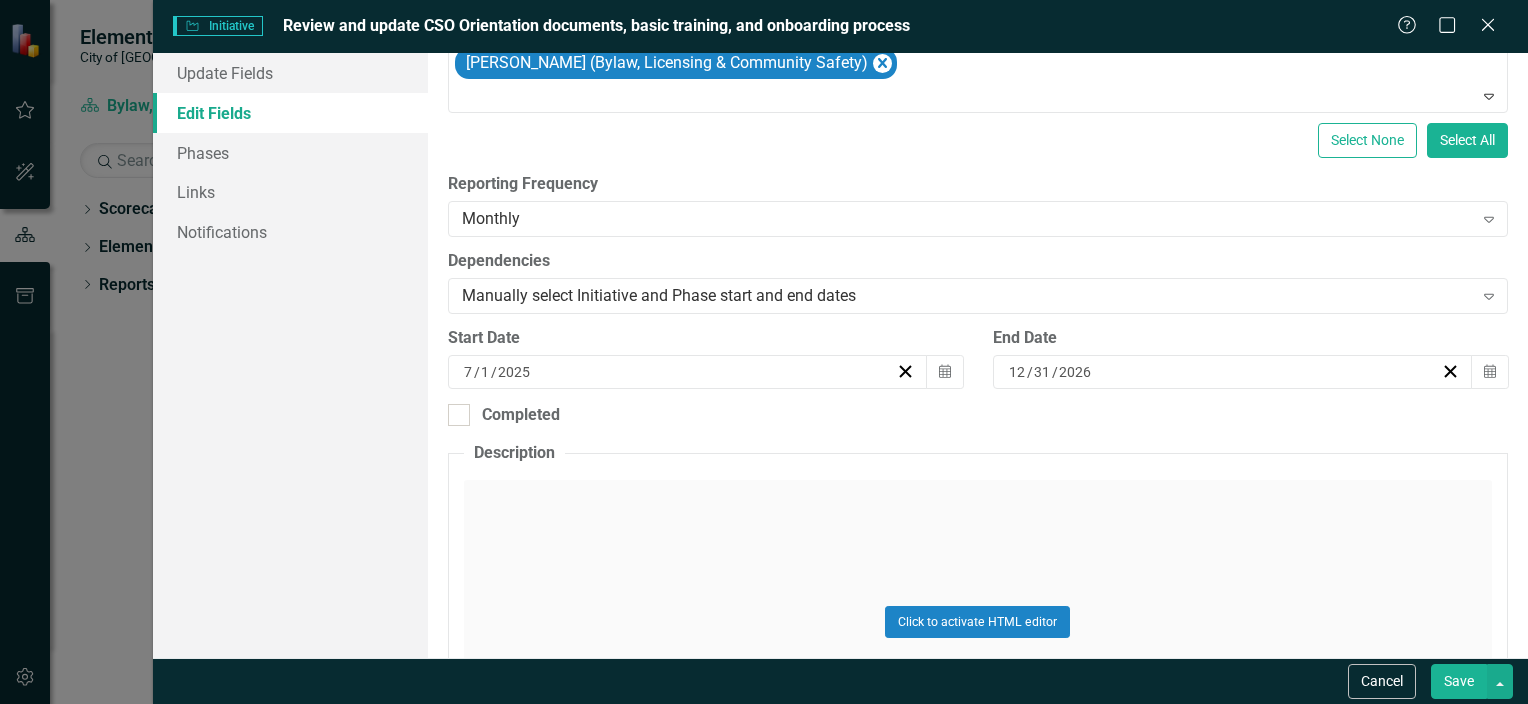 click on "2026" at bounding box center (1075, 372) 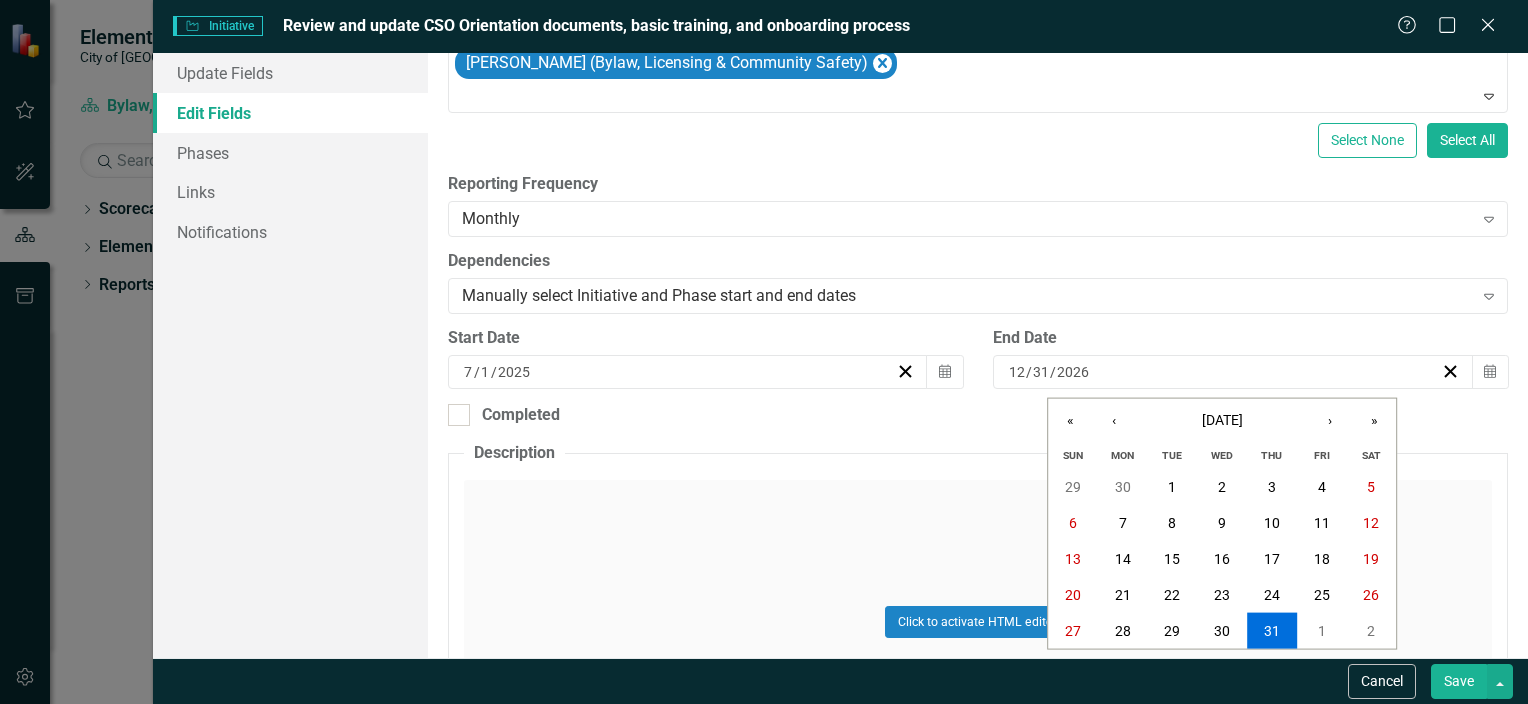 click on "2026" at bounding box center (1073, 372) 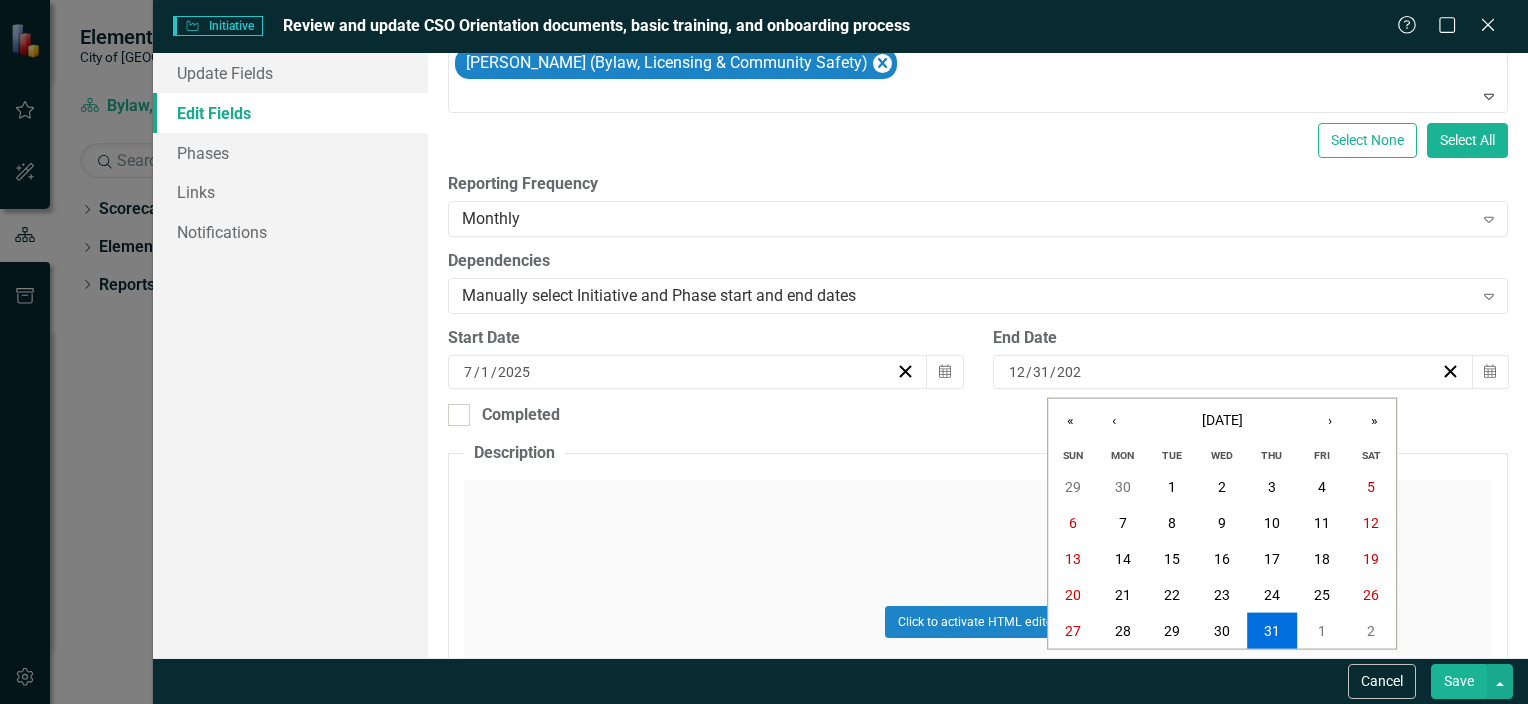 type on "2025" 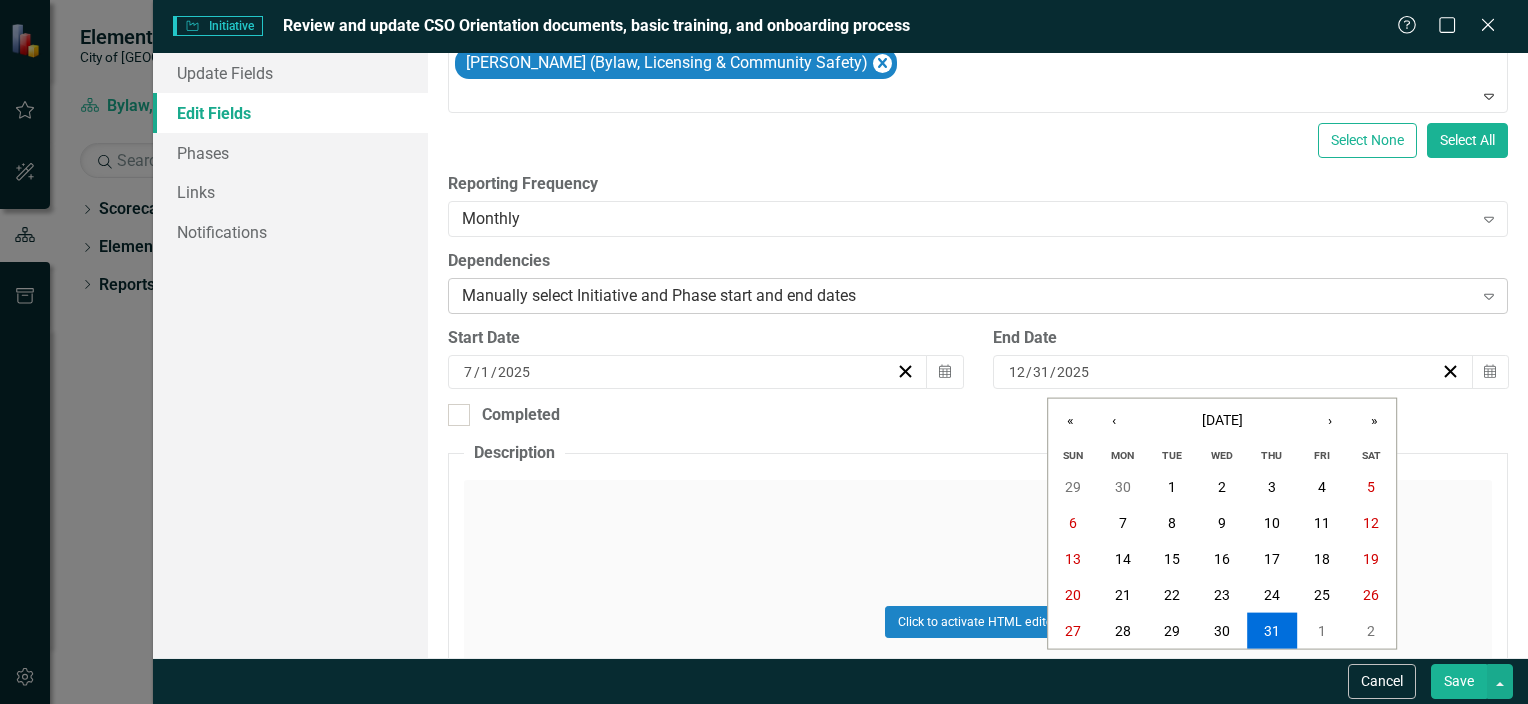 click on "Manually select Initiative and Phase start and end dates Expand" at bounding box center (978, 296) 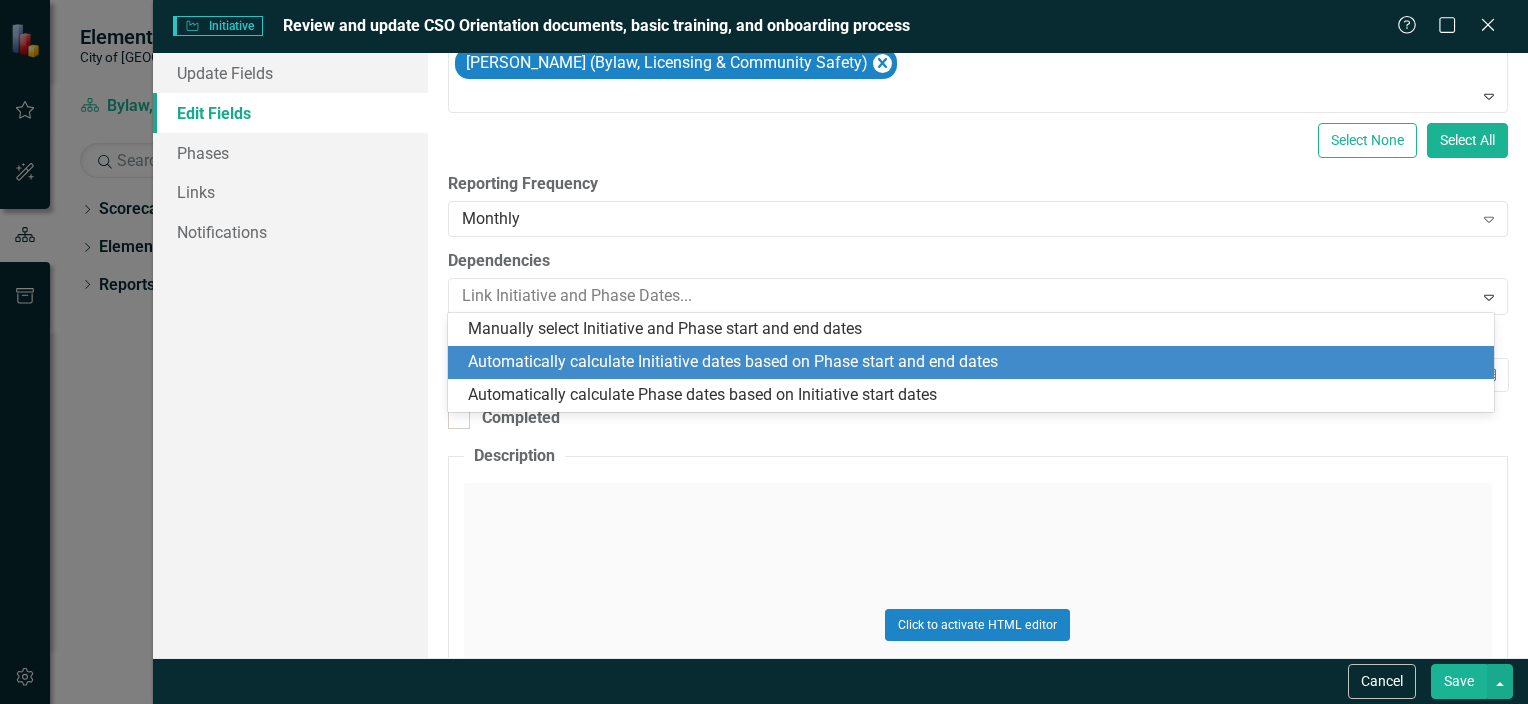 click on "Update Fields Edit Fields Phases Links Notifications" at bounding box center (290, 355) 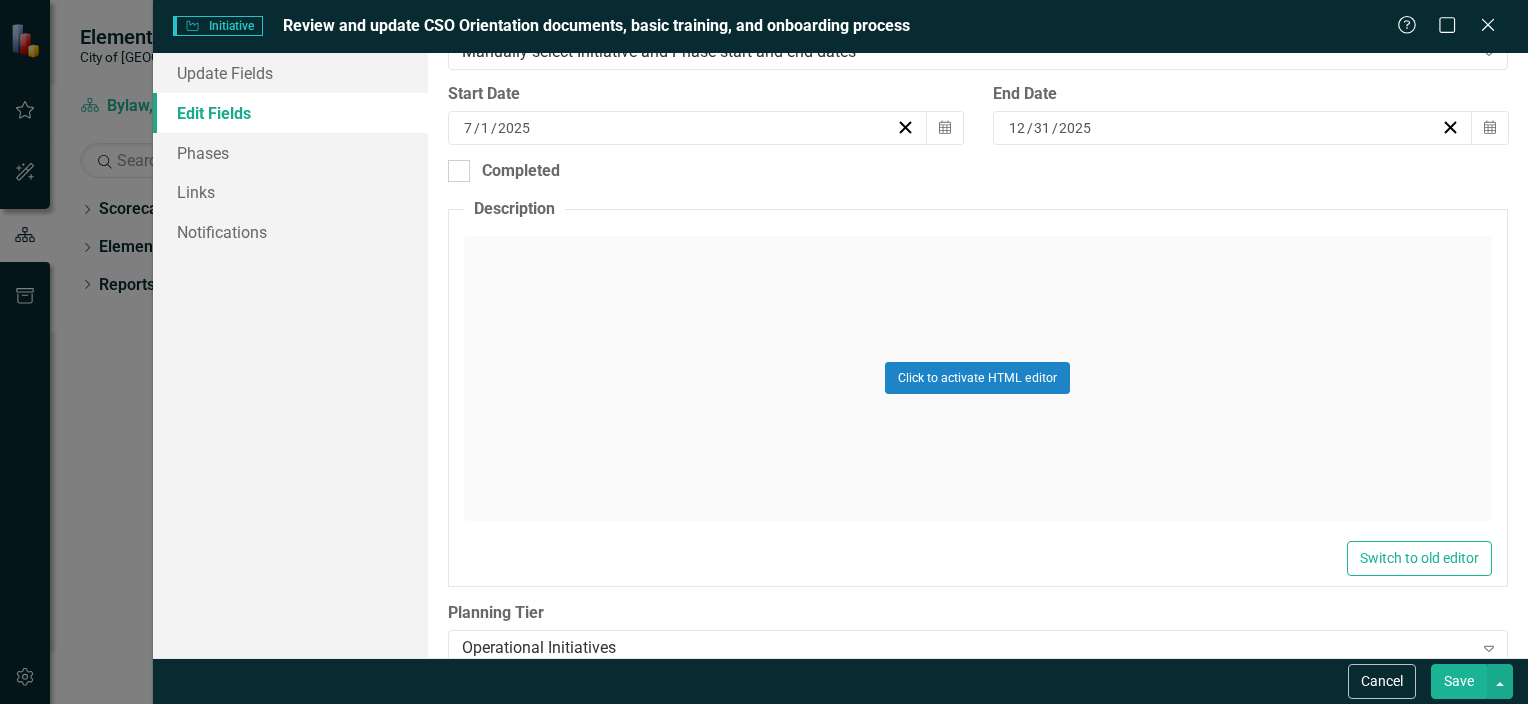 scroll, scrollTop: 600, scrollLeft: 0, axis: vertical 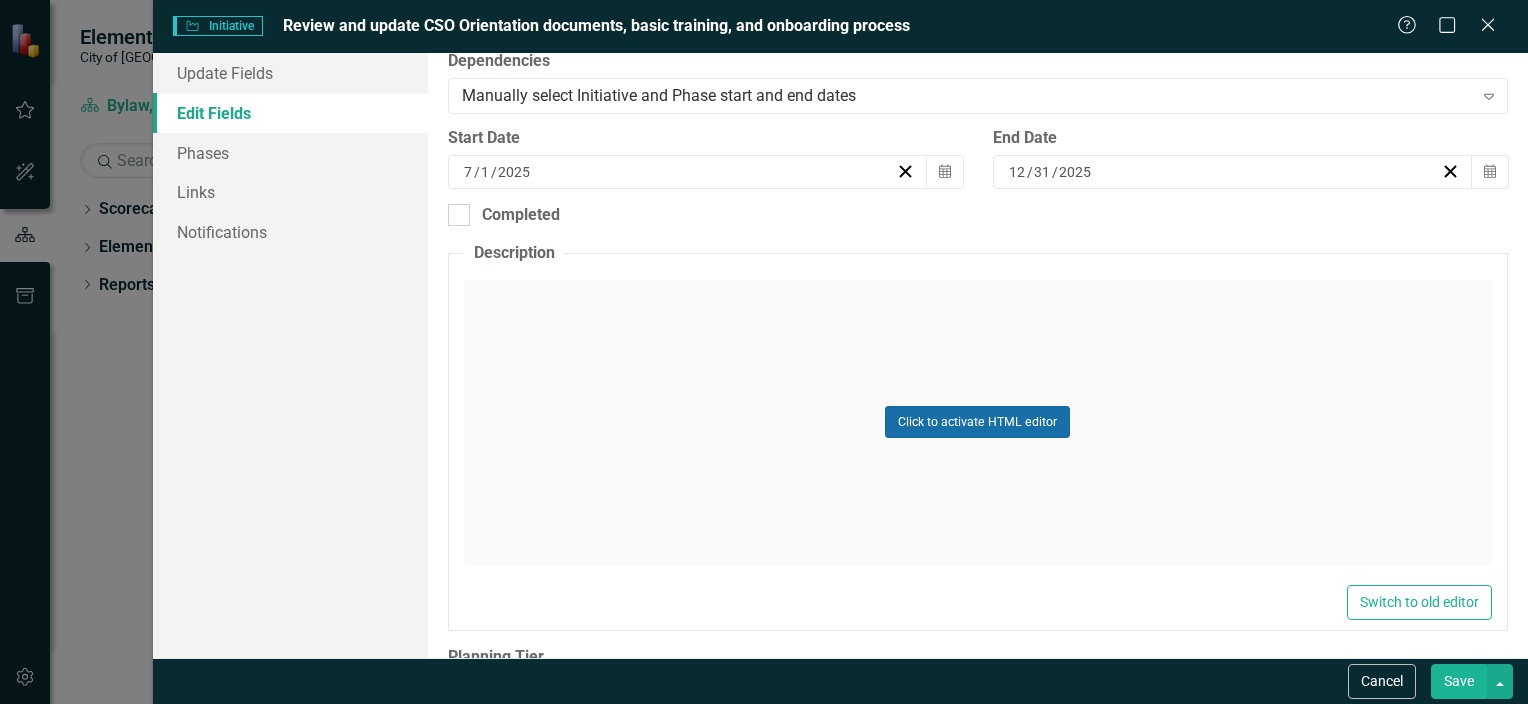 click on "Click to activate HTML editor" at bounding box center (977, 422) 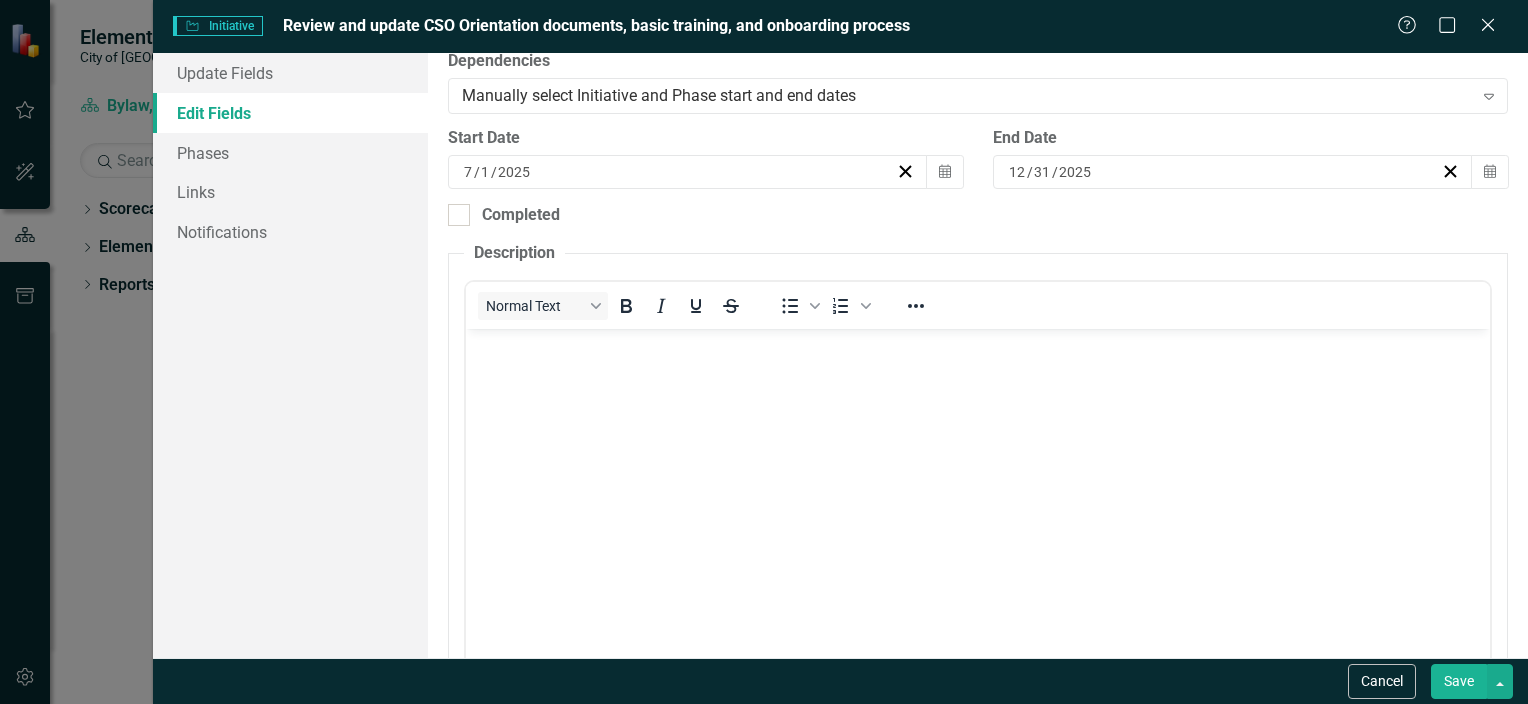 scroll, scrollTop: 0, scrollLeft: 0, axis: both 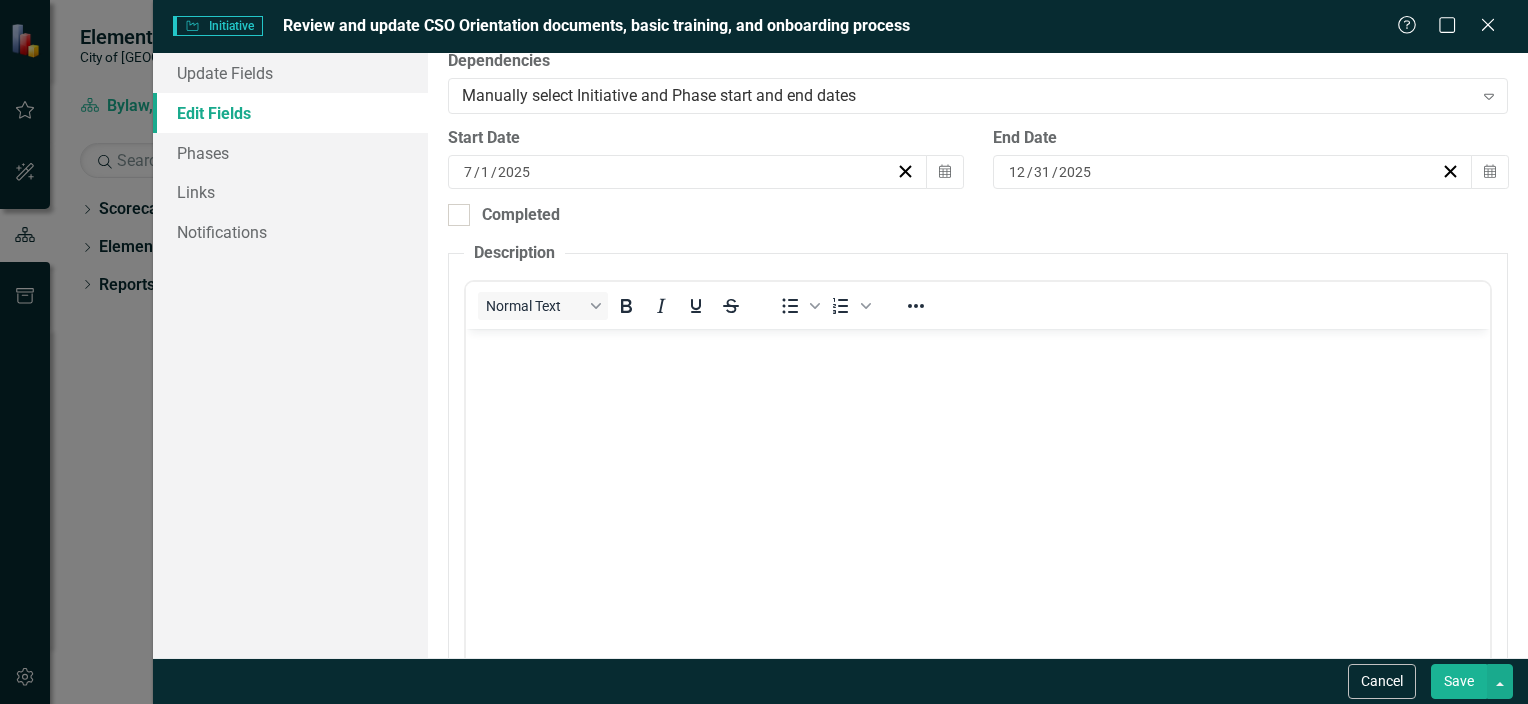 click at bounding box center [977, 478] 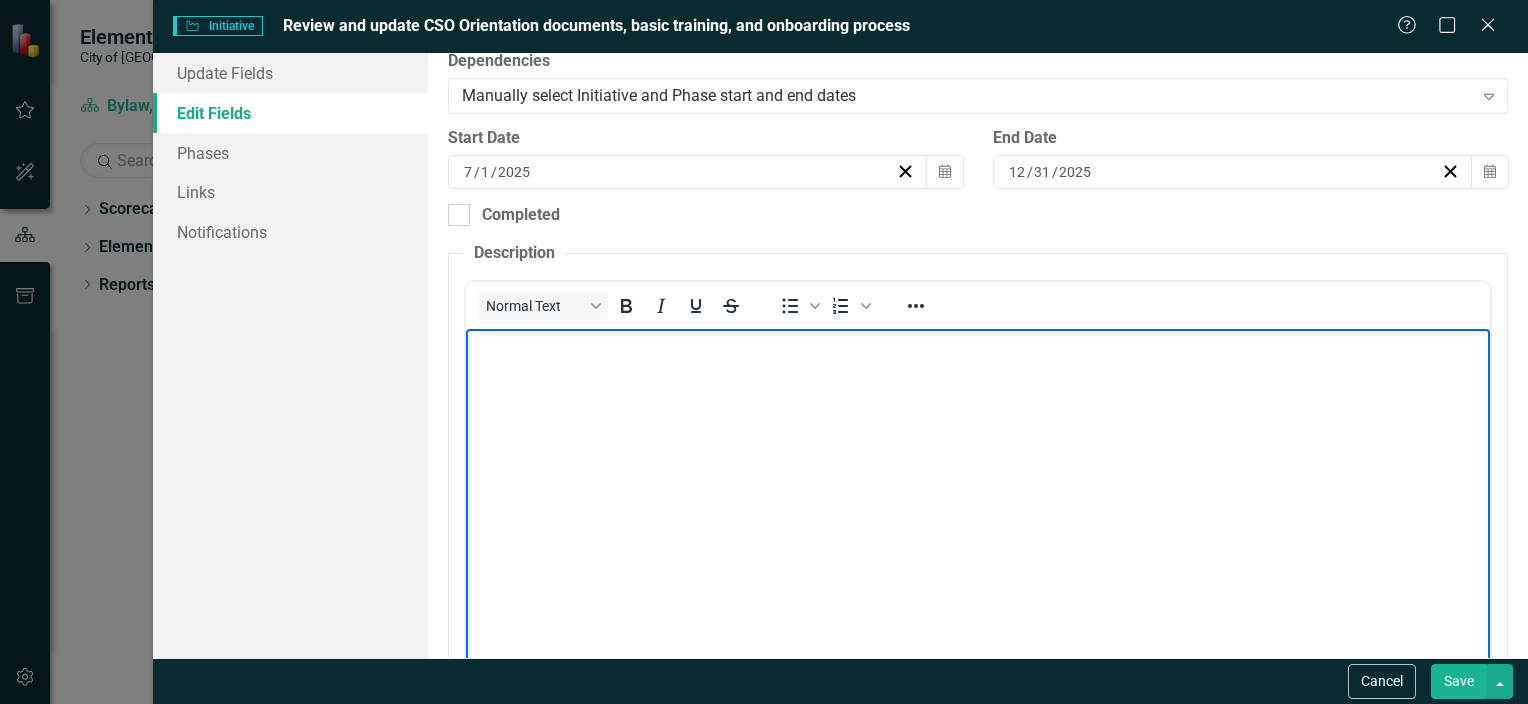 type 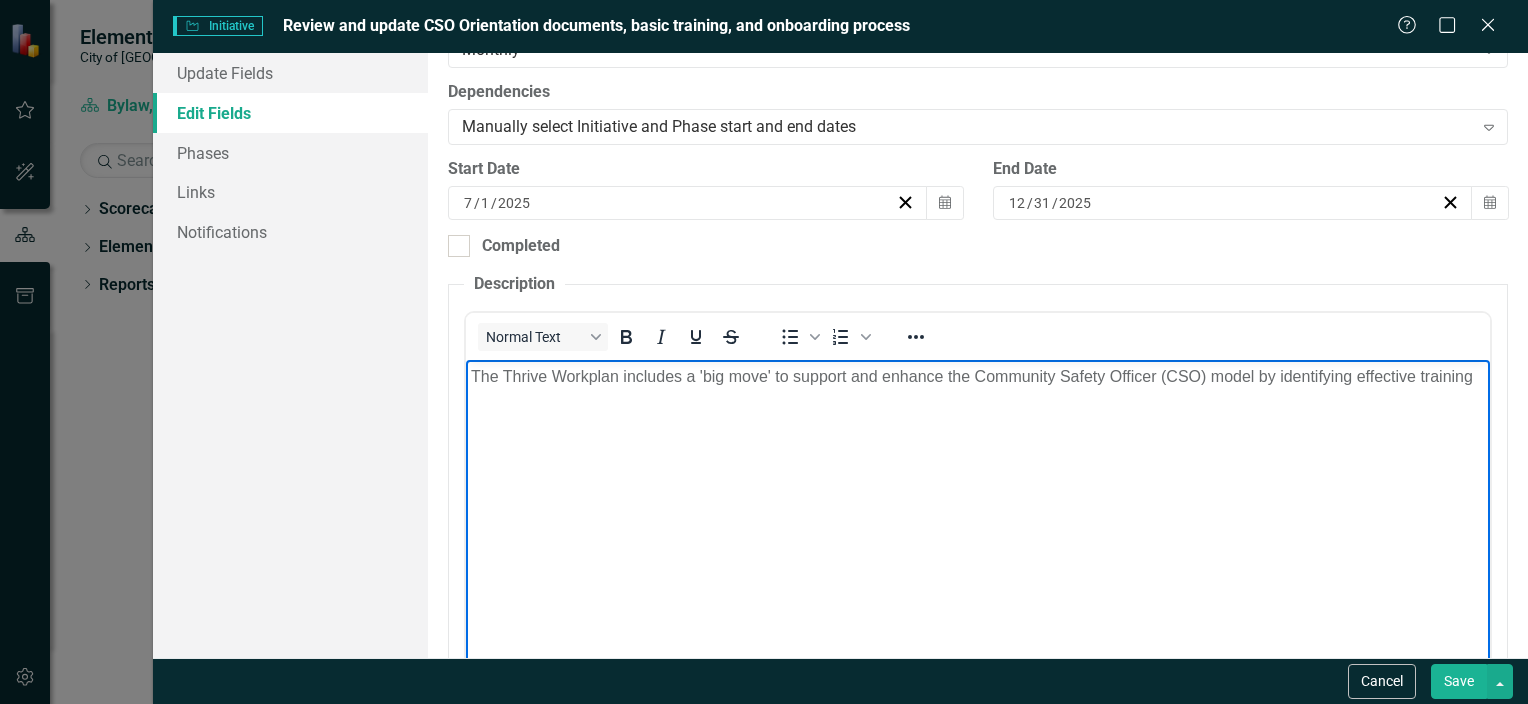 scroll, scrollTop: 600, scrollLeft: 0, axis: vertical 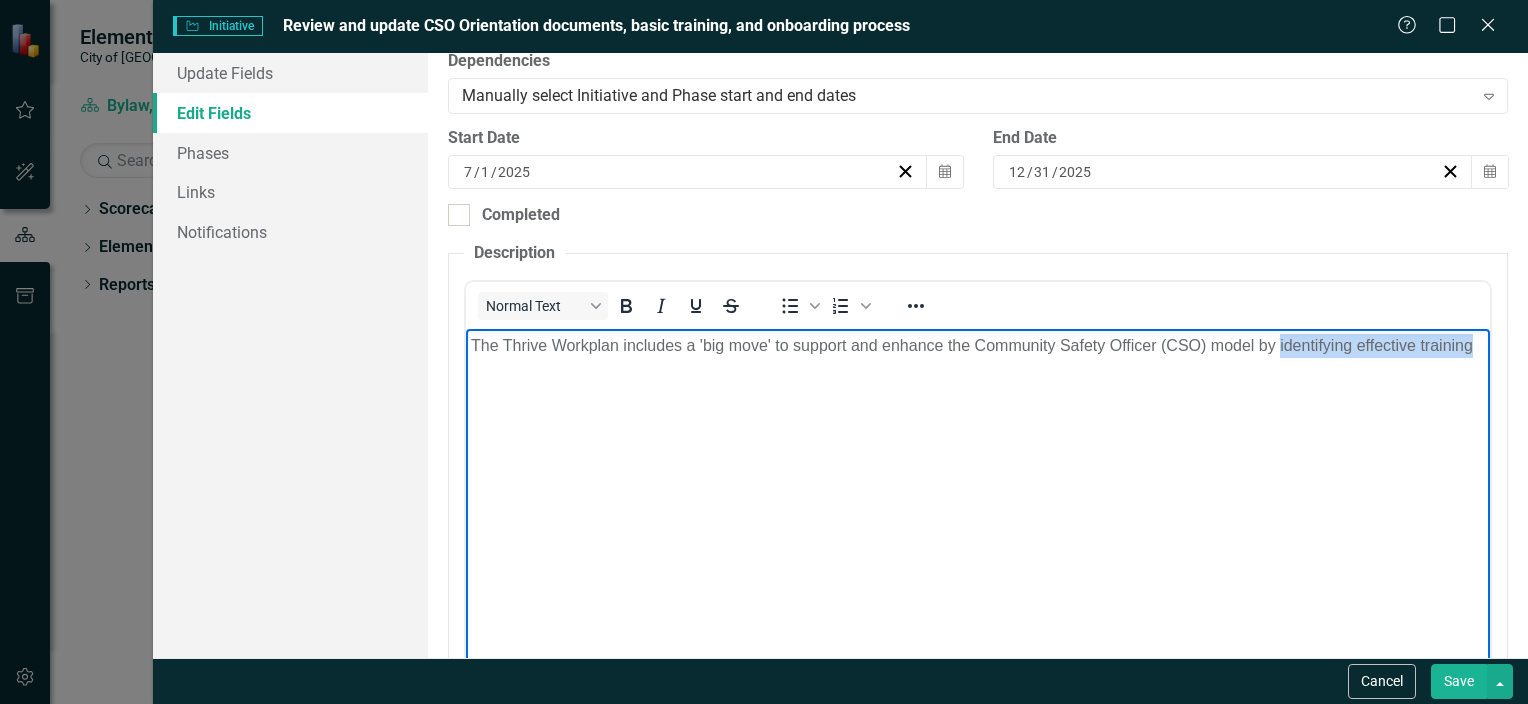 drag, startPoint x: 523, startPoint y: 370, endPoint x: 1277, endPoint y: 342, distance: 754.5197 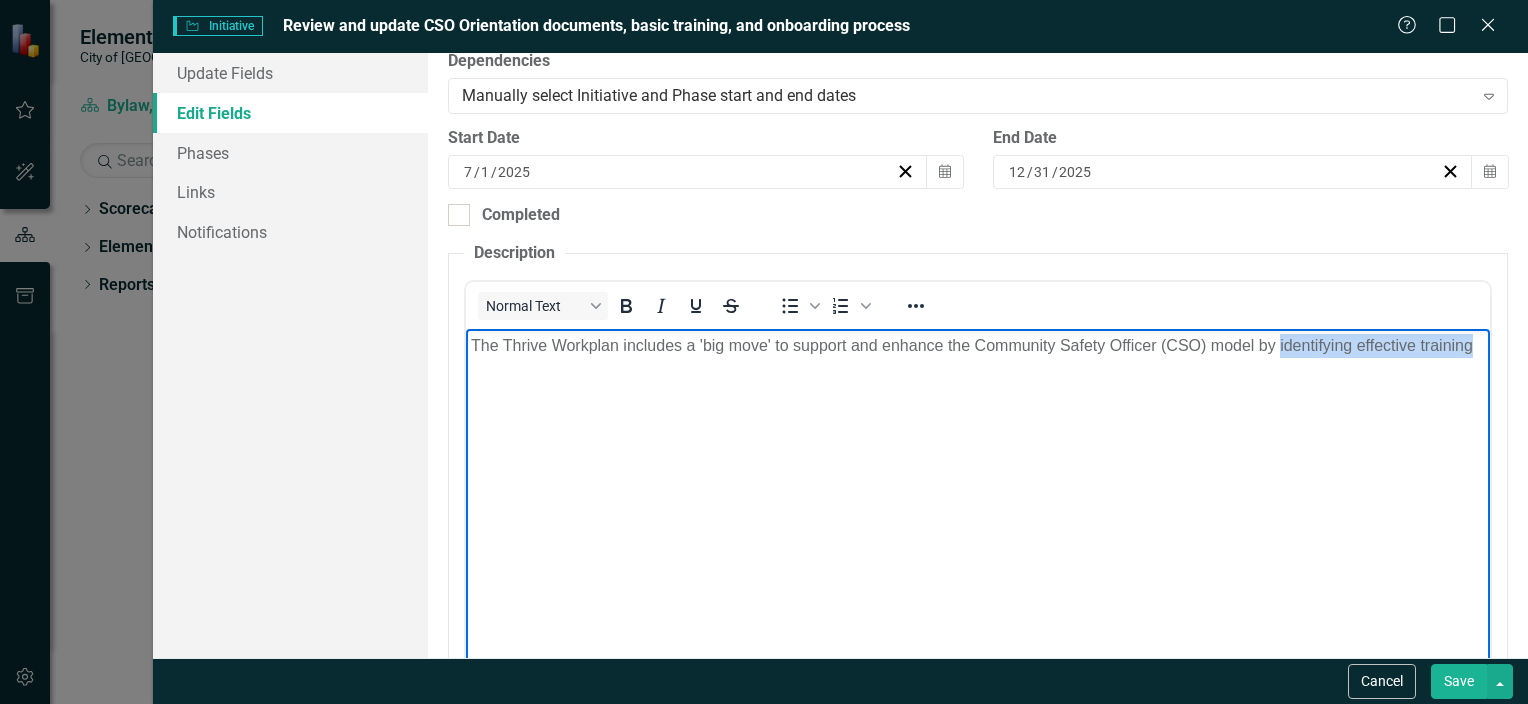 click on "The Thrive Workplan includes a 'big move' to support and enhance the Community Safety Officer (CSO) model by identifying effective training" at bounding box center (977, 345) 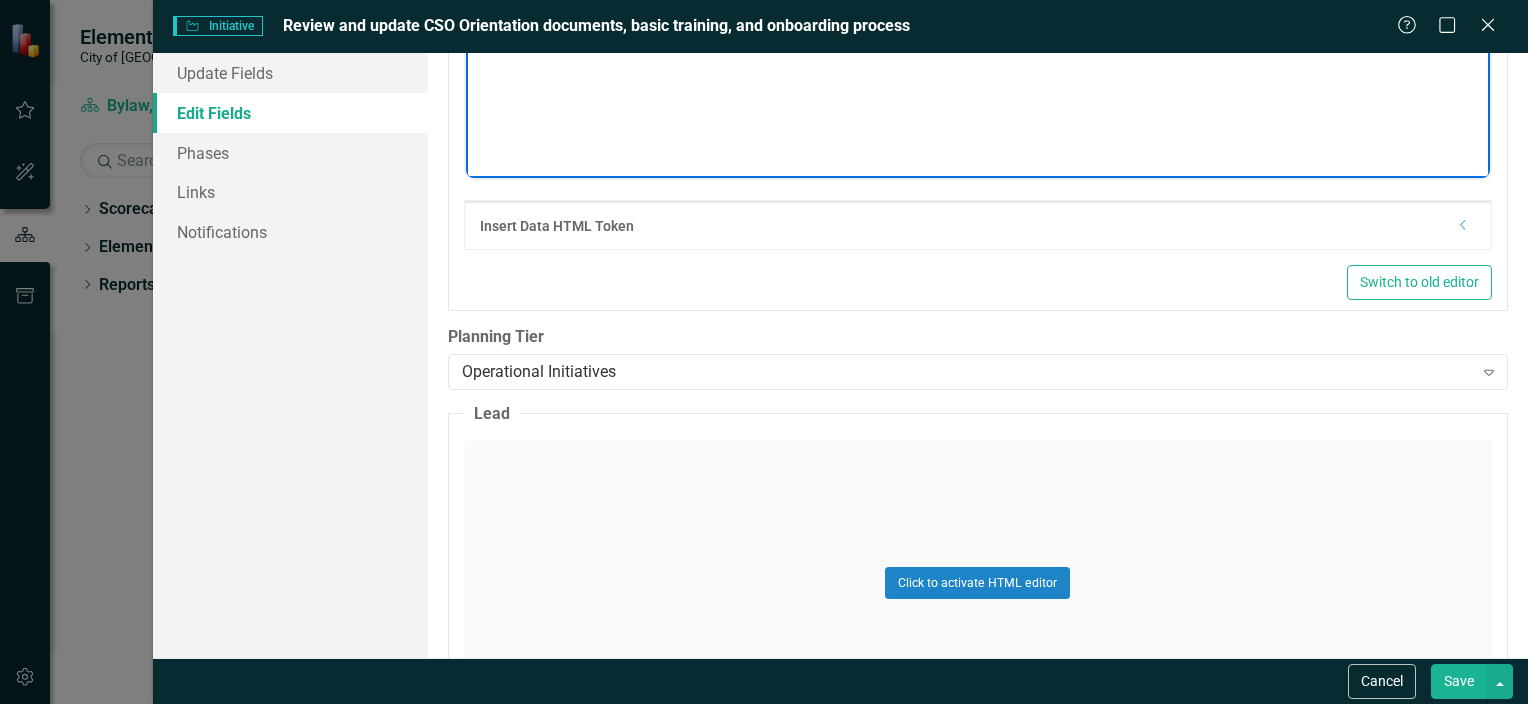 scroll, scrollTop: 1200, scrollLeft: 0, axis: vertical 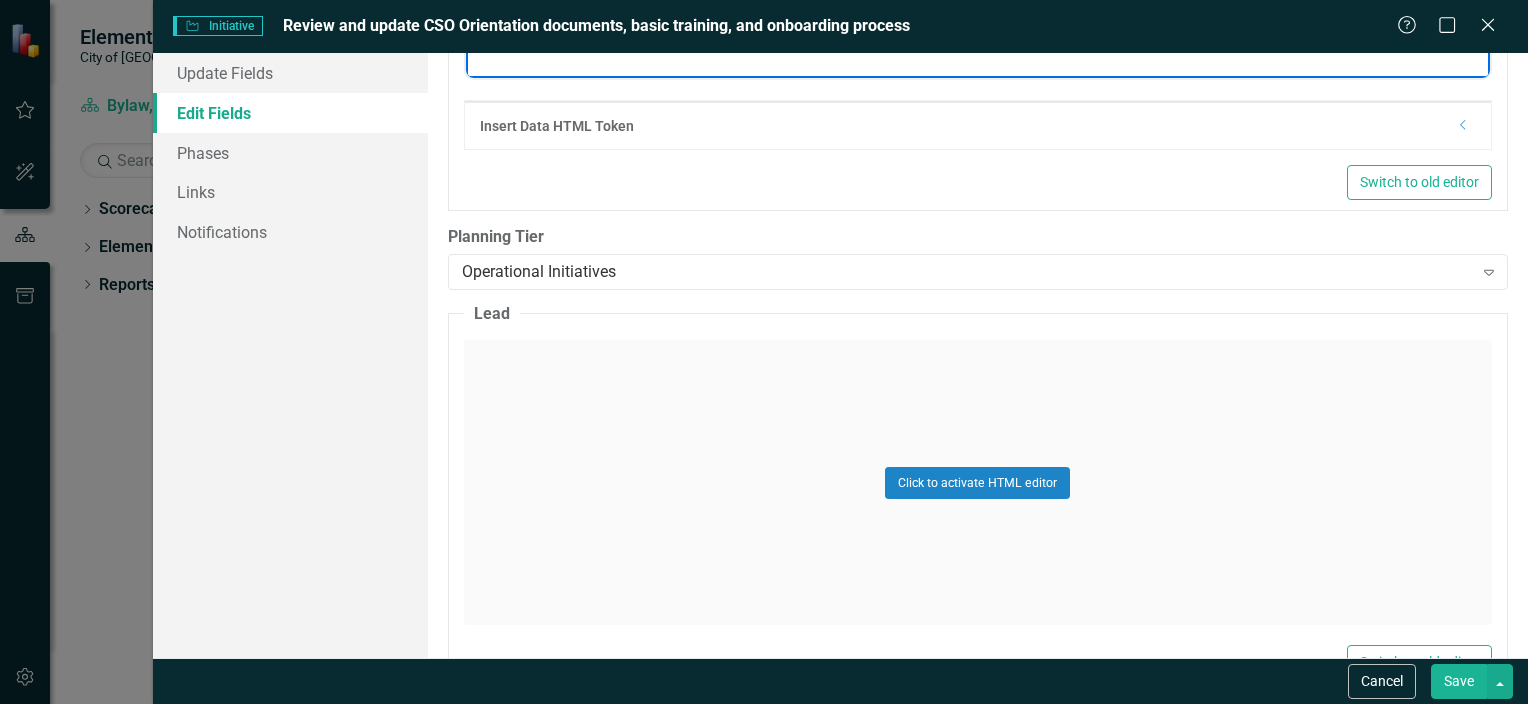 click on "Click to activate HTML editor" at bounding box center [978, 482] 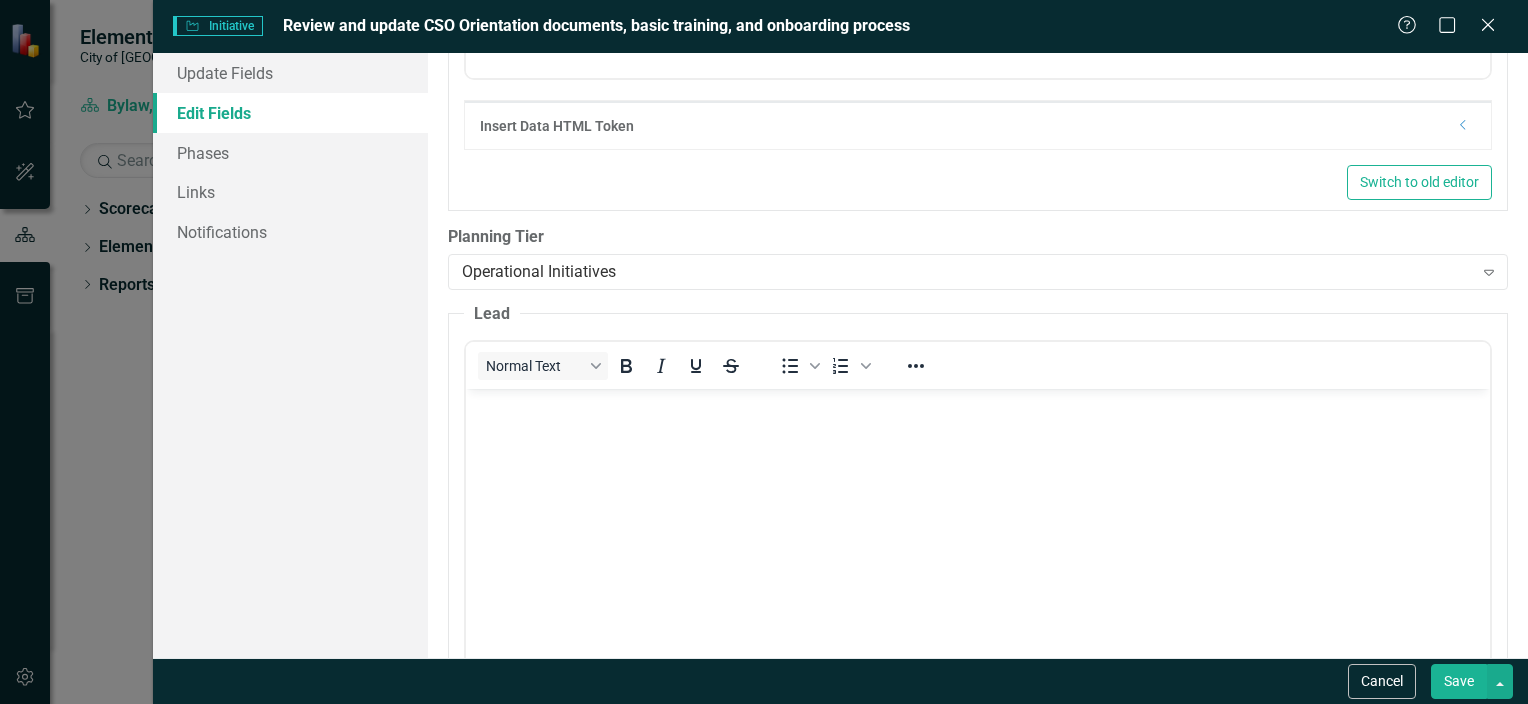 scroll, scrollTop: 0, scrollLeft: 0, axis: both 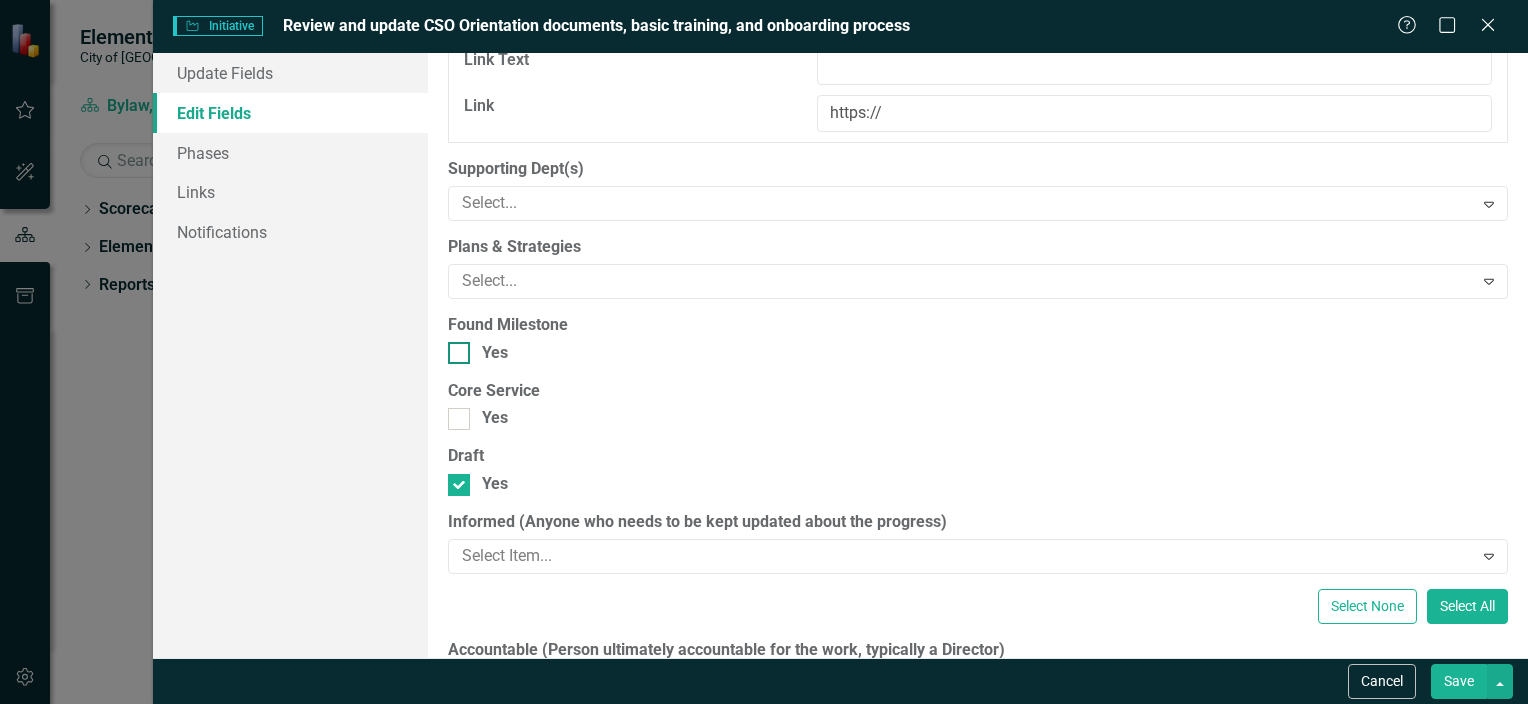 click on "Yes" at bounding box center [454, 348] 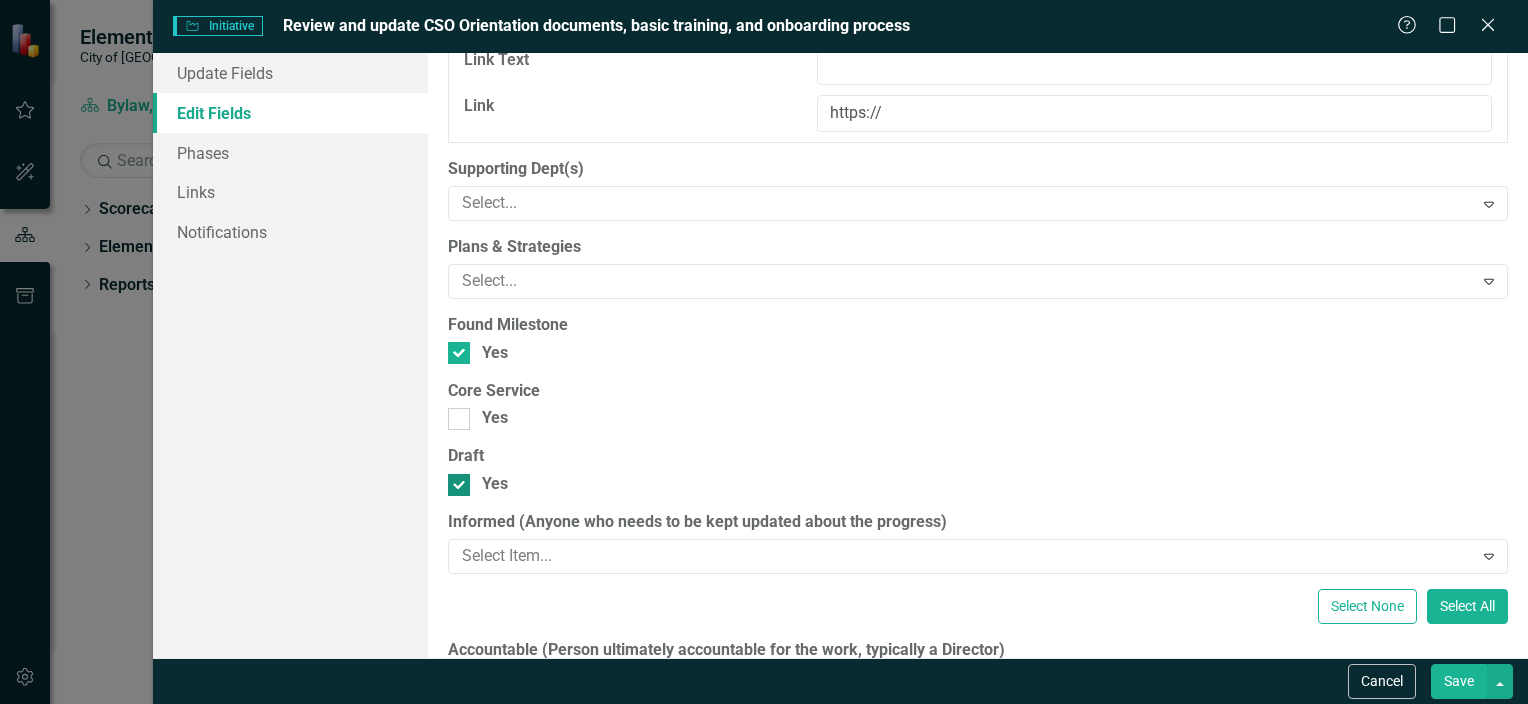 click at bounding box center [459, 485] 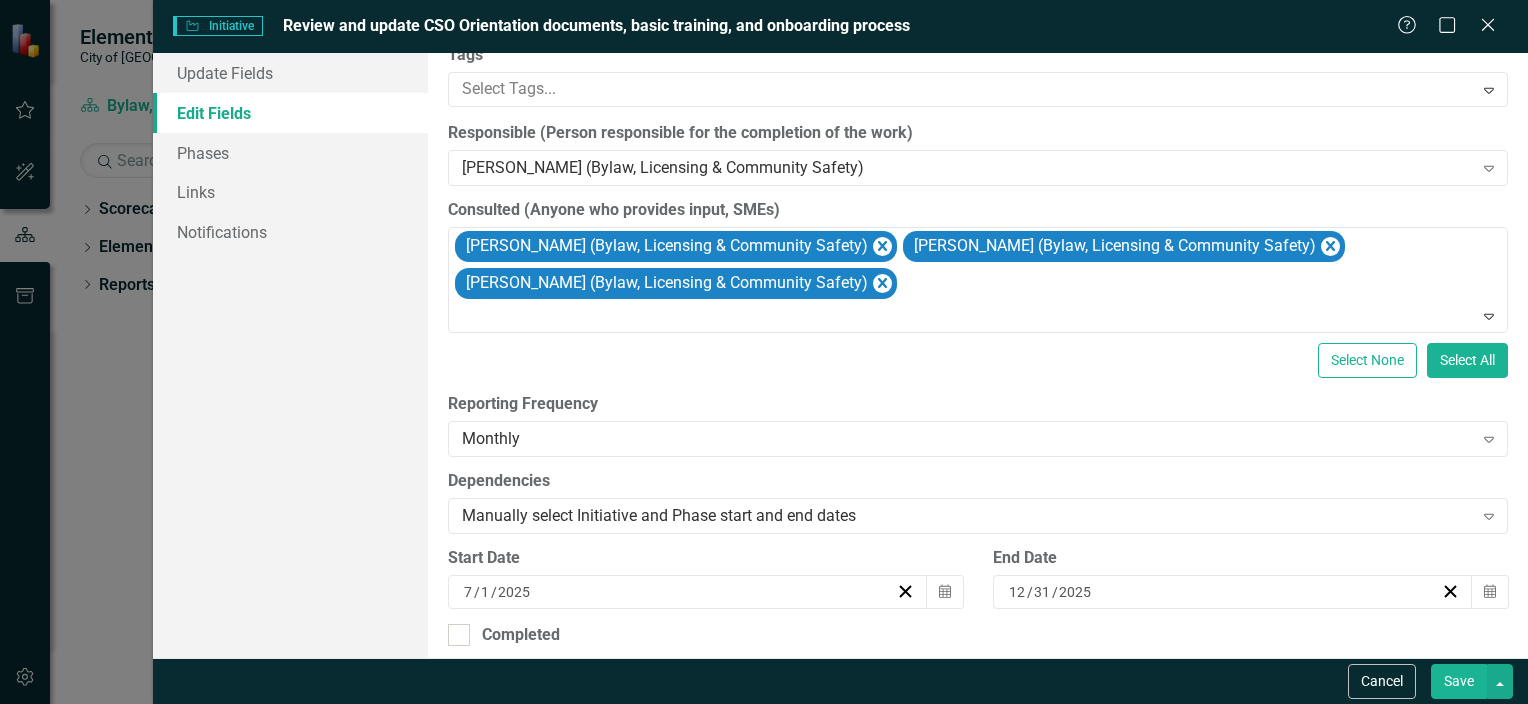 scroll, scrollTop: 0, scrollLeft: 0, axis: both 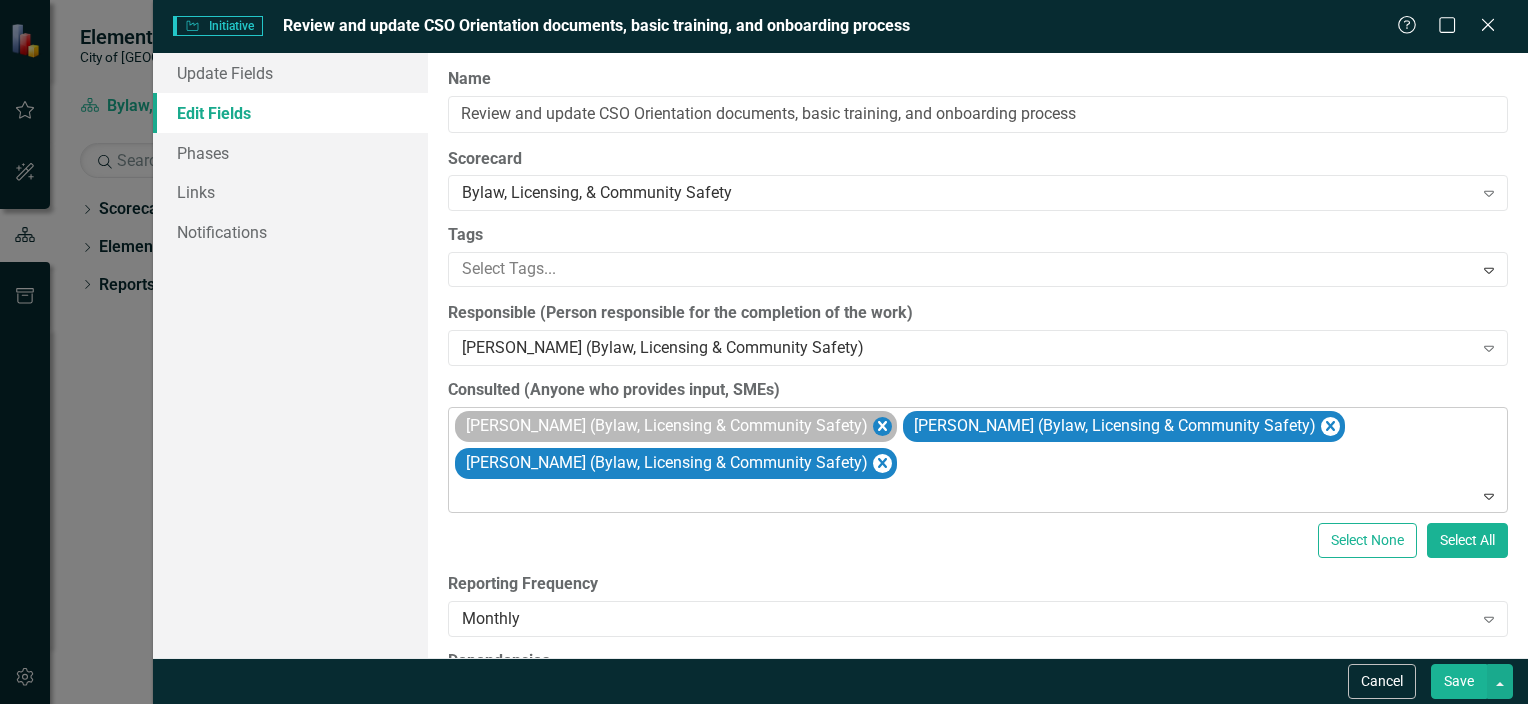 click 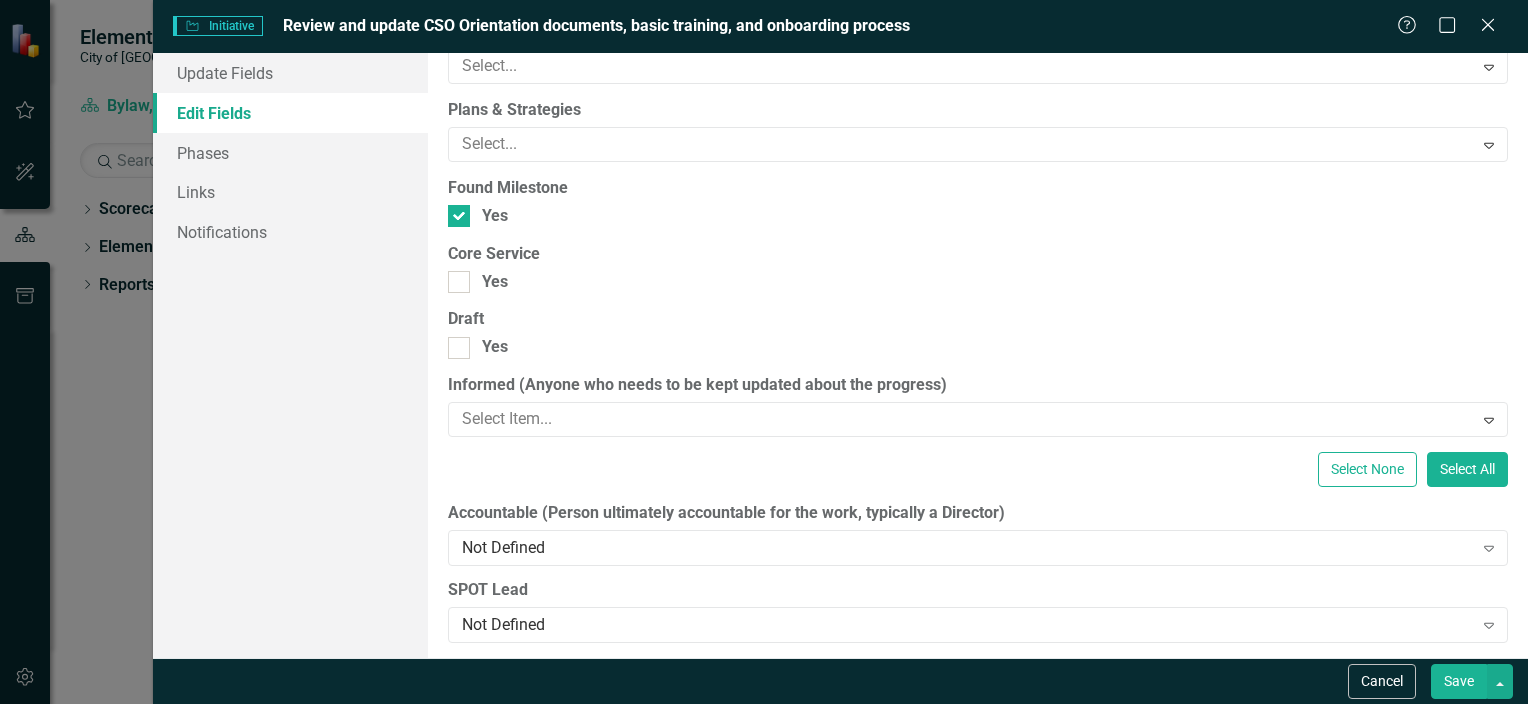 scroll, scrollTop: 2483, scrollLeft: 0, axis: vertical 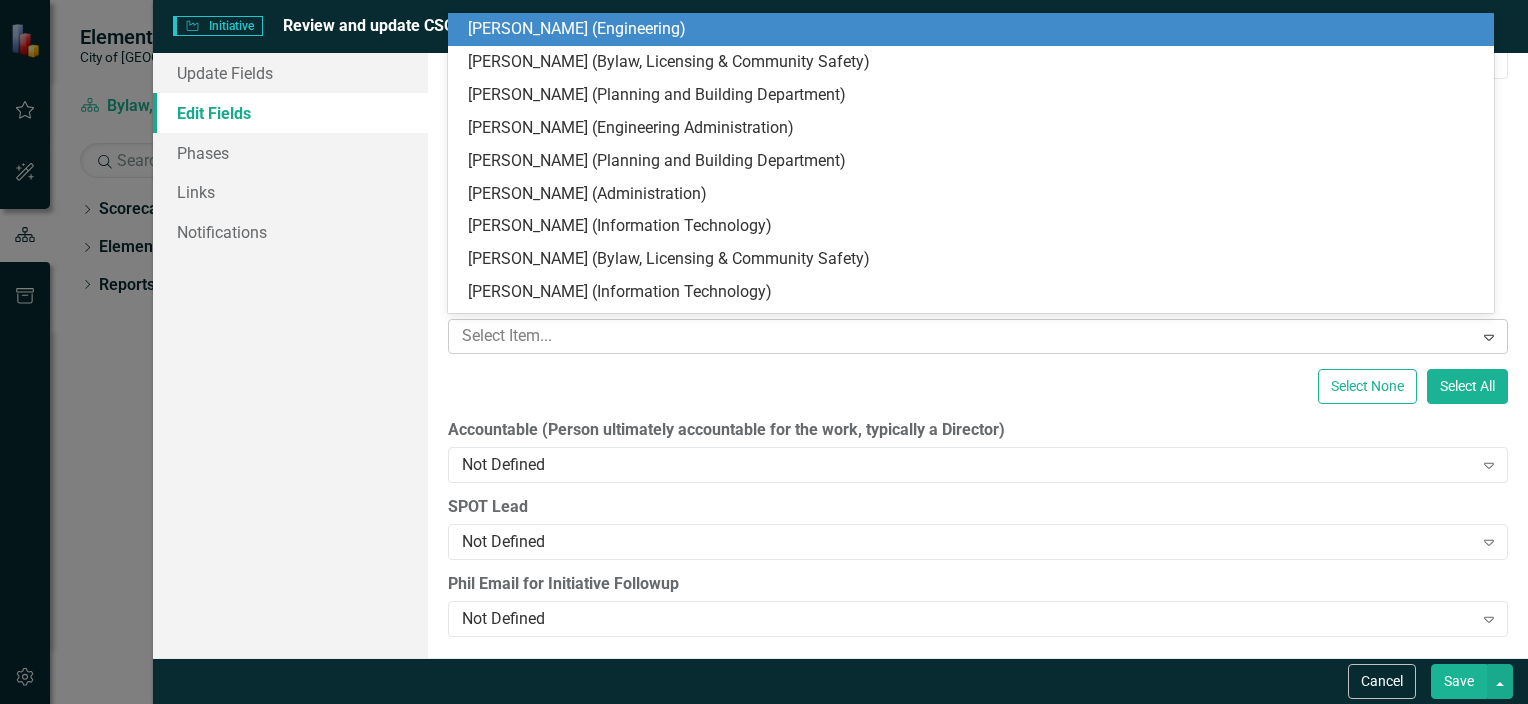 click at bounding box center [963, 336] 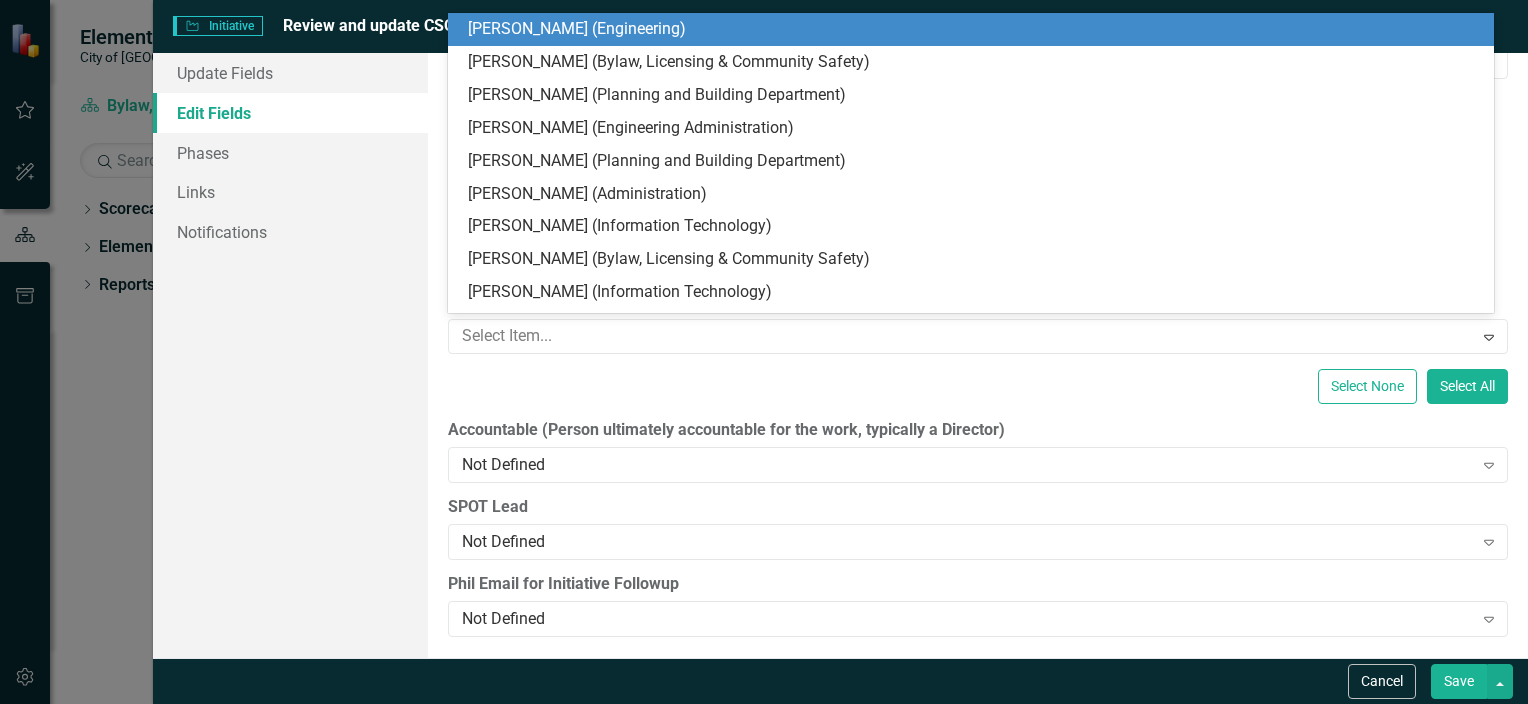 scroll, scrollTop: 40, scrollLeft: 0, axis: vertical 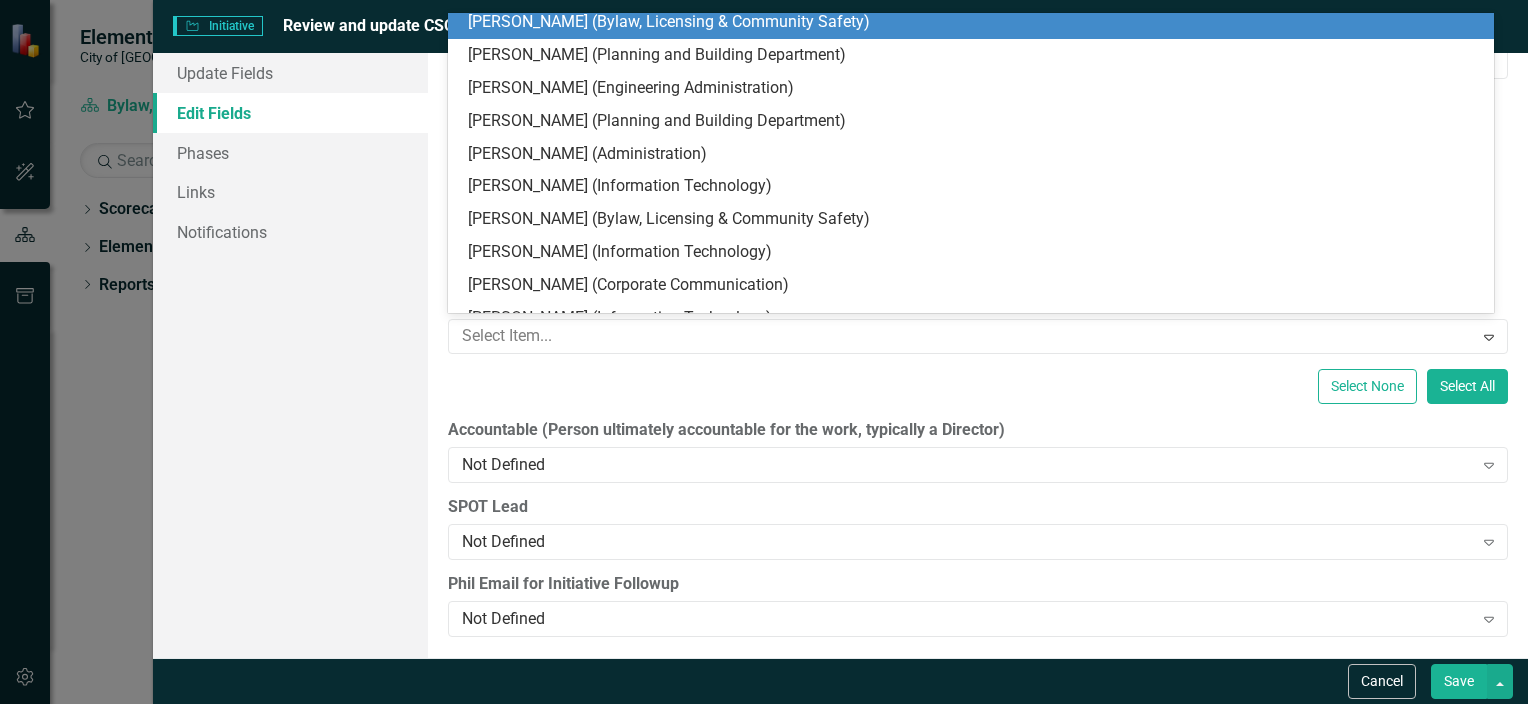click on "[PERSON_NAME] (Bylaw, Licensing & Community Safety)" at bounding box center (975, 22) 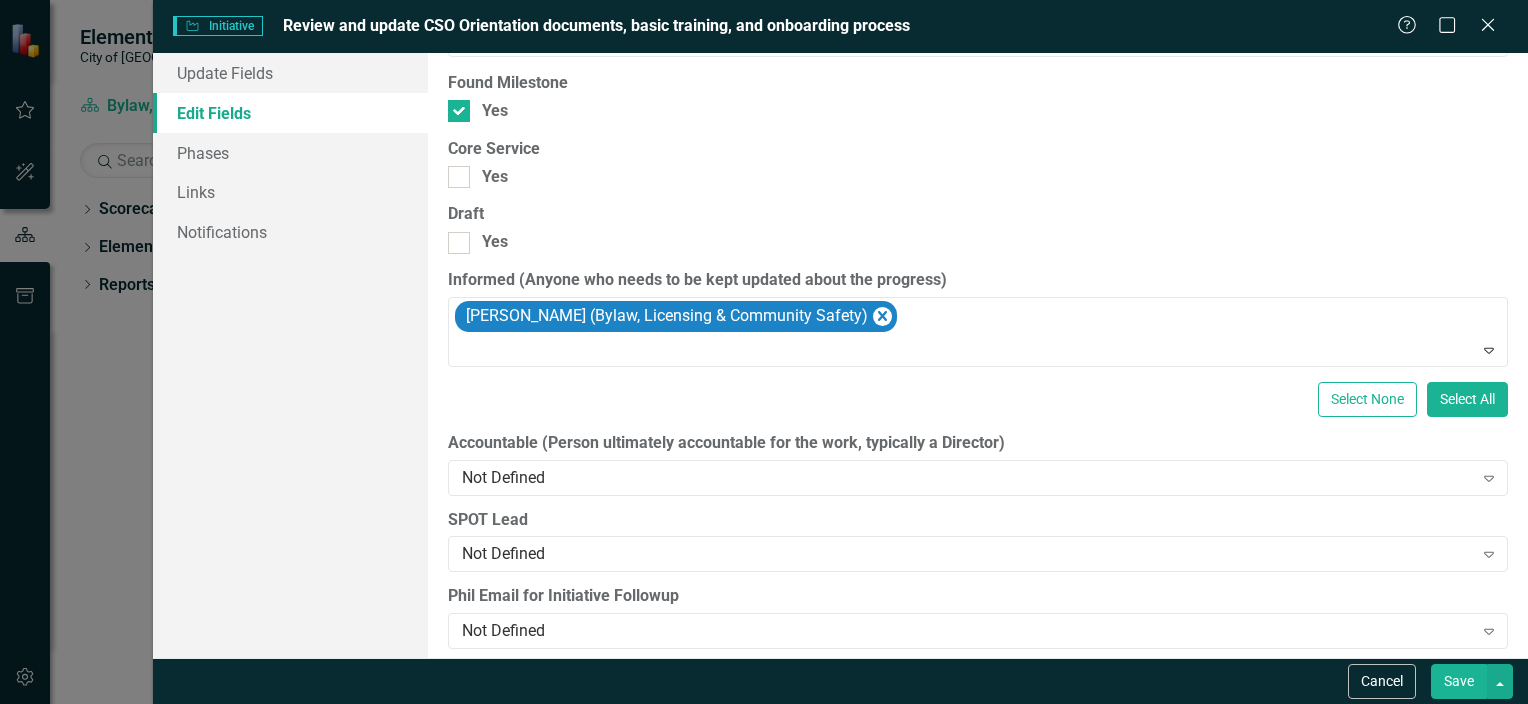 scroll, scrollTop: 2517, scrollLeft: 0, axis: vertical 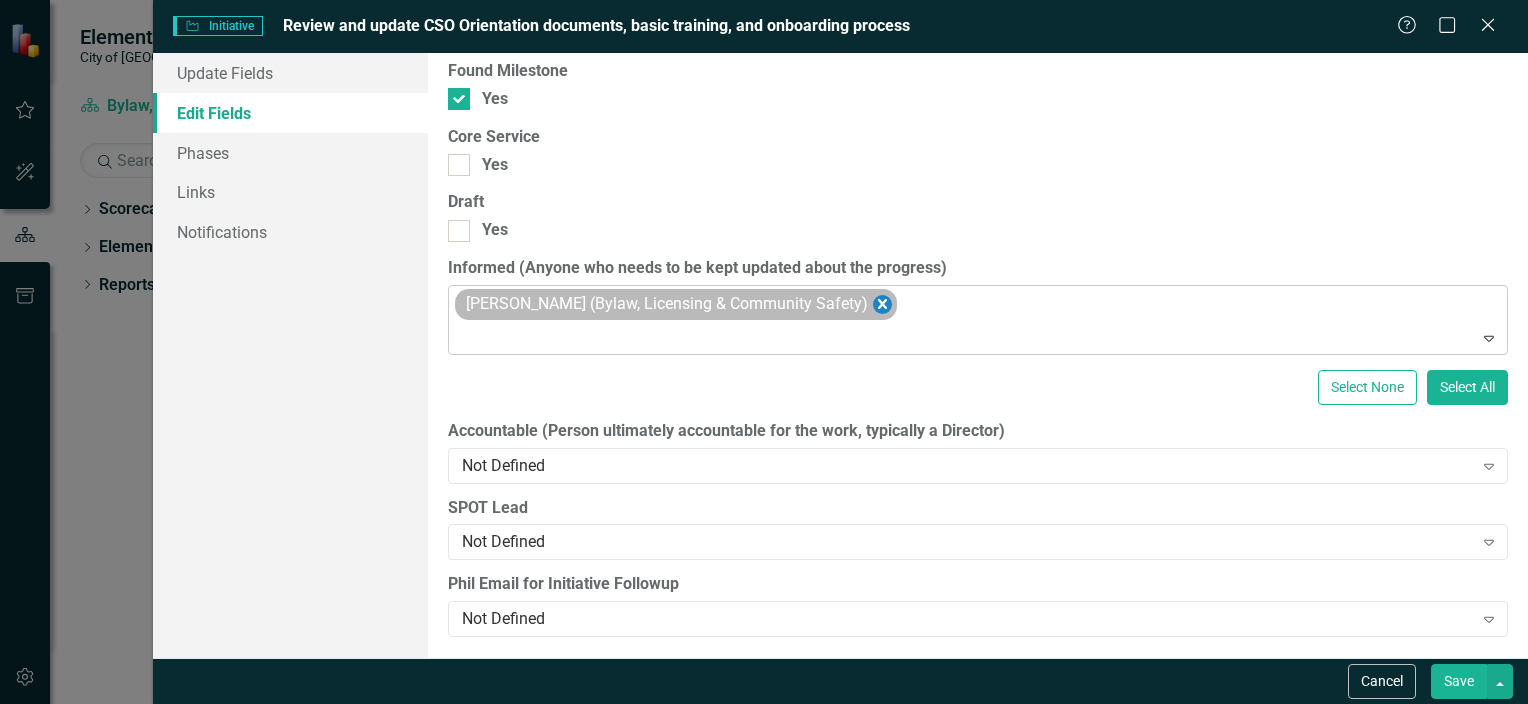 click 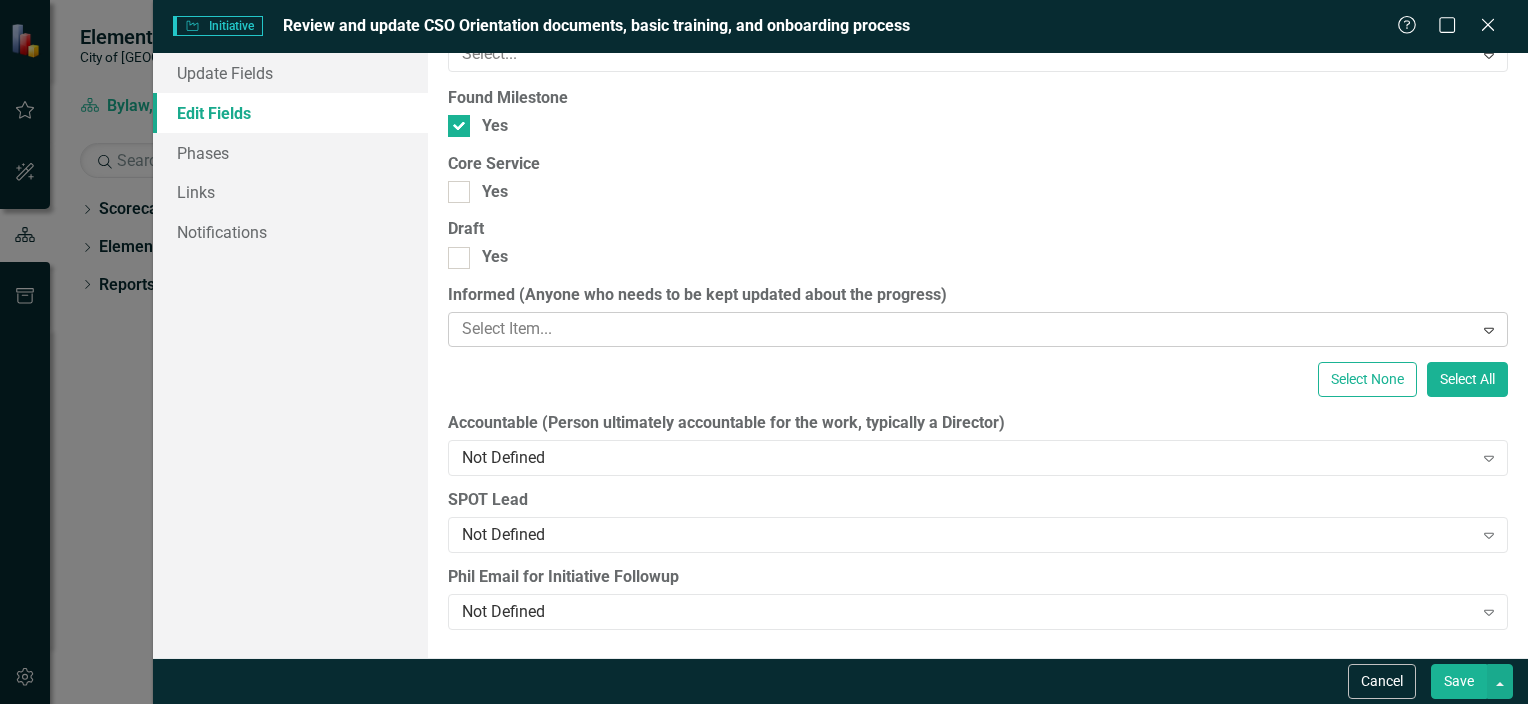 scroll, scrollTop: 2484, scrollLeft: 0, axis: vertical 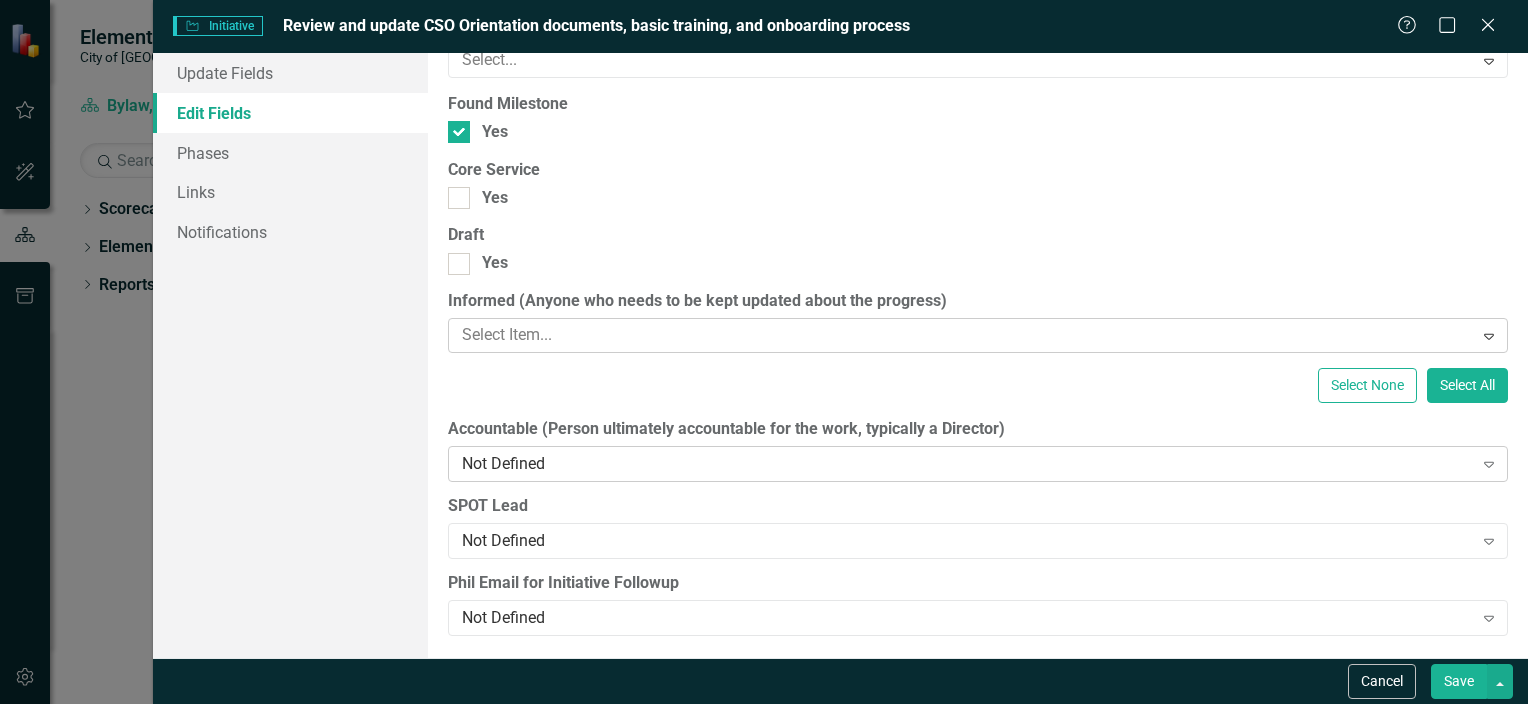 click on "Not Defined" at bounding box center [967, 463] 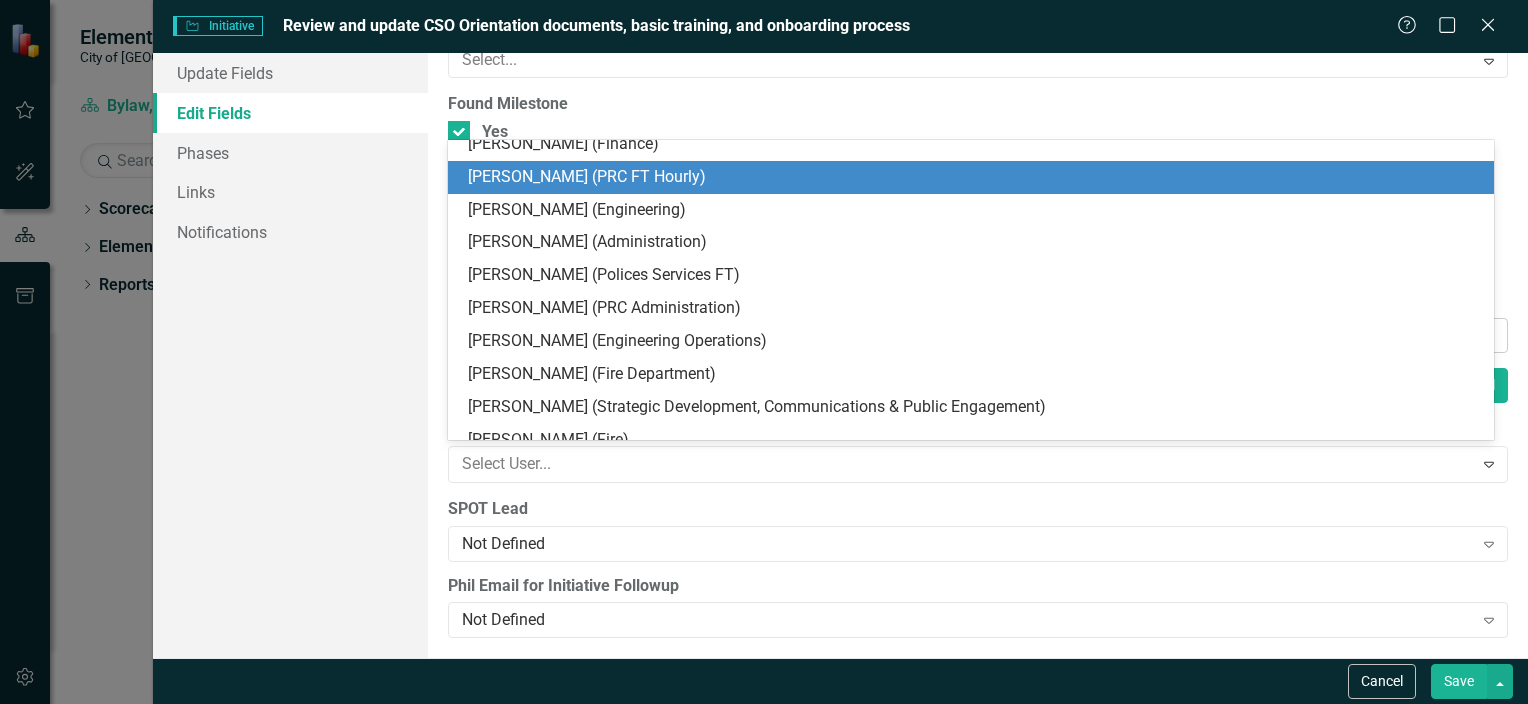 scroll, scrollTop: 700, scrollLeft: 0, axis: vertical 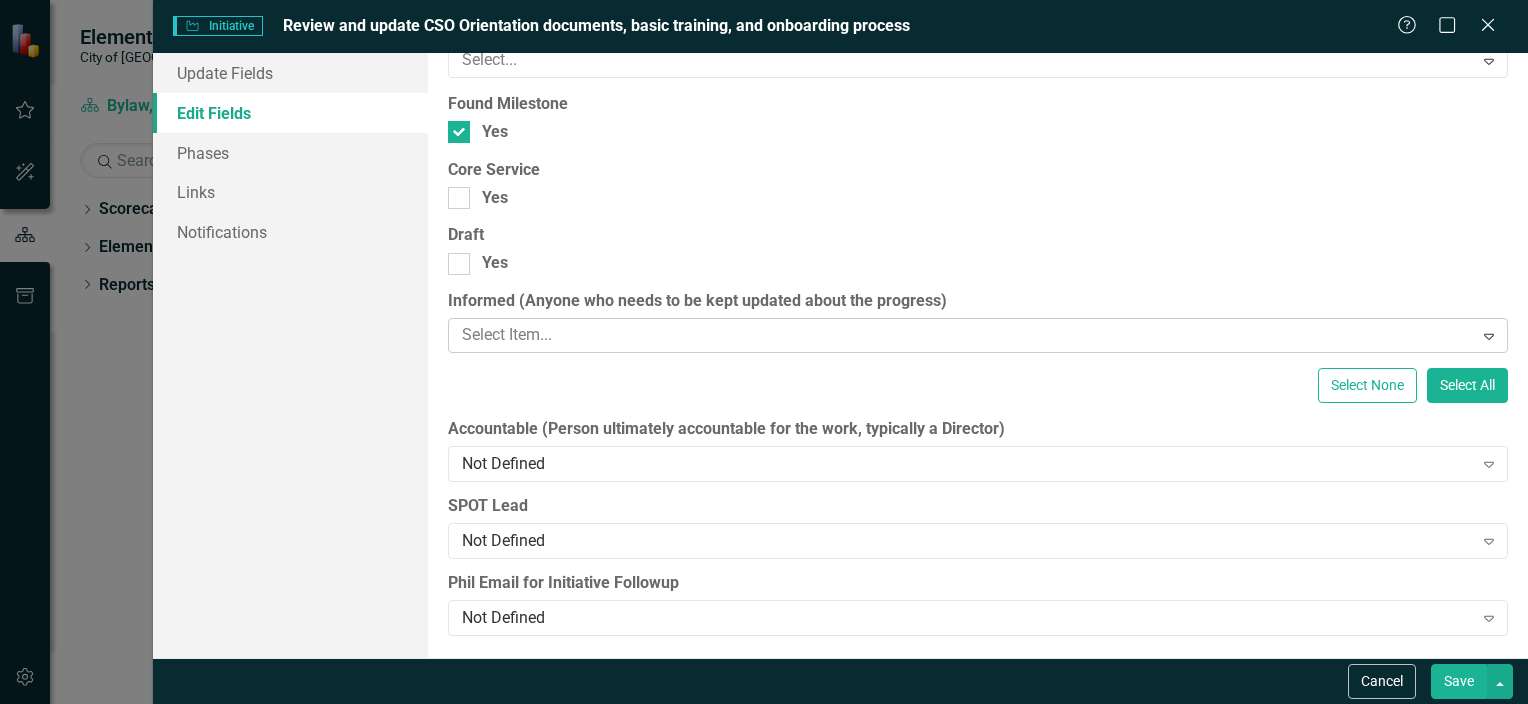 click at bounding box center [963, 335] 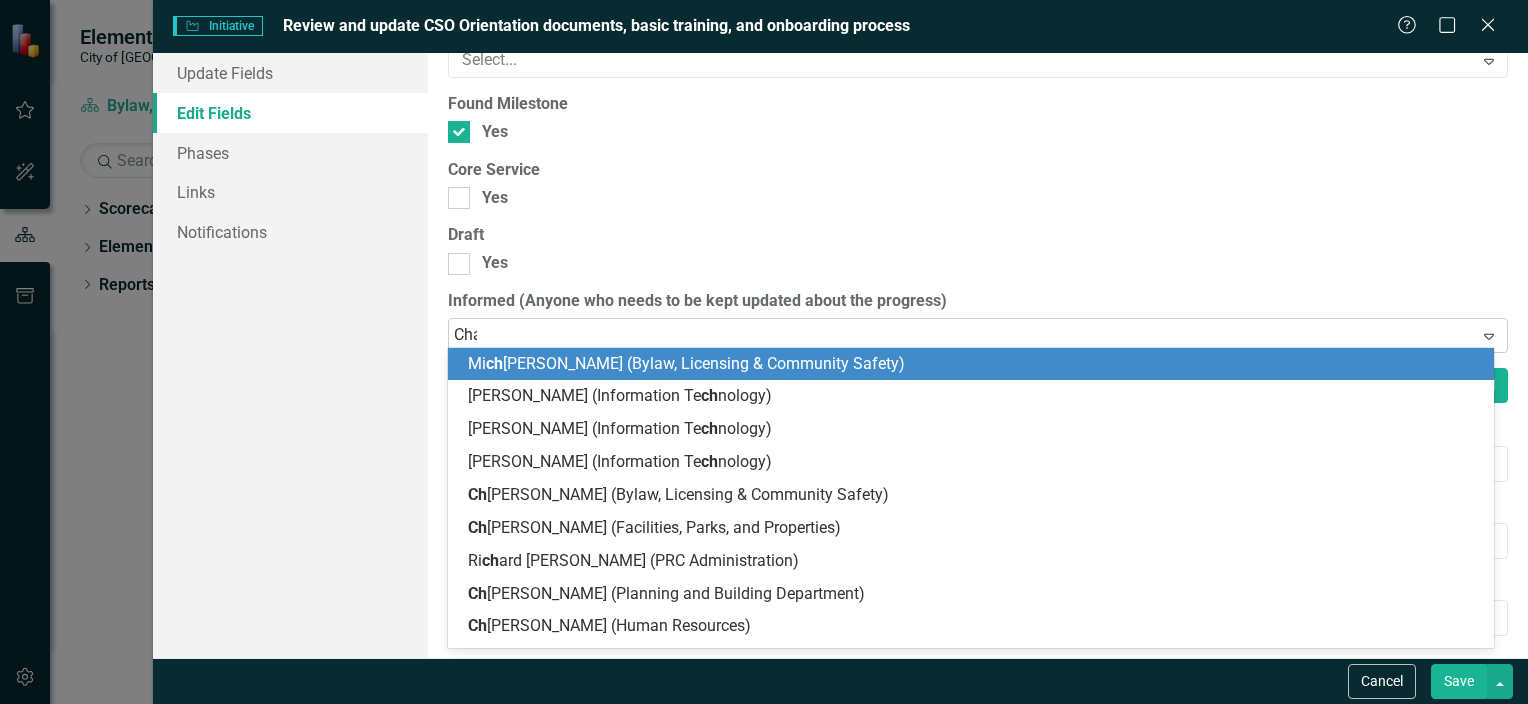 type on "[PERSON_NAME]" 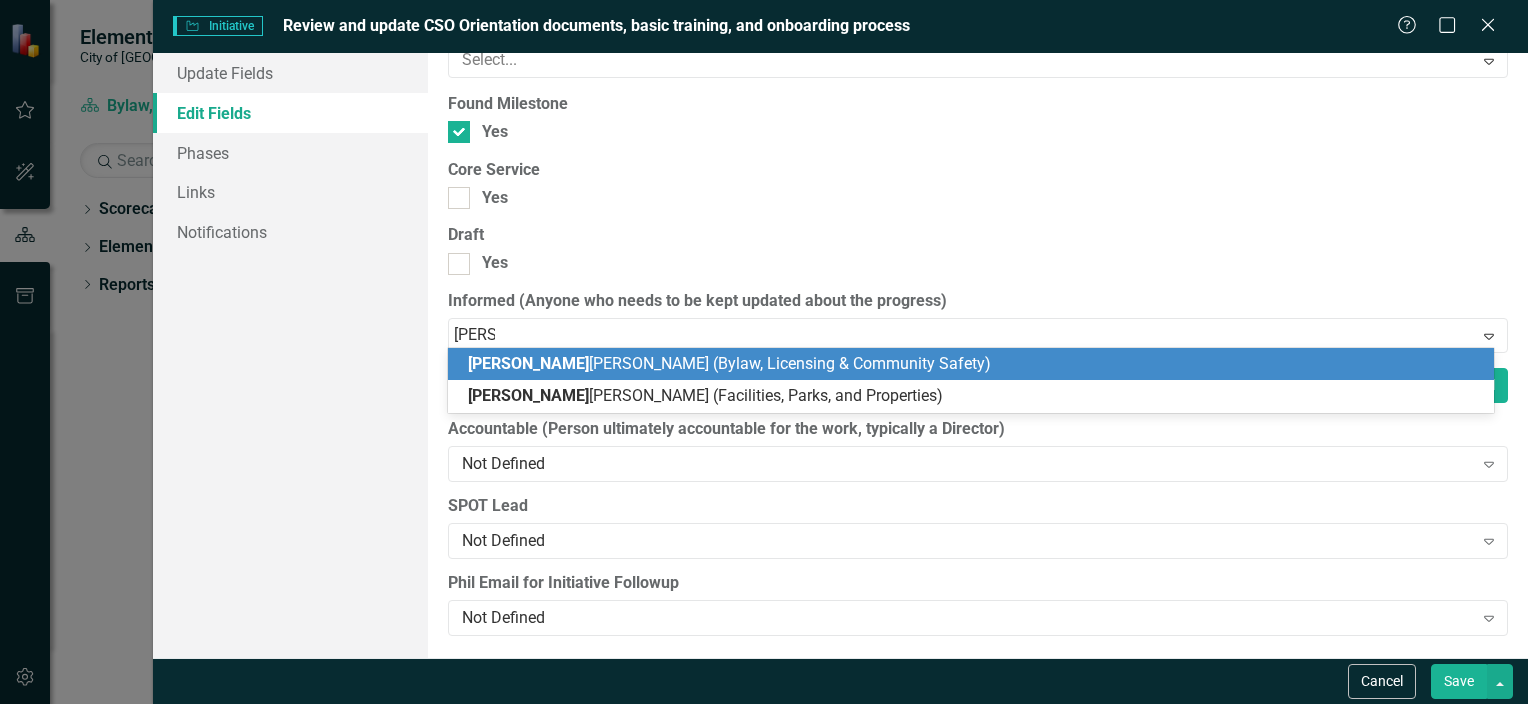 click on "[PERSON_NAME] (Bylaw, Licensing & Community Safety)" at bounding box center [975, 364] 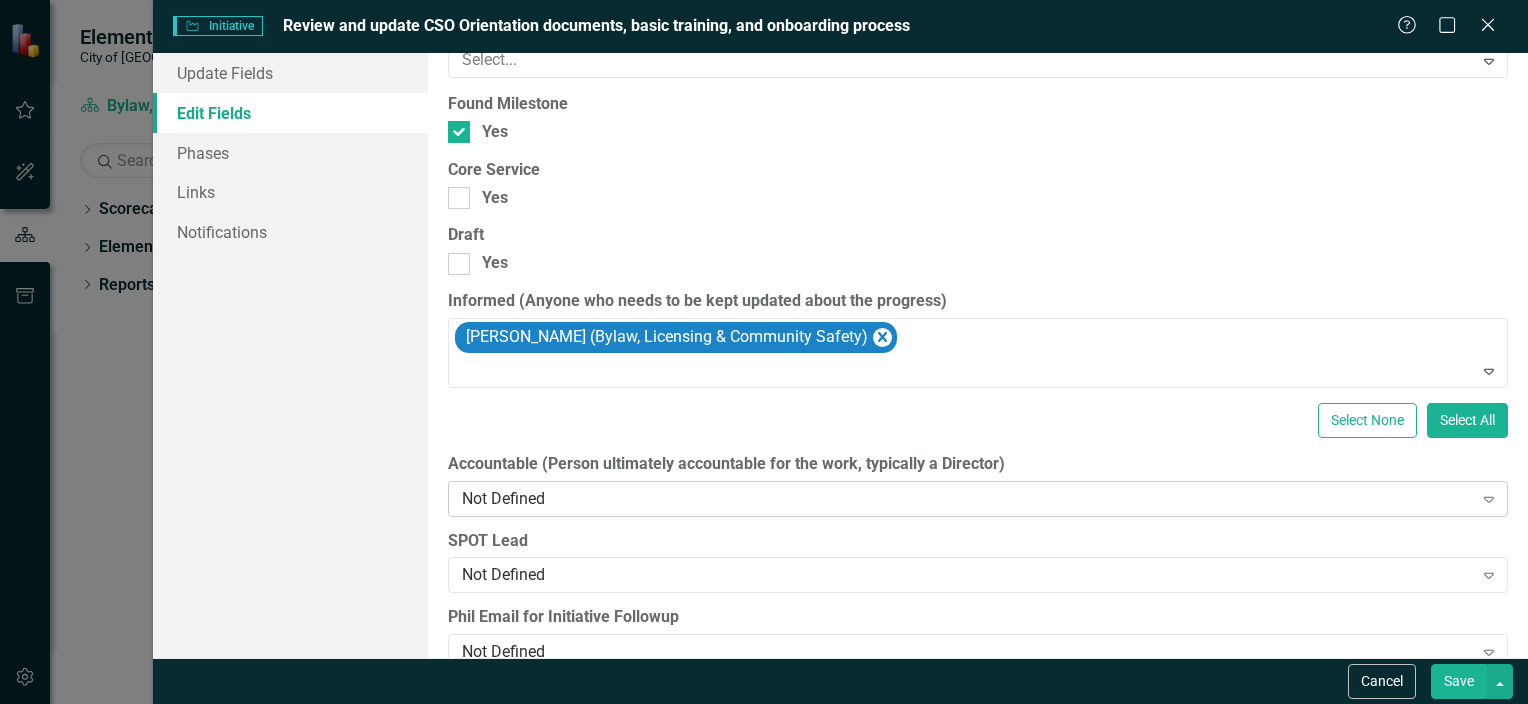 click on "Not Defined" at bounding box center (967, 498) 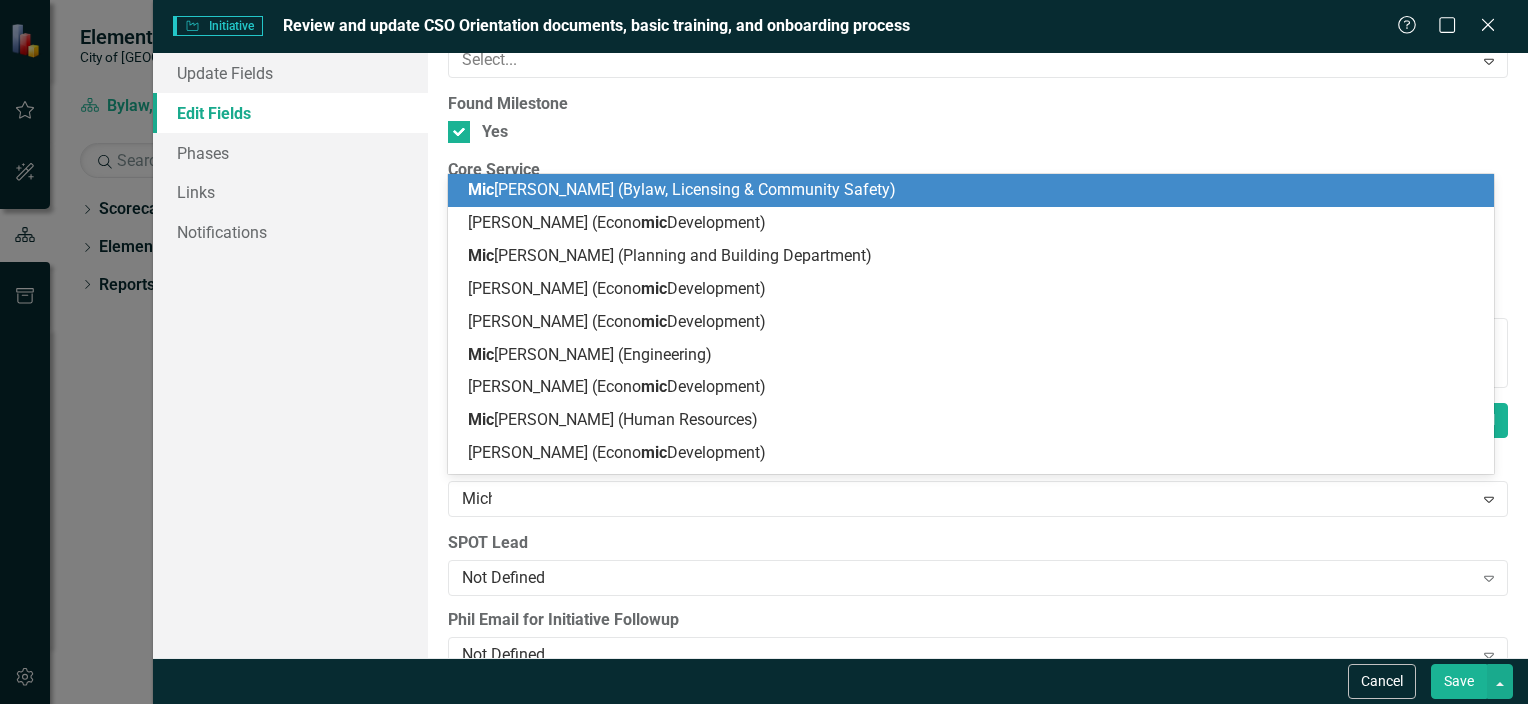 type on "Miche" 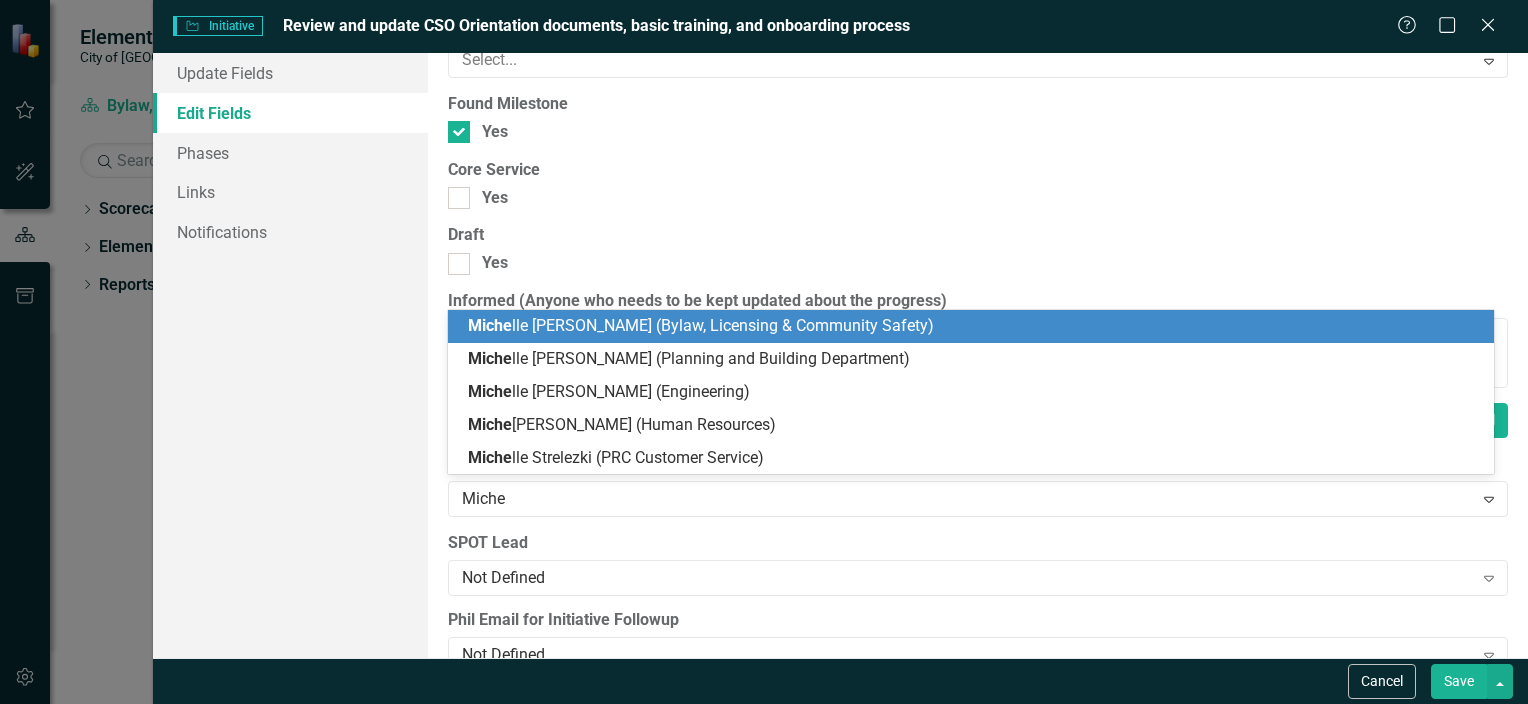 click on "Miche lle [PERSON_NAME] (Bylaw, Licensing & Community Safety)" at bounding box center (701, 325) 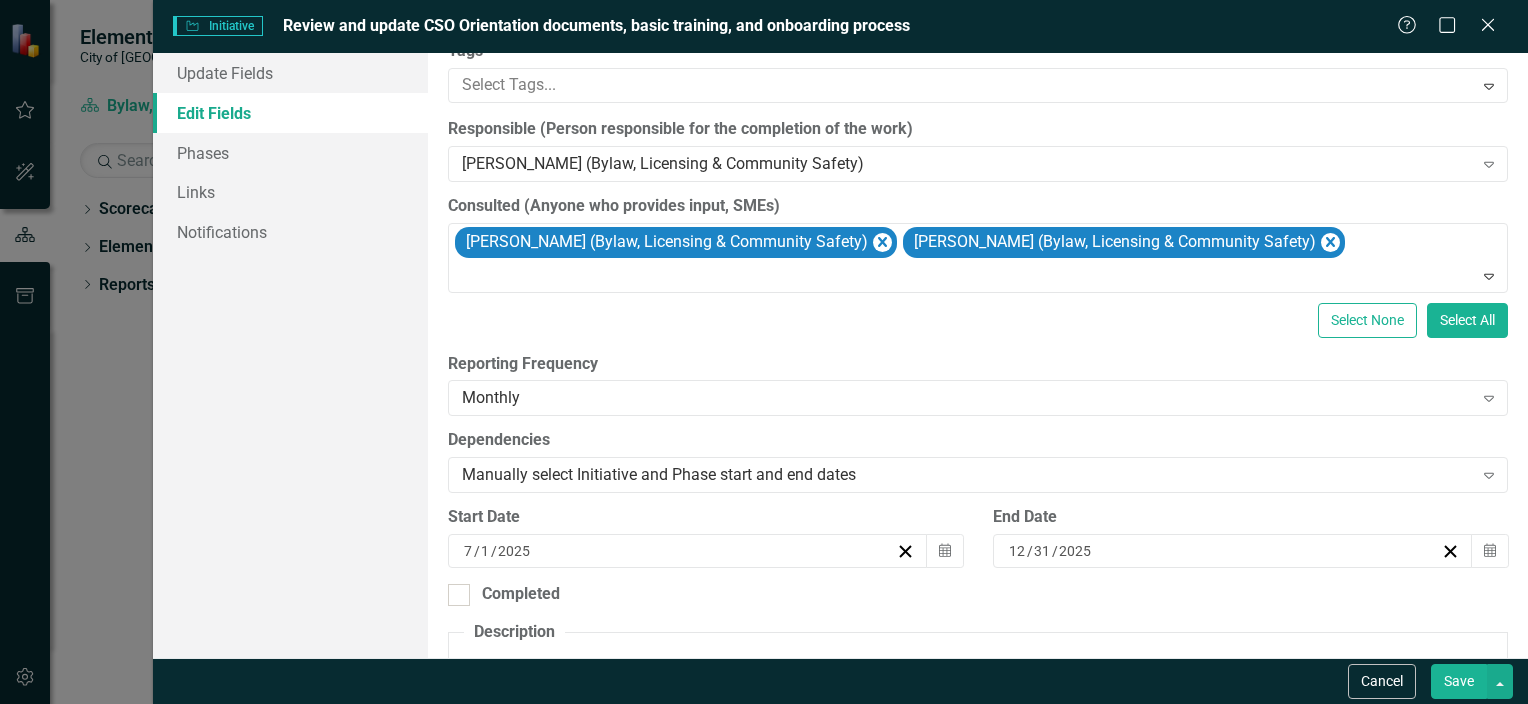 scroll, scrollTop: 0, scrollLeft: 0, axis: both 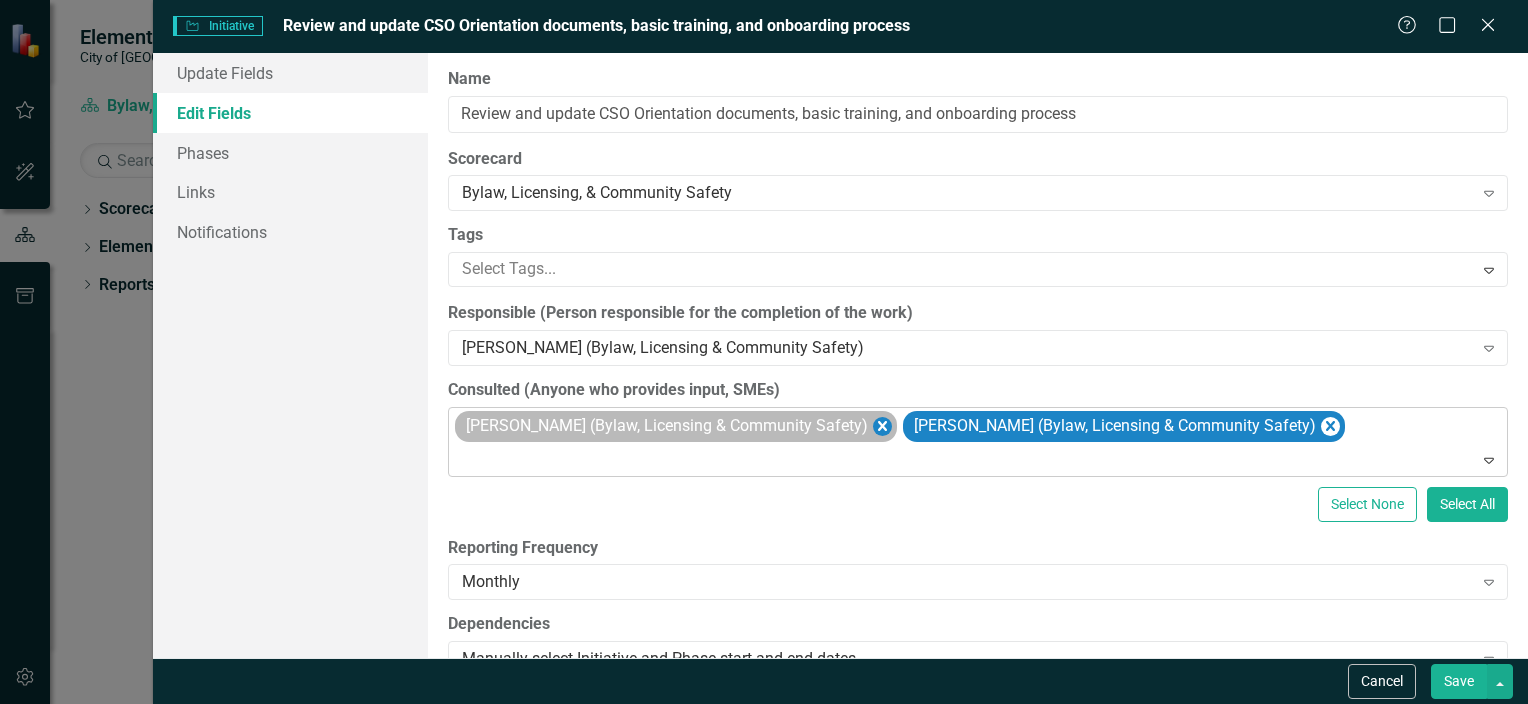 click 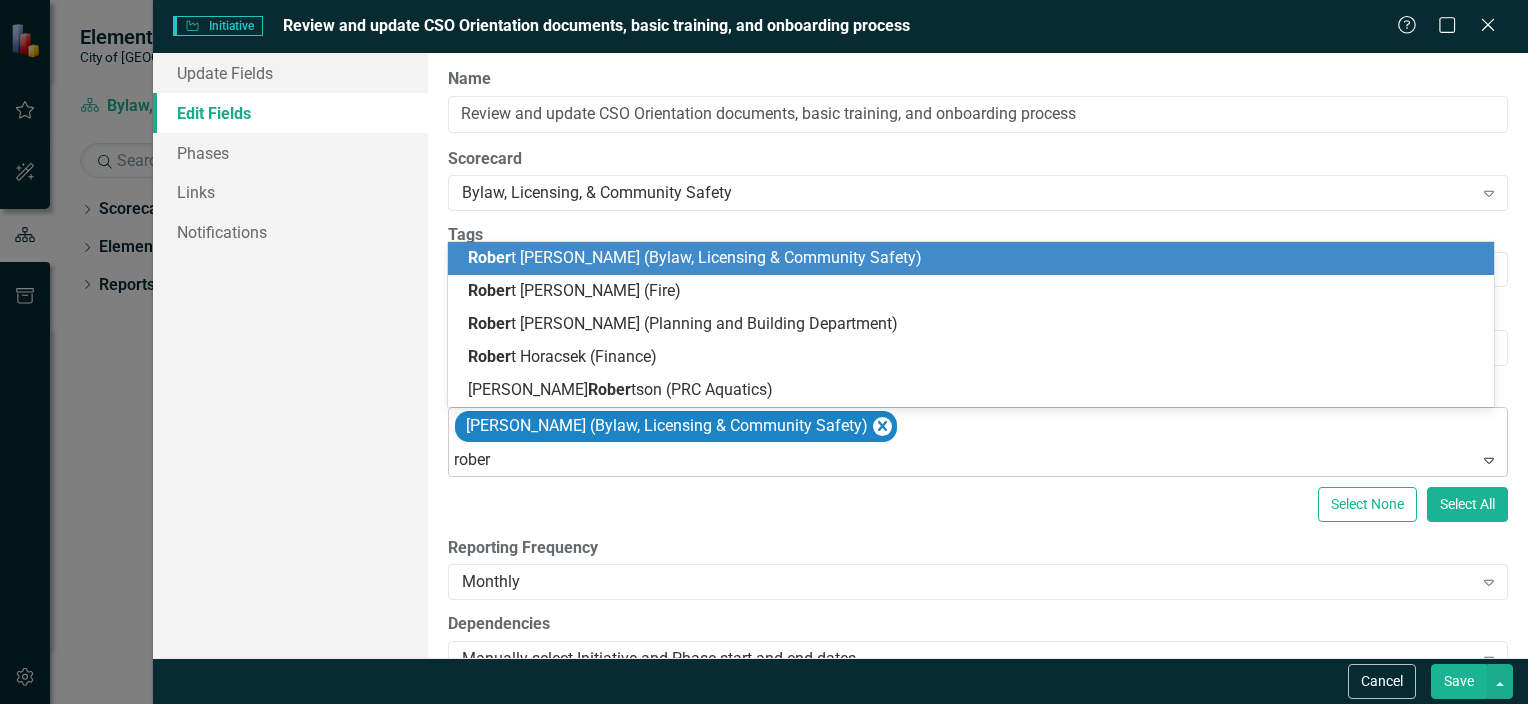 type on "[PERSON_NAME]" 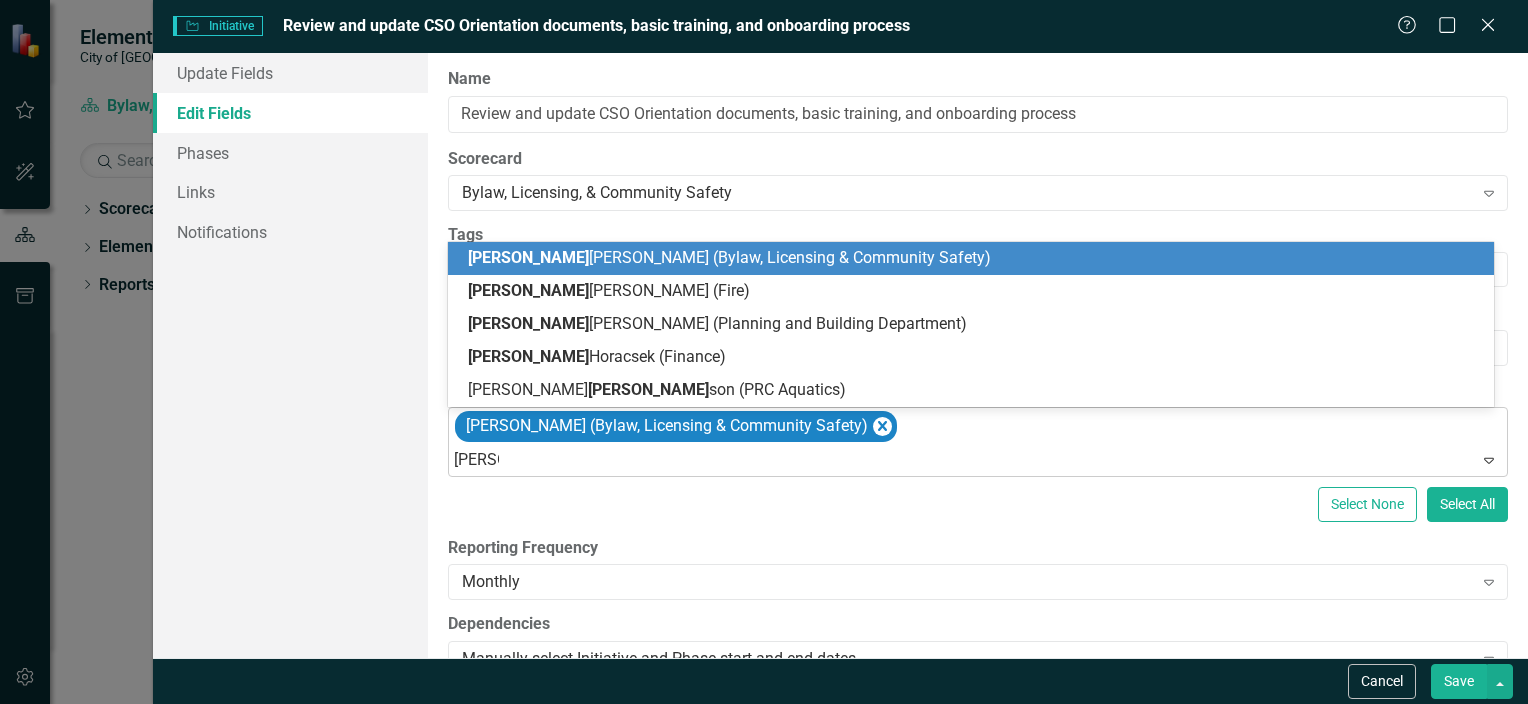 click on "[PERSON_NAME]                         (Bylaw, Licensing & Community Safety)" at bounding box center (729, 257) 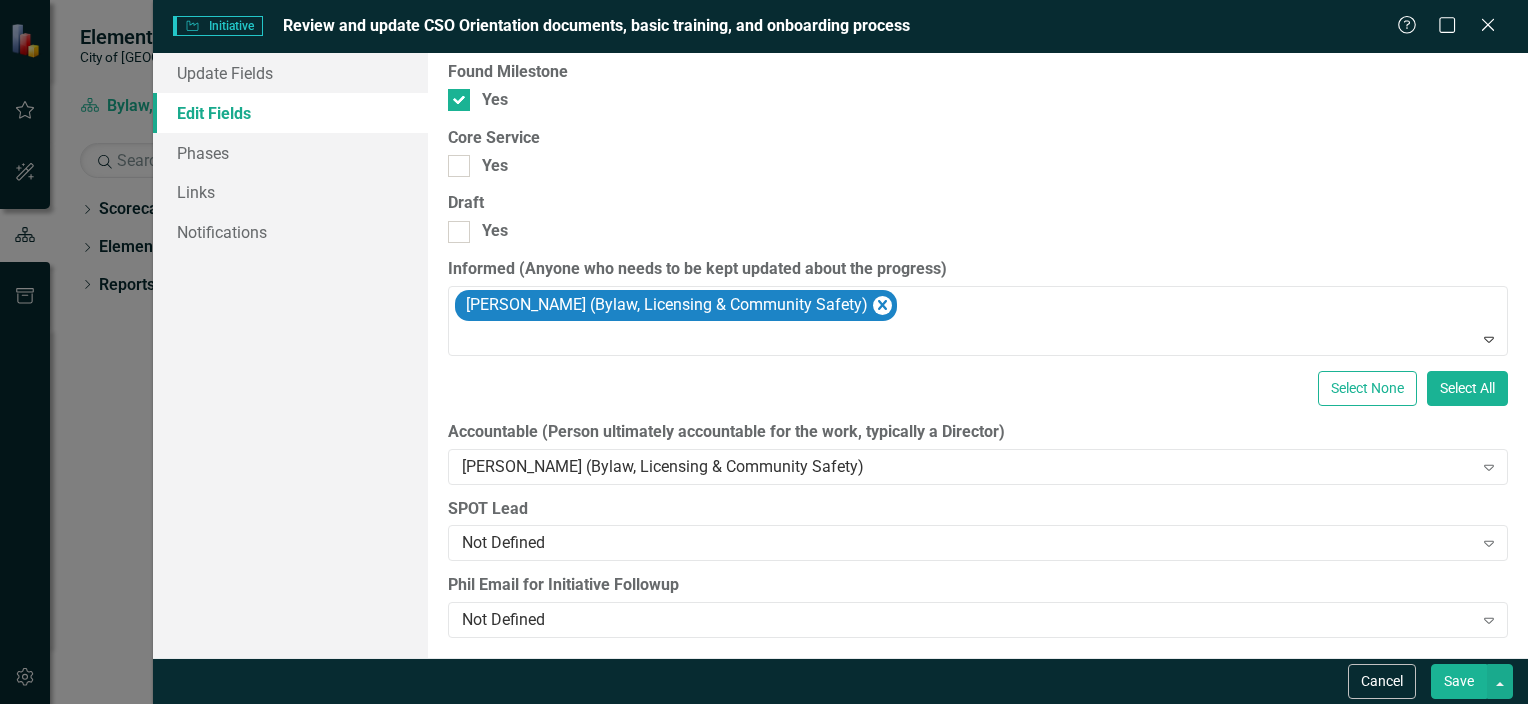 scroll, scrollTop: 2517, scrollLeft: 0, axis: vertical 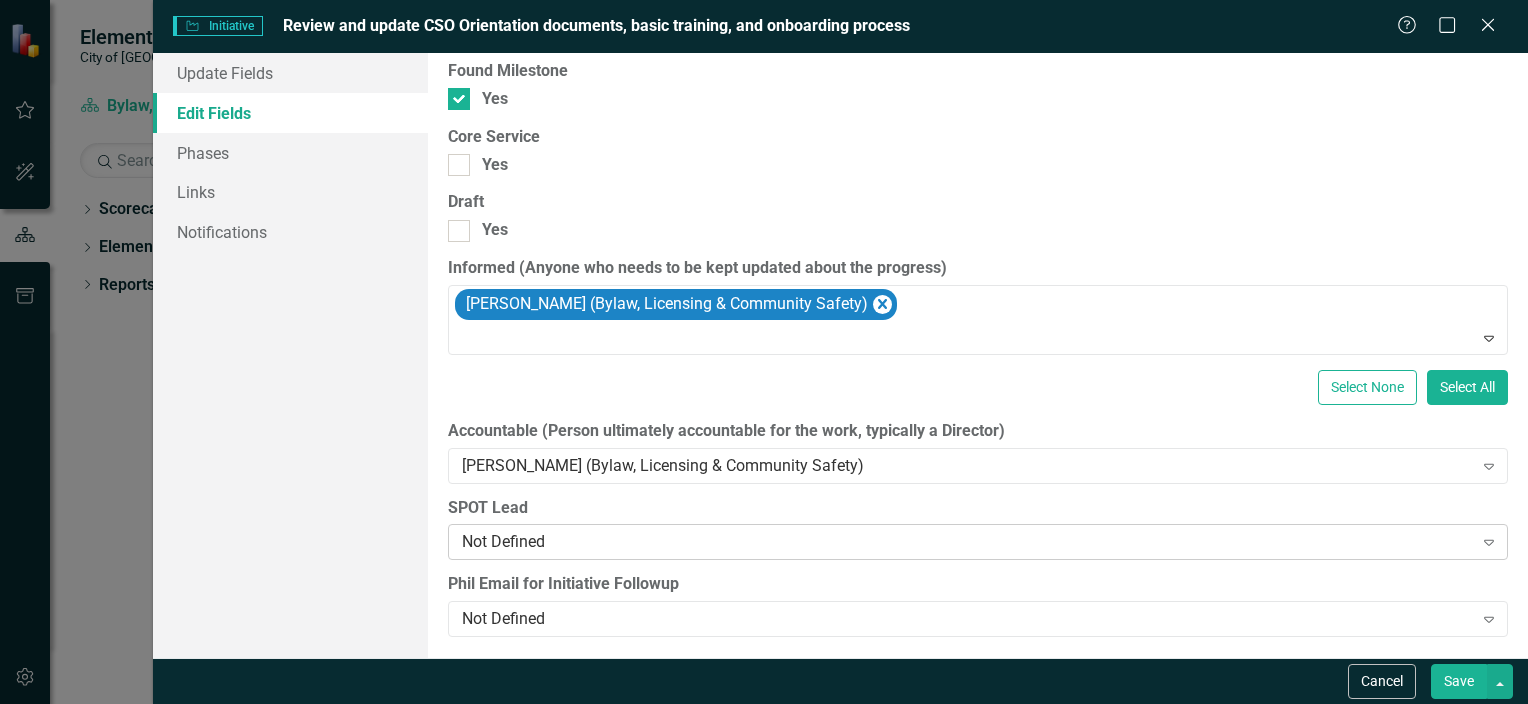 click on "Not Defined" at bounding box center (967, 542) 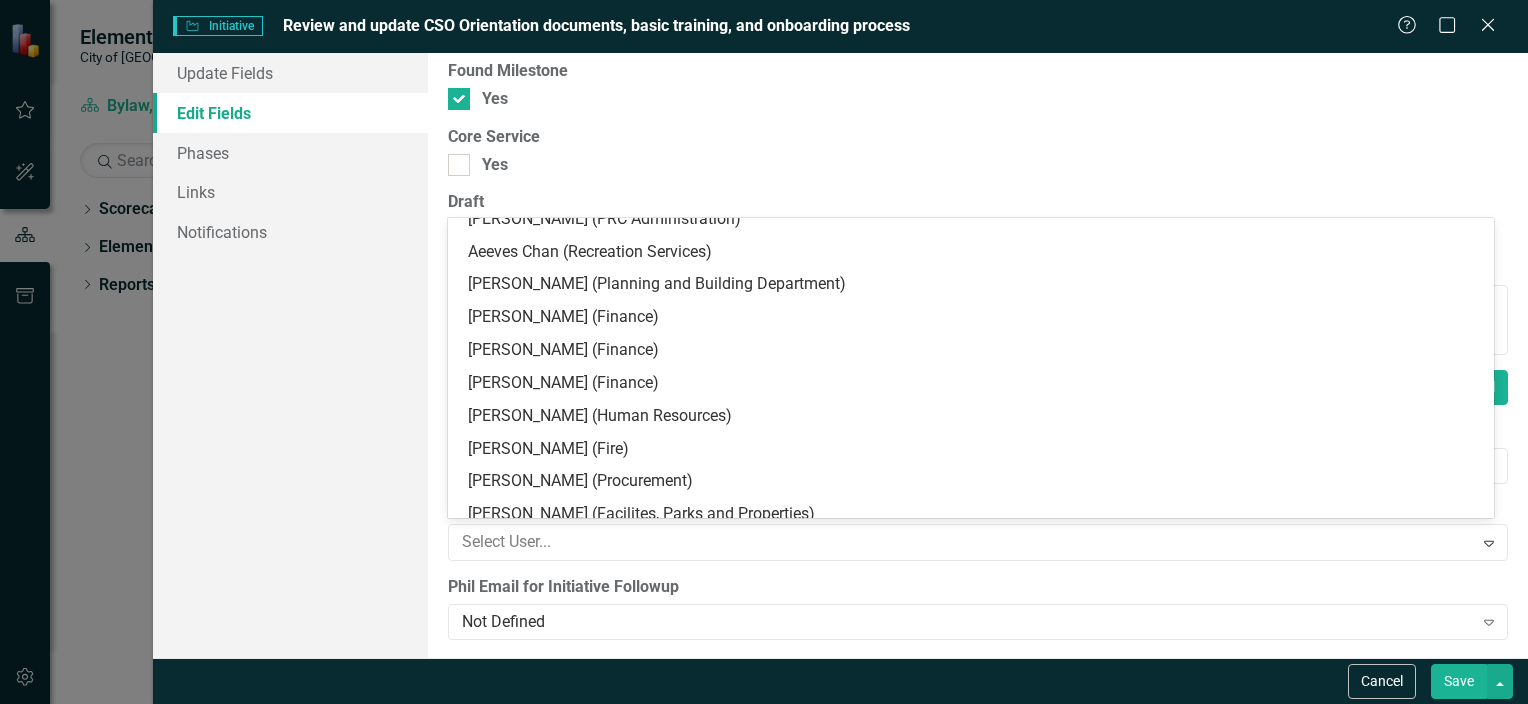 scroll, scrollTop: 1900, scrollLeft: 0, axis: vertical 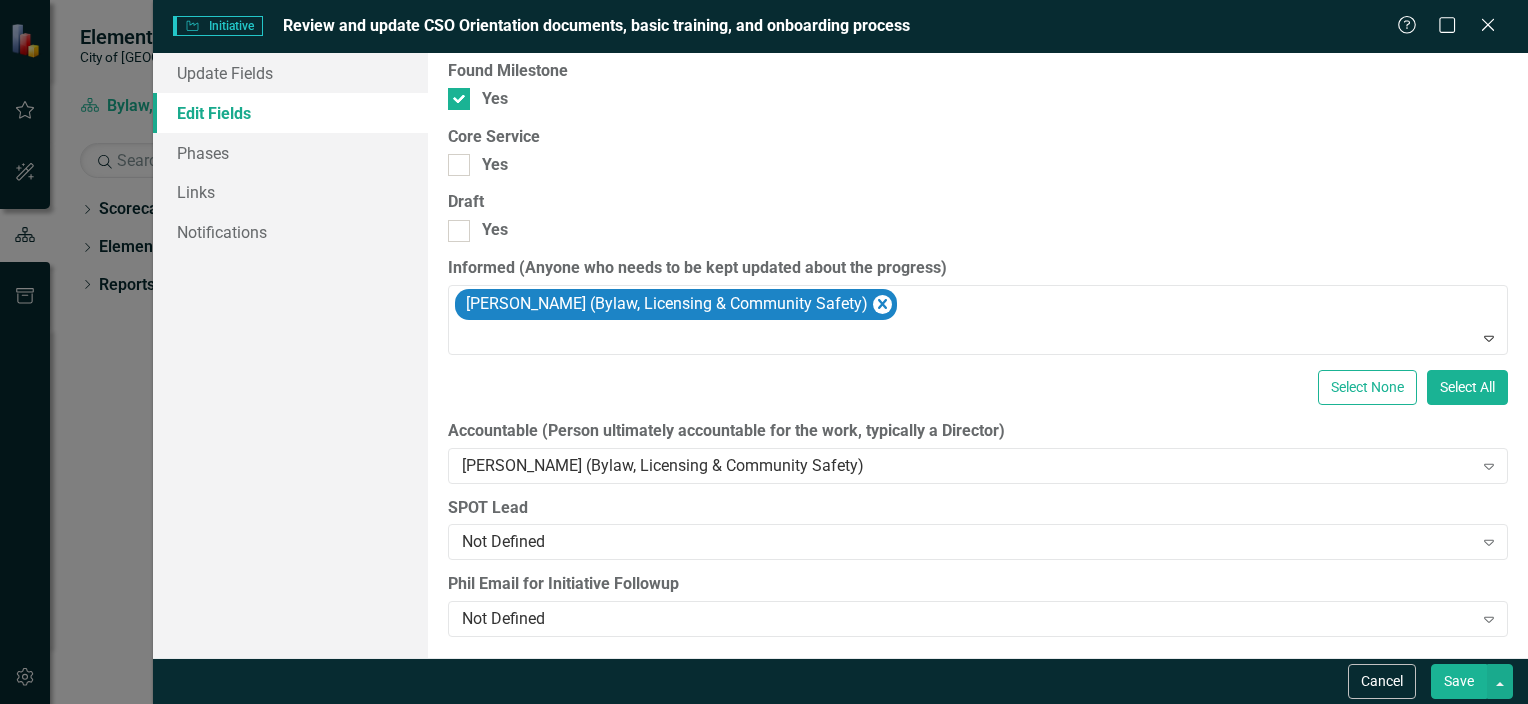 click on "Update Fields Edit Fields Phases Links Notifications" at bounding box center [290, 355] 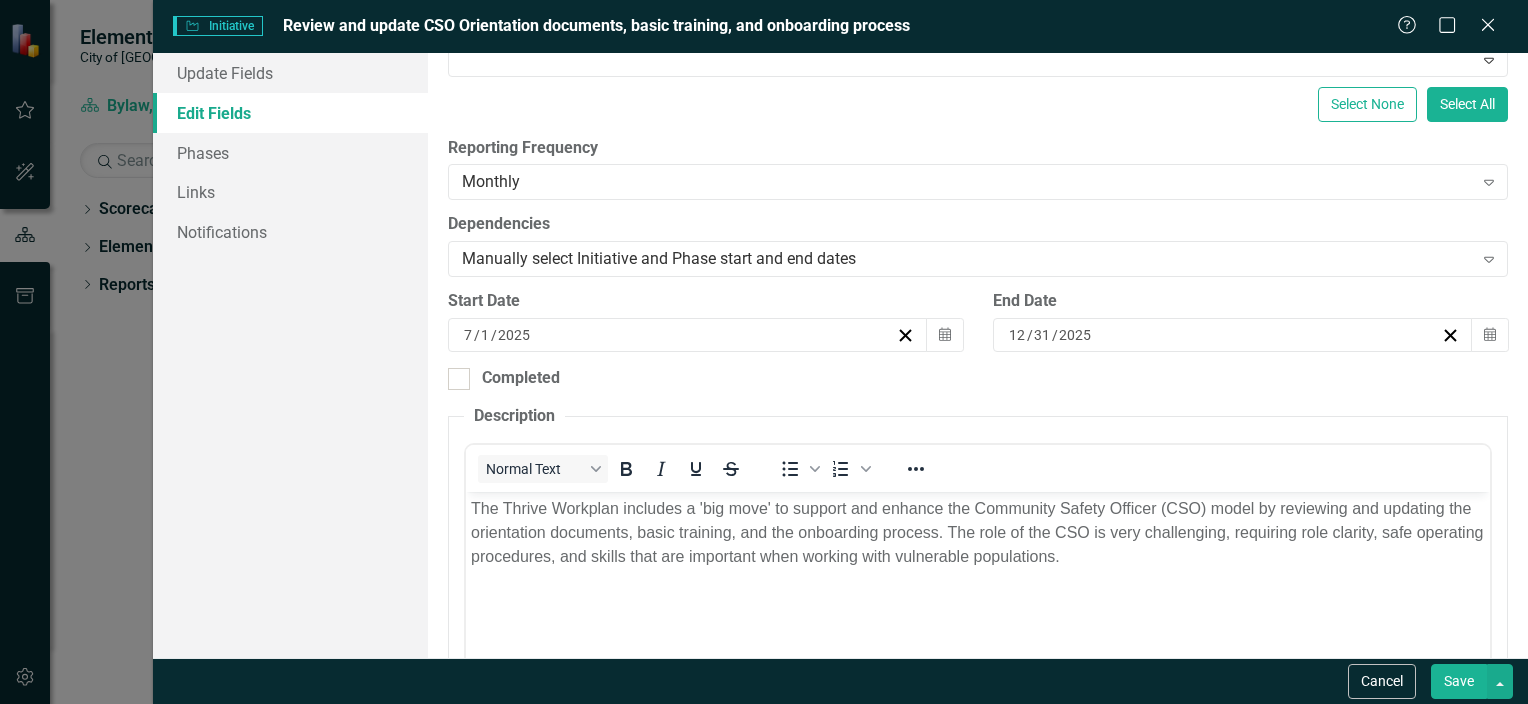 scroll, scrollTop: 600, scrollLeft: 0, axis: vertical 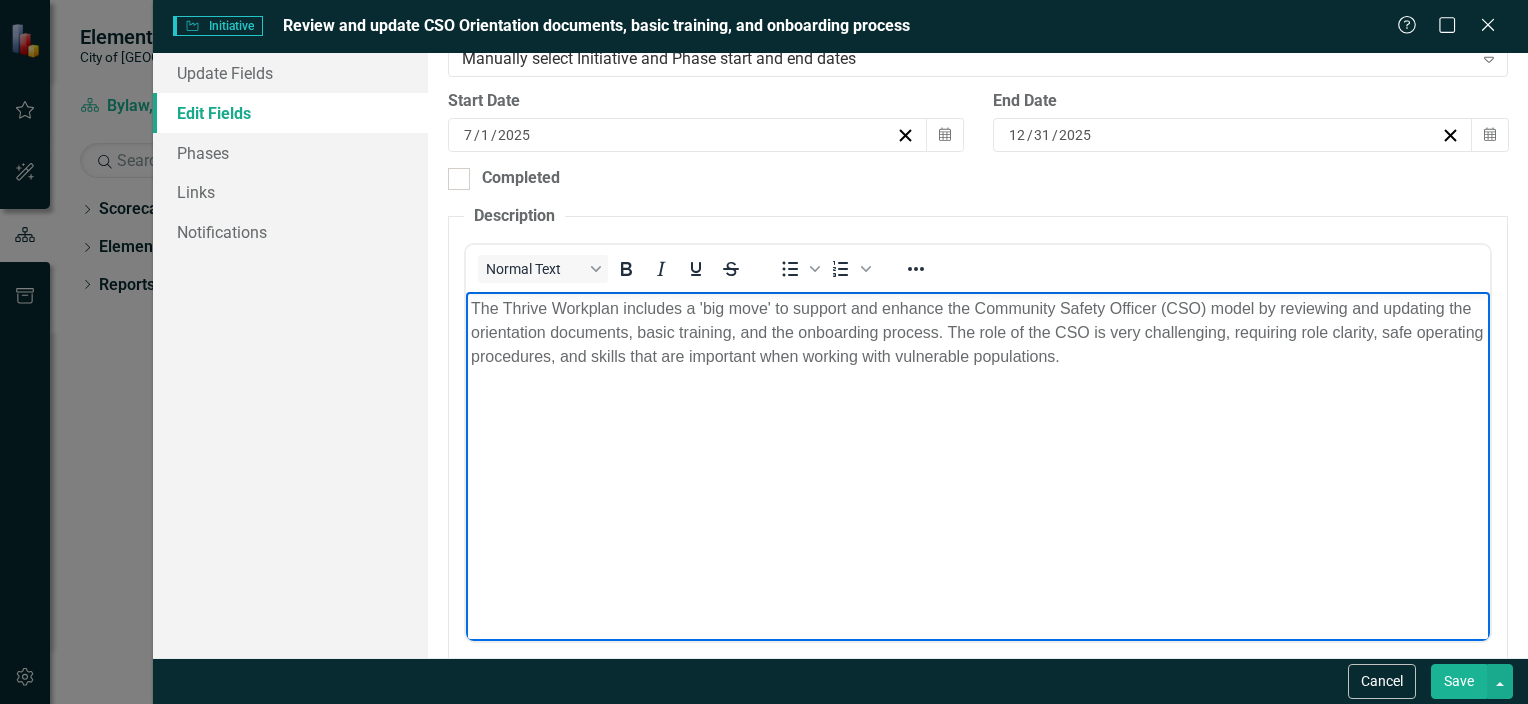 drag, startPoint x: 1154, startPoint y: 361, endPoint x: 382, endPoint y: 256, distance: 779.10785 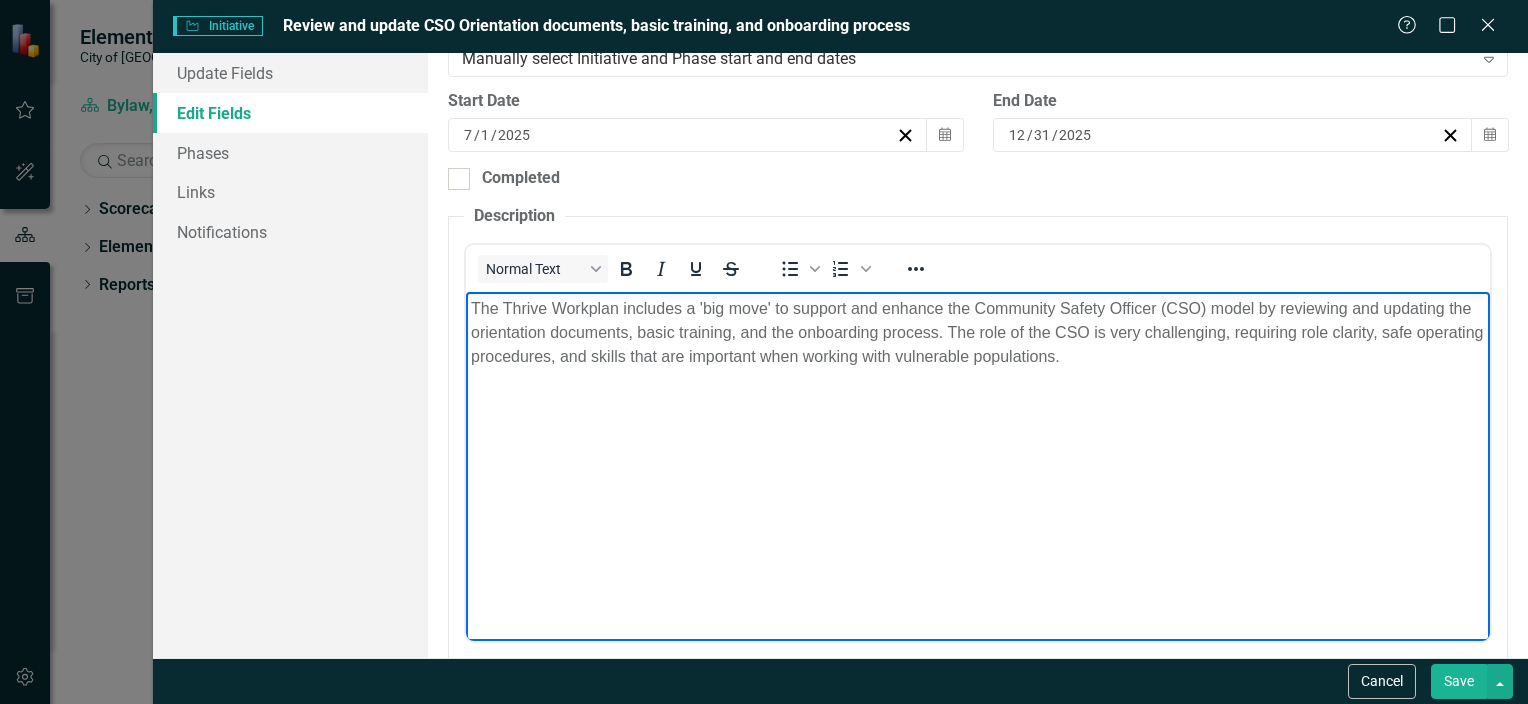 click on "The Thrive Workplan includes a 'big move' to support and enhance the Community Safety Officer (CSO) model by reviewing and updating the orientation documents, basic training, and the onboarding process. The role of the CSO is very challenging, requiring role clarity, safe operating procedures, and skills that are important when working with vulnerable populations." at bounding box center (977, 441) 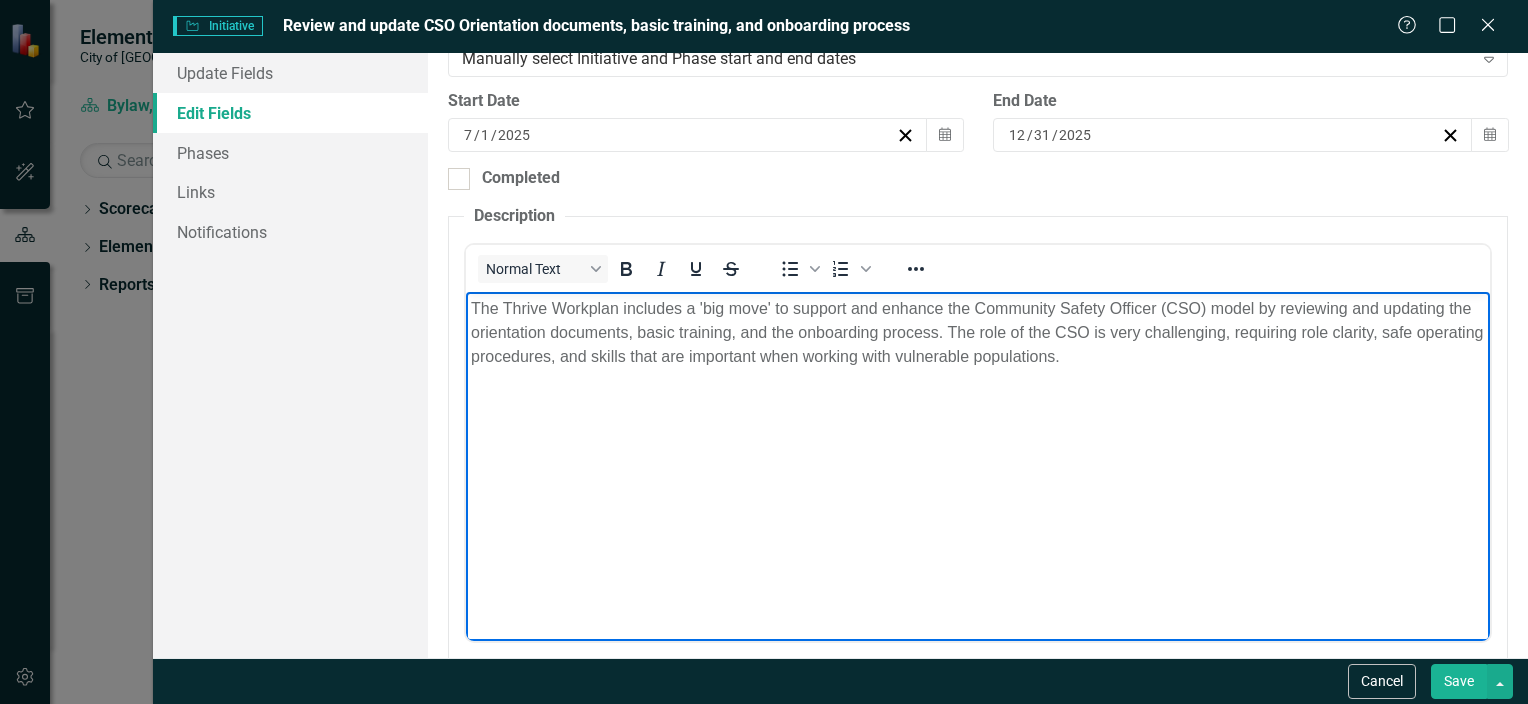 copy on "The Thrive Workplan includes a 'big move' to support and enhance the Community Safety Officer (CSO) model by reviewing and updating the orientation documents, basic training, and the onboarding process. The role of the CSO is very challenging, requiring role clarity, safe operating procedures, and skills that are important when working with vulnerable populations." 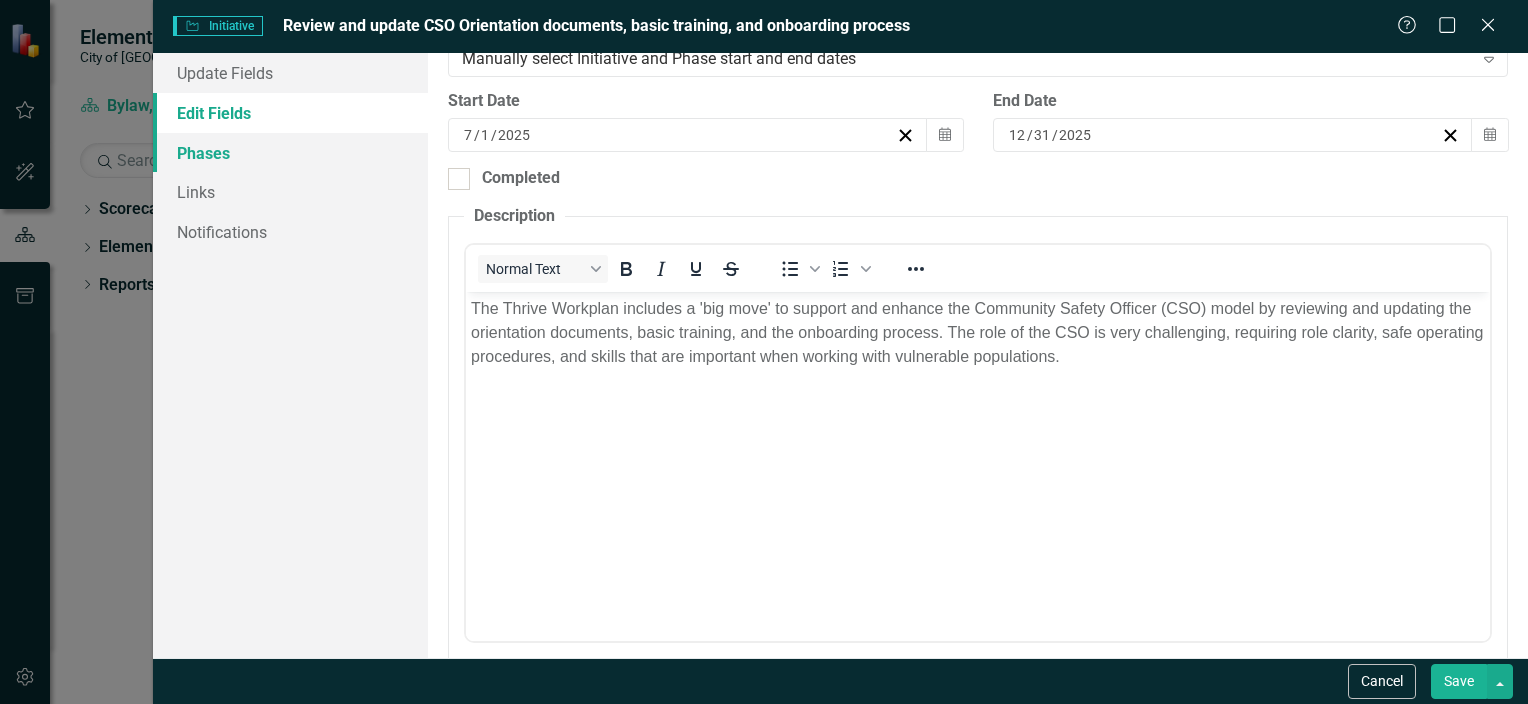 click on "Phases" at bounding box center [290, 153] 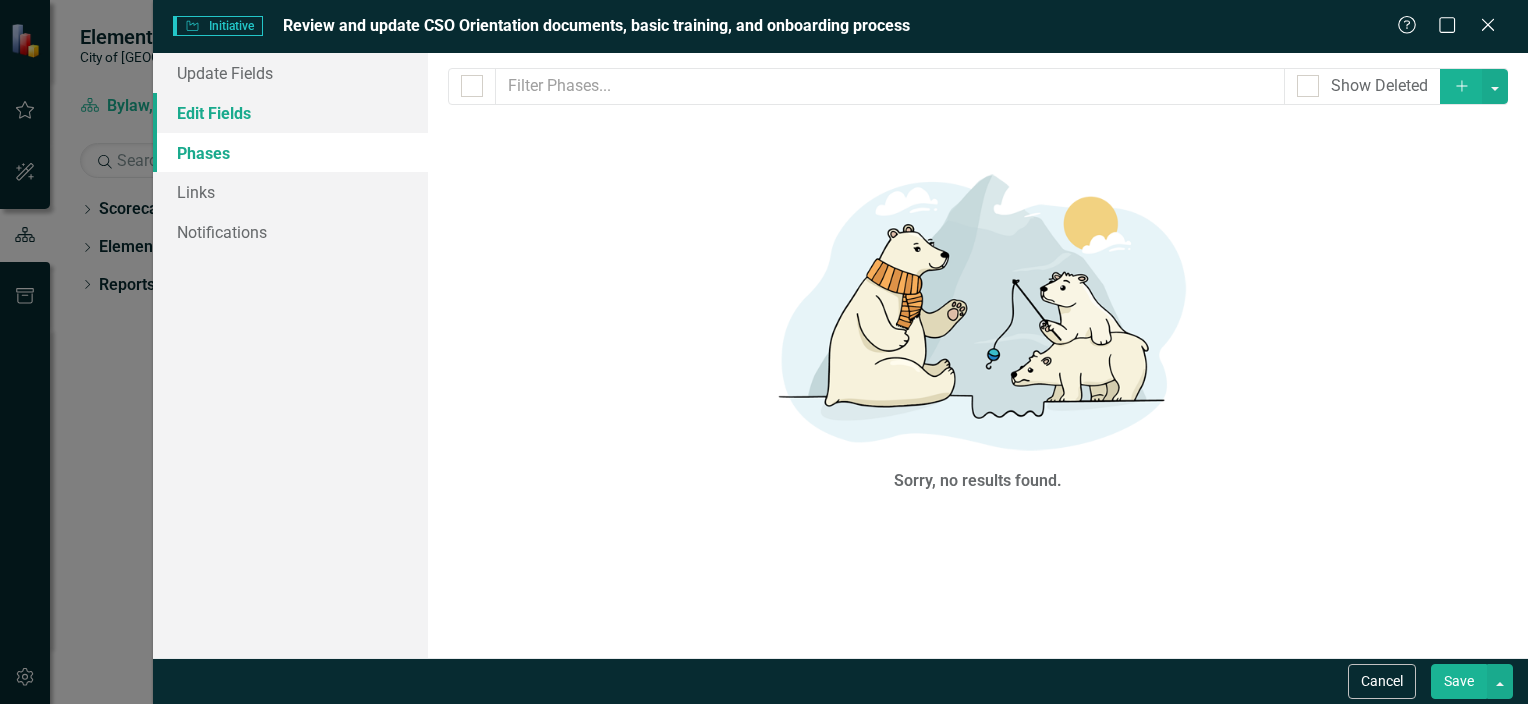 click on "Edit Fields" at bounding box center (290, 113) 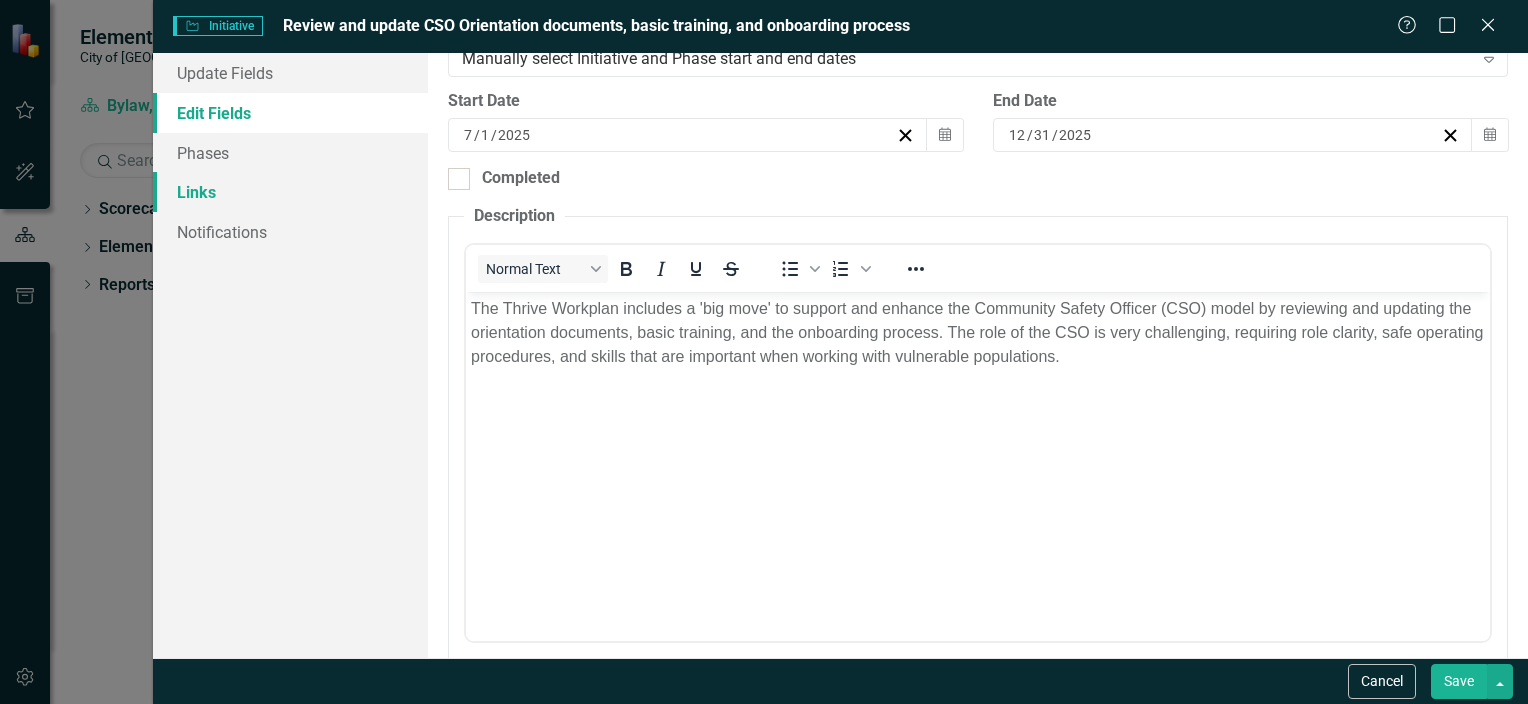 click on "Links" at bounding box center [290, 192] 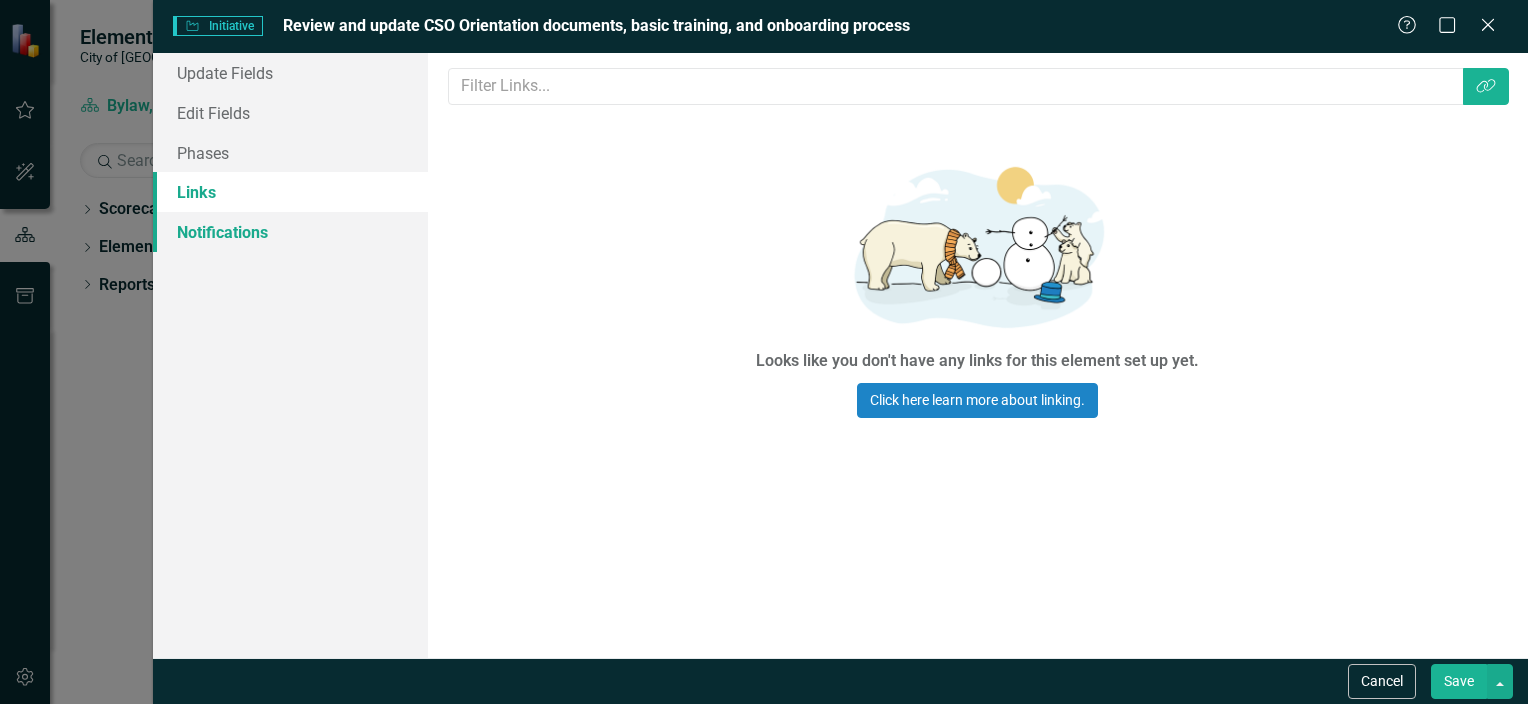click on "Notifications" at bounding box center [290, 232] 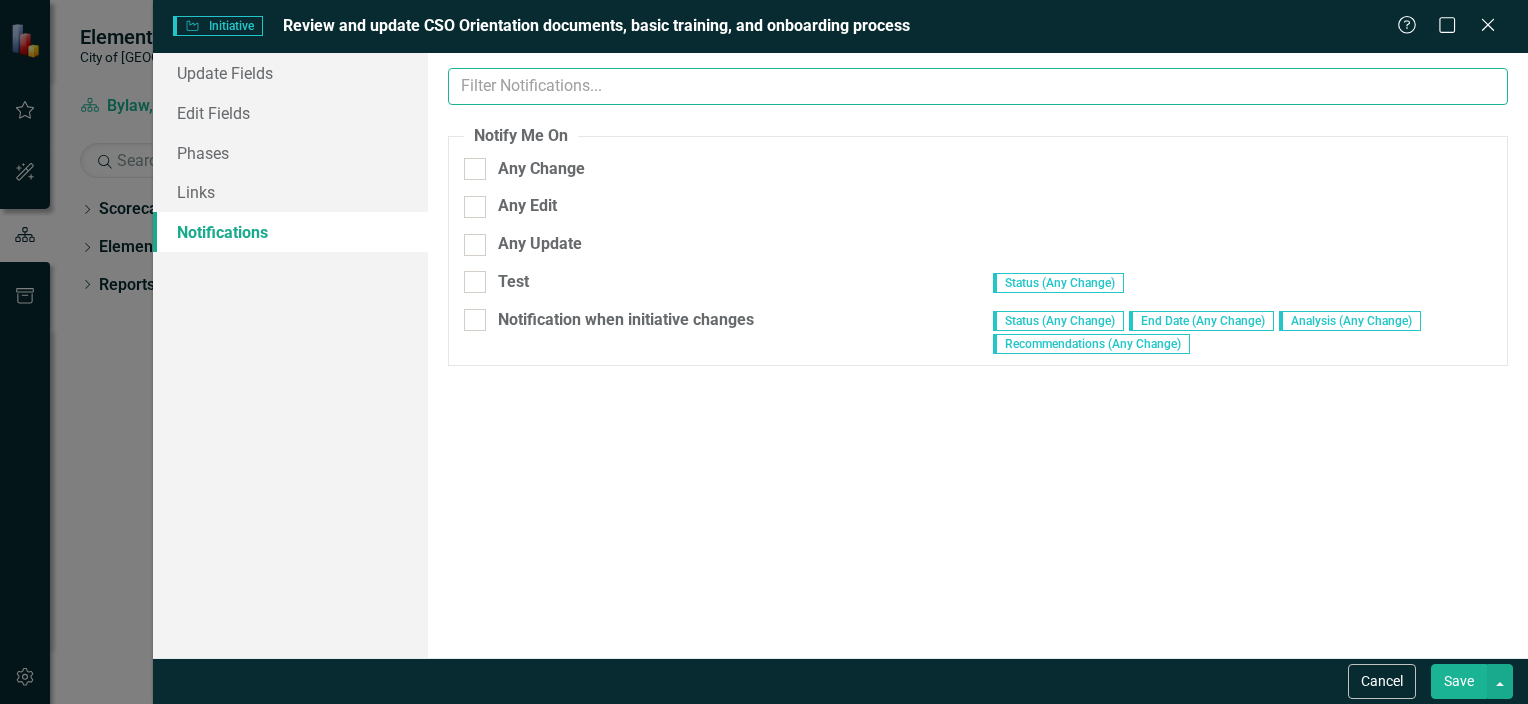 click at bounding box center (978, 86) 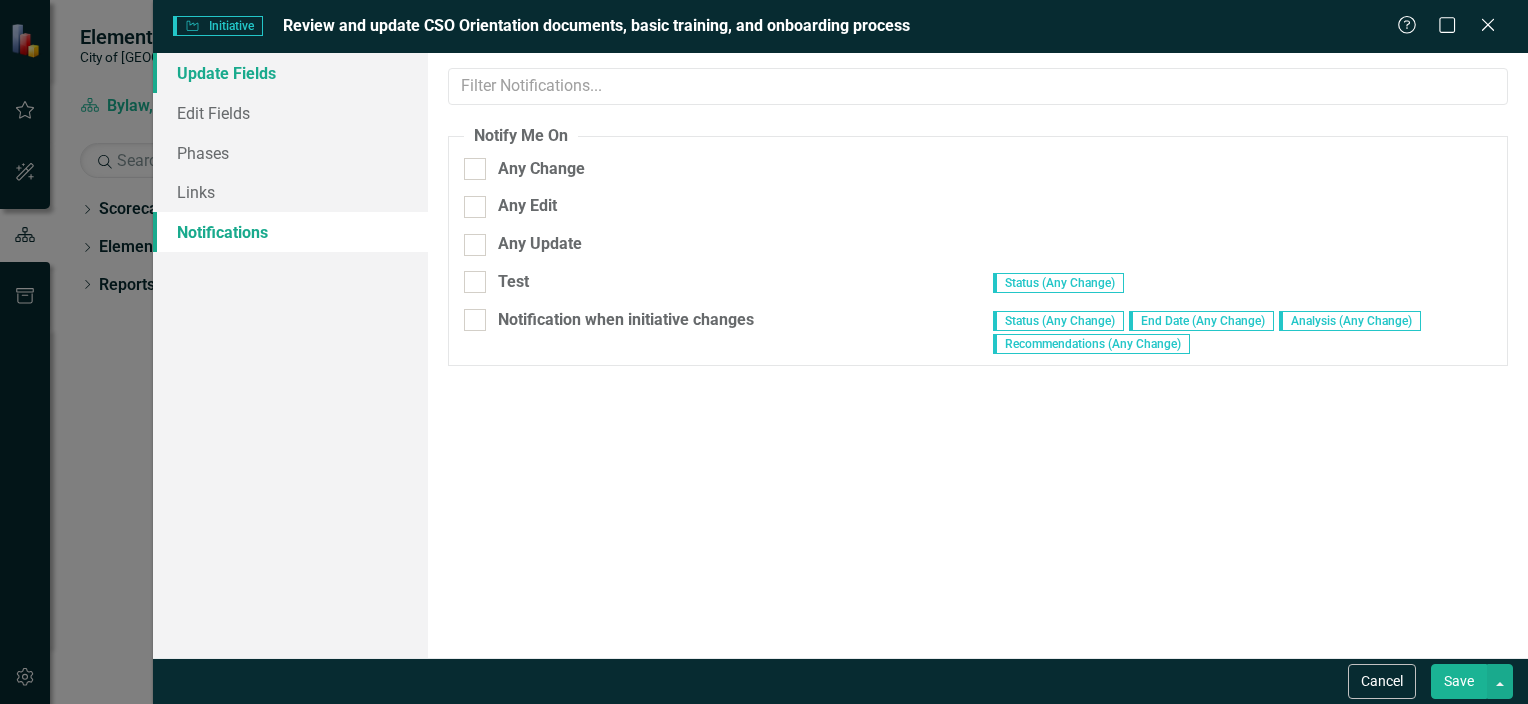 click on "Update Fields" at bounding box center (290, 73) 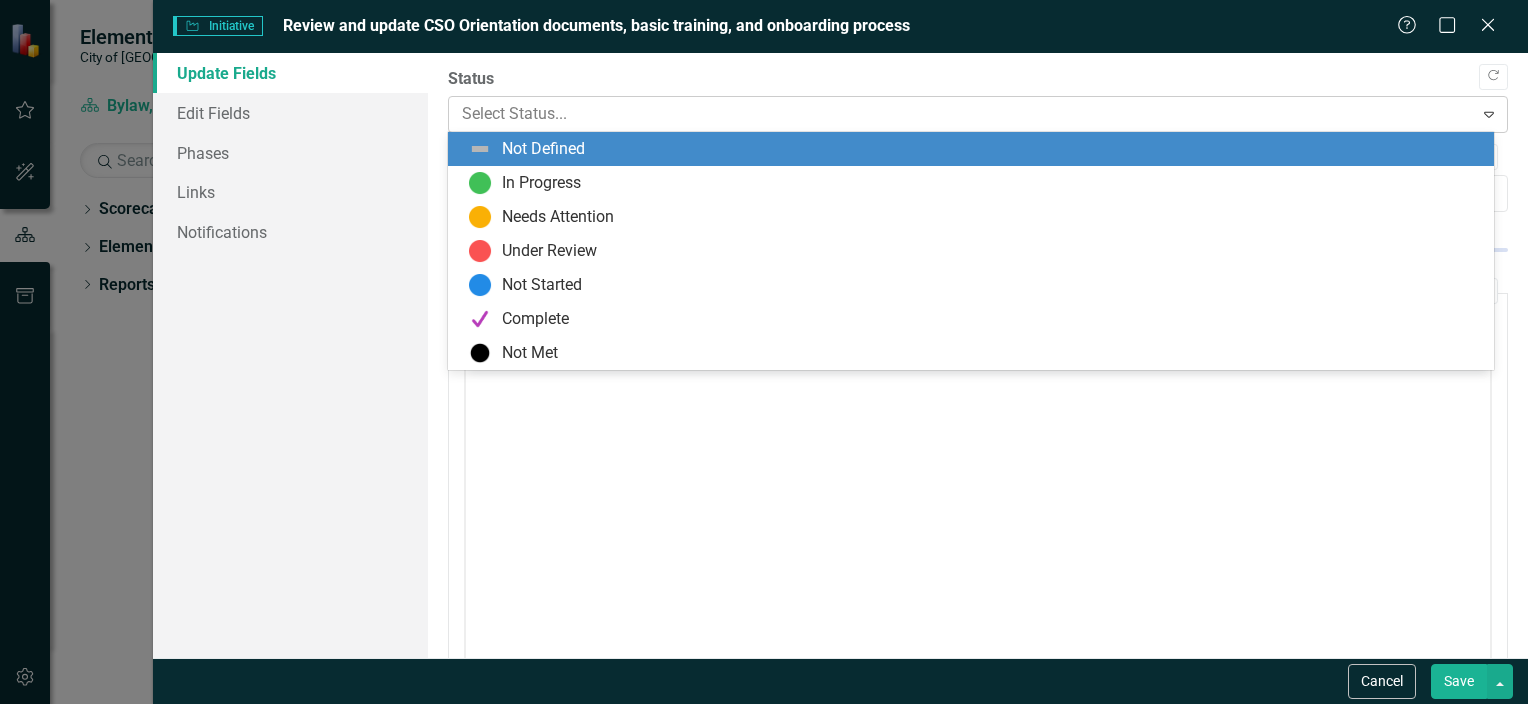 click at bounding box center [961, 114] 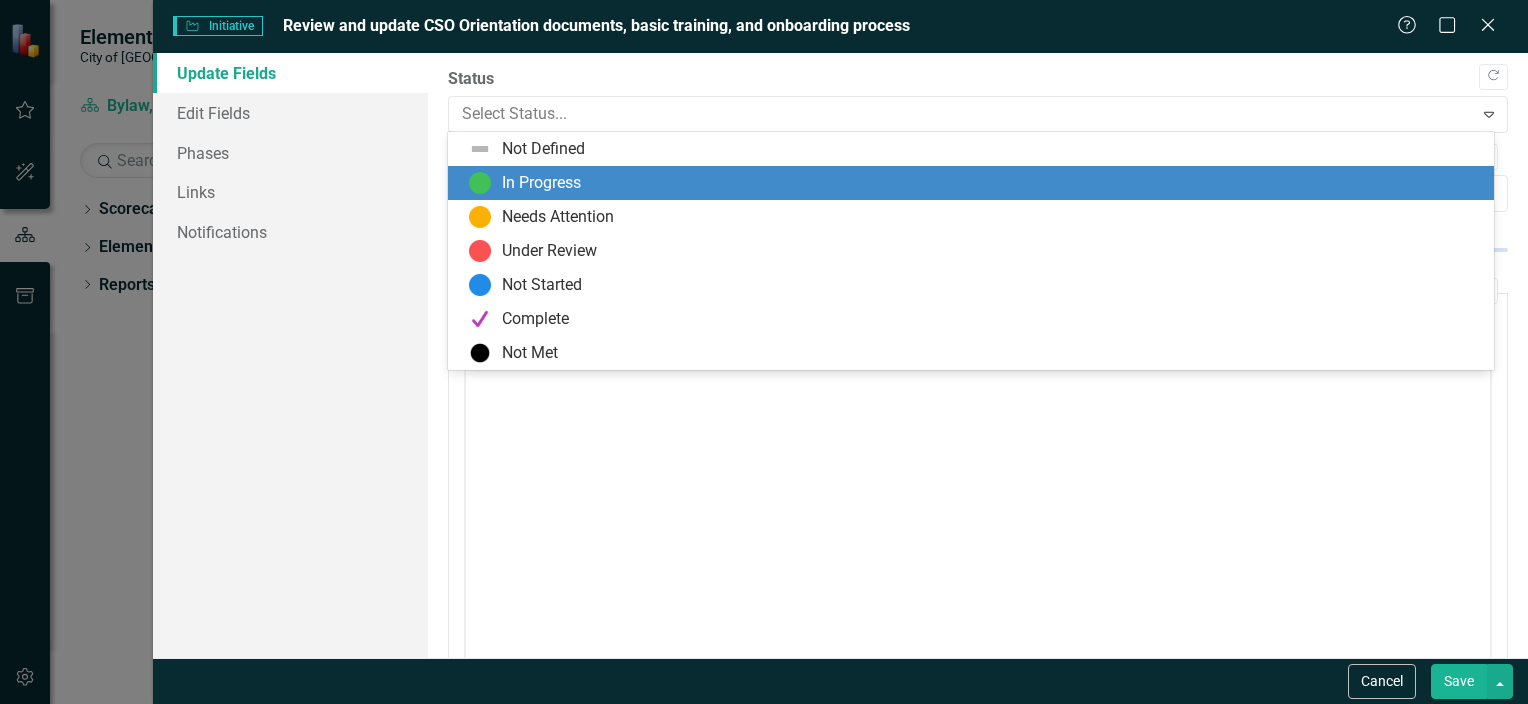 click on "In Progress" at bounding box center [541, 183] 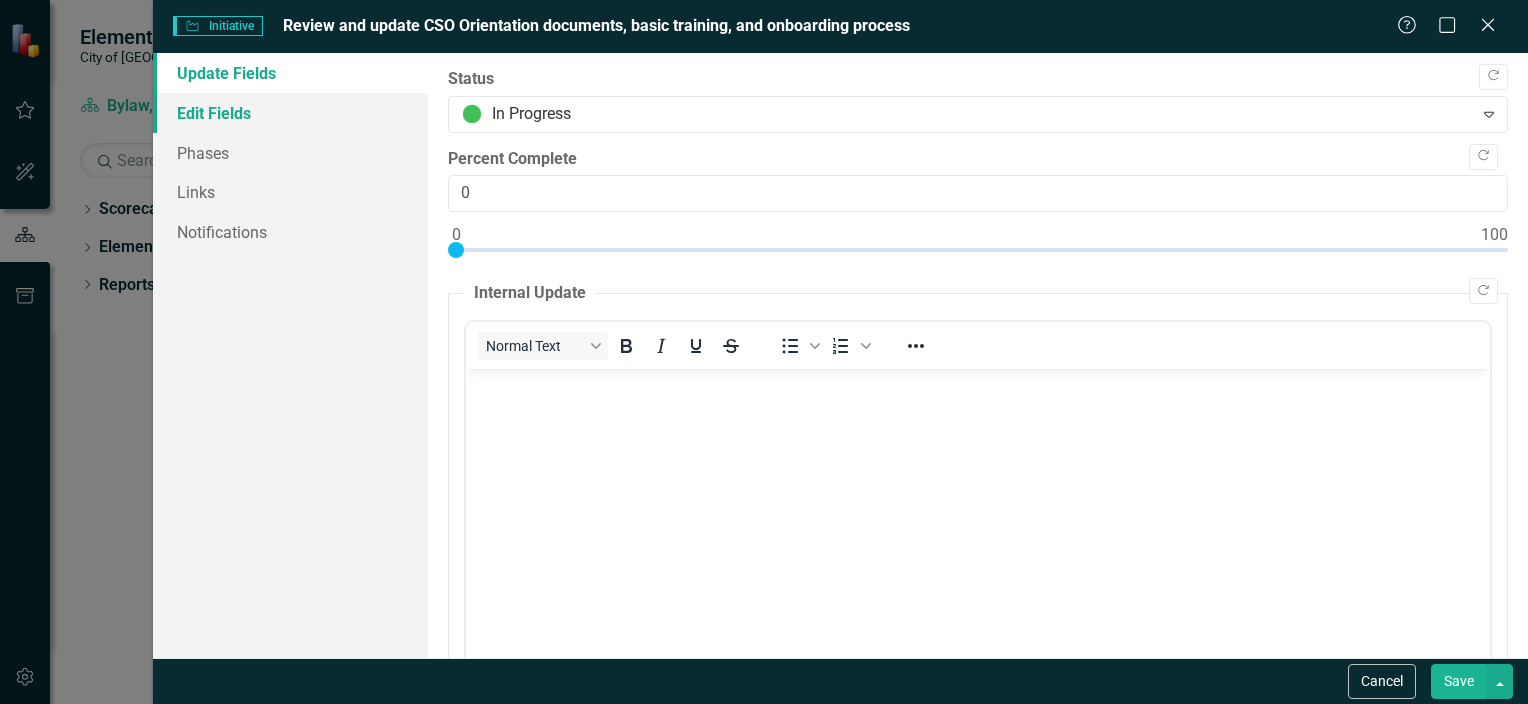 click on "Edit Fields" at bounding box center (290, 113) 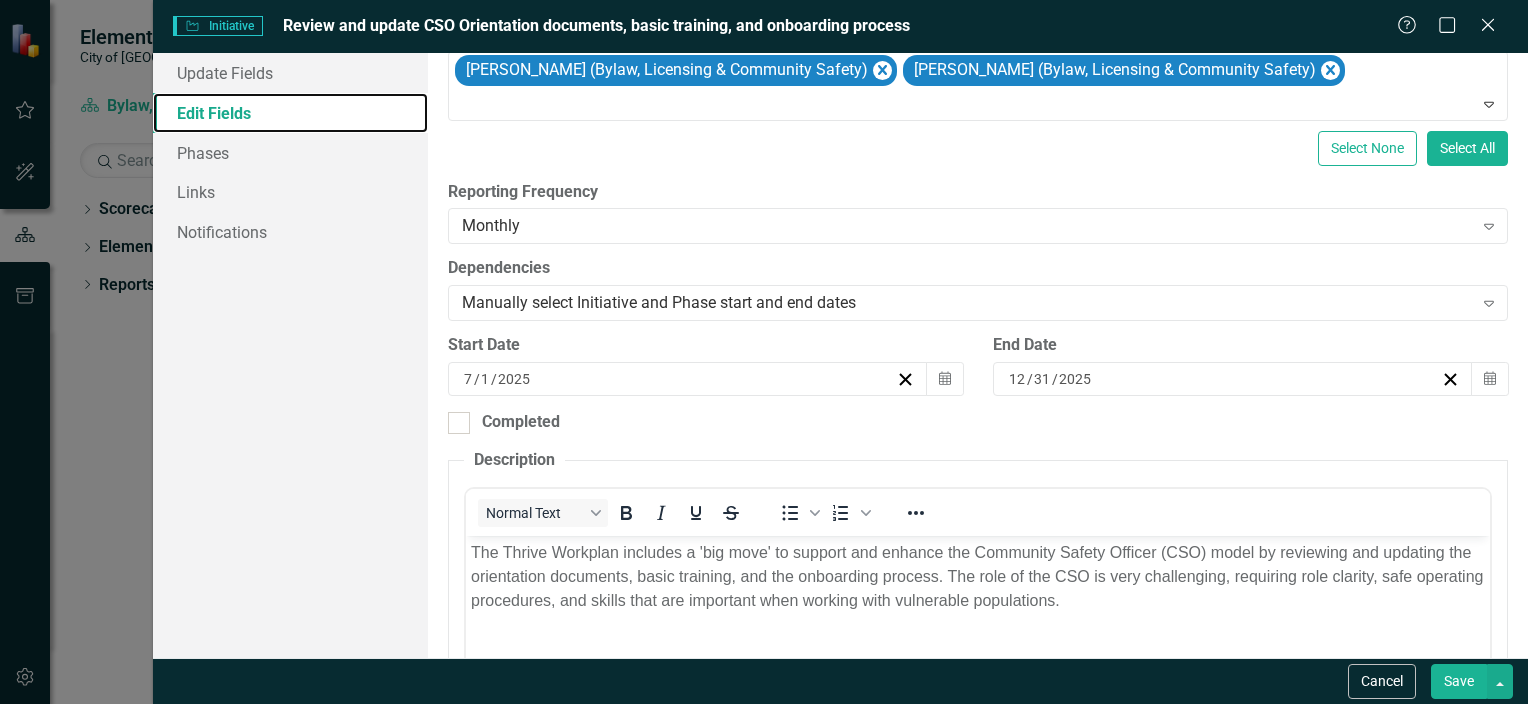 scroll, scrollTop: 400, scrollLeft: 0, axis: vertical 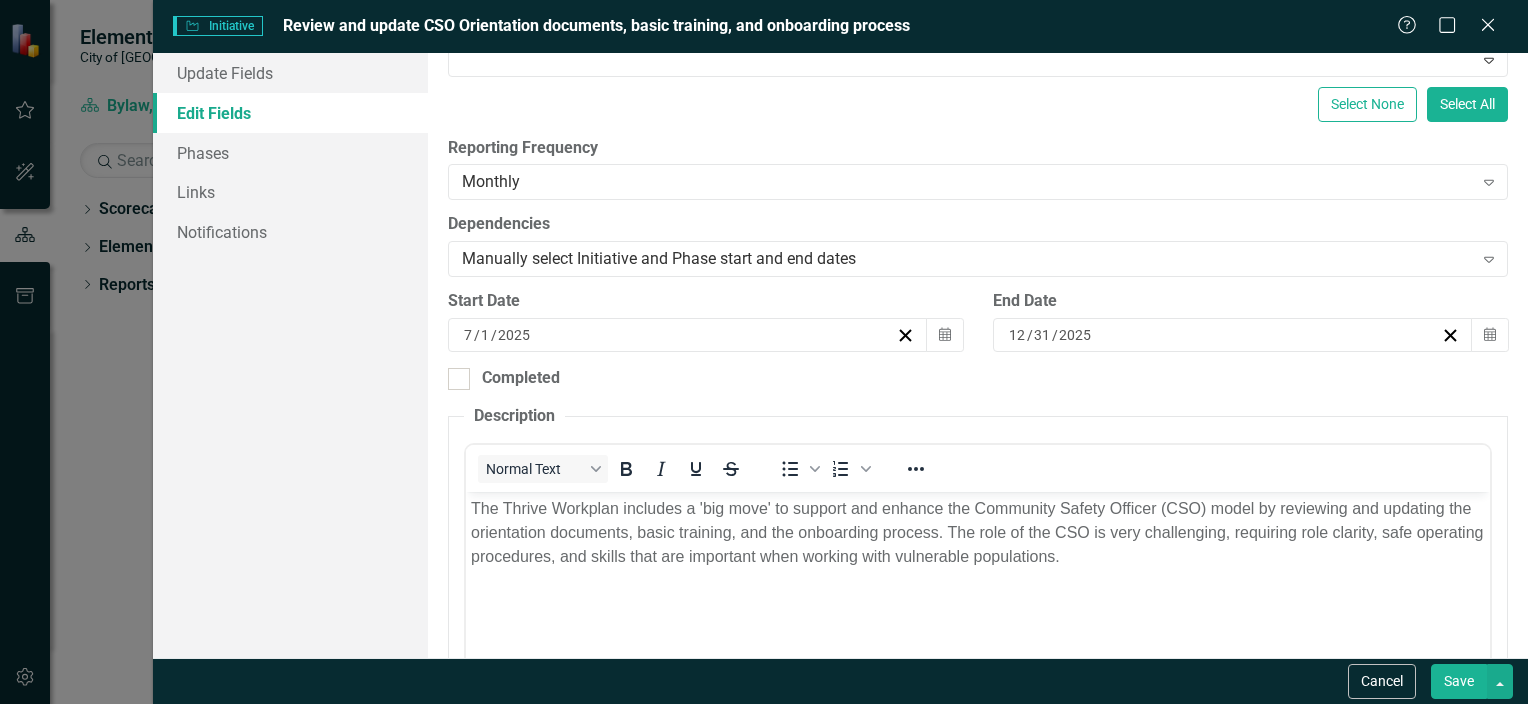 click on "1" at bounding box center [485, 335] 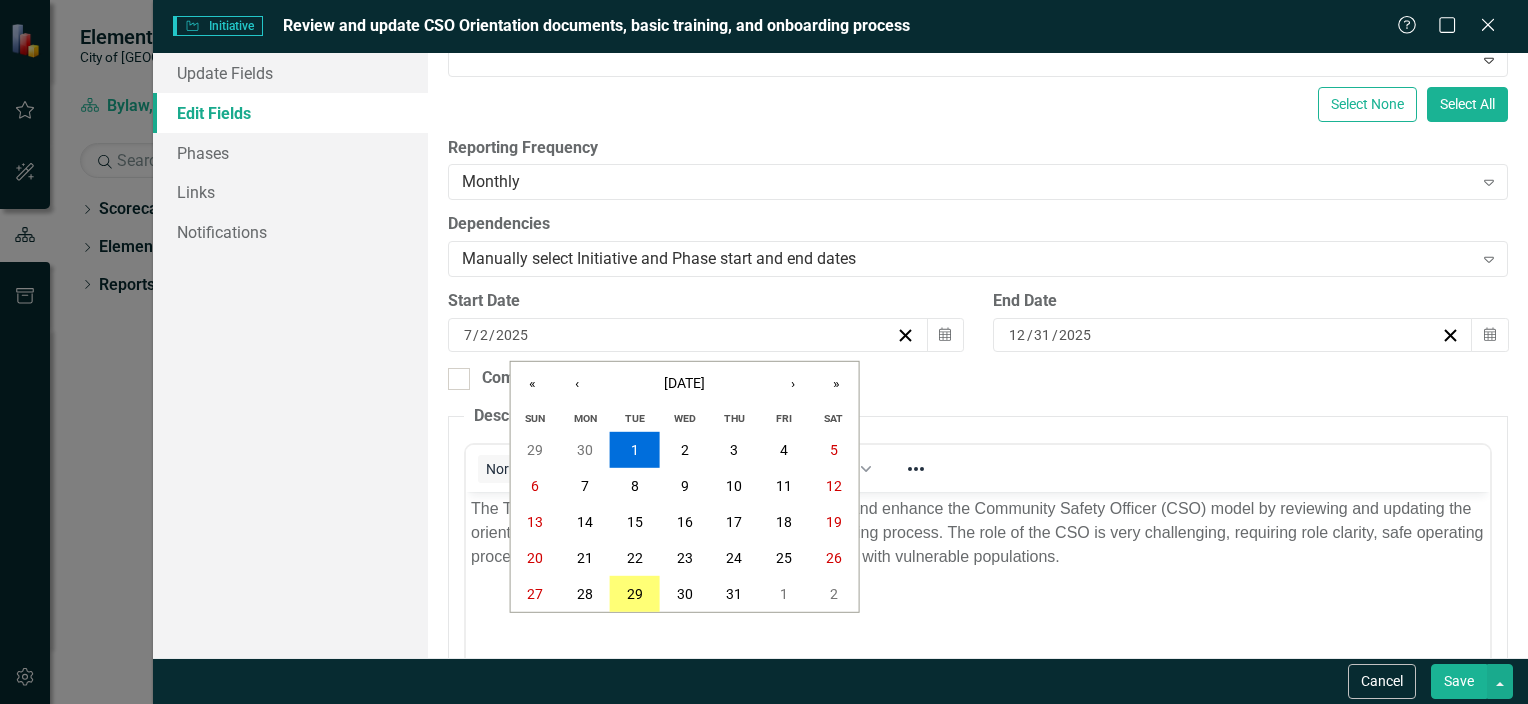 type on "29" 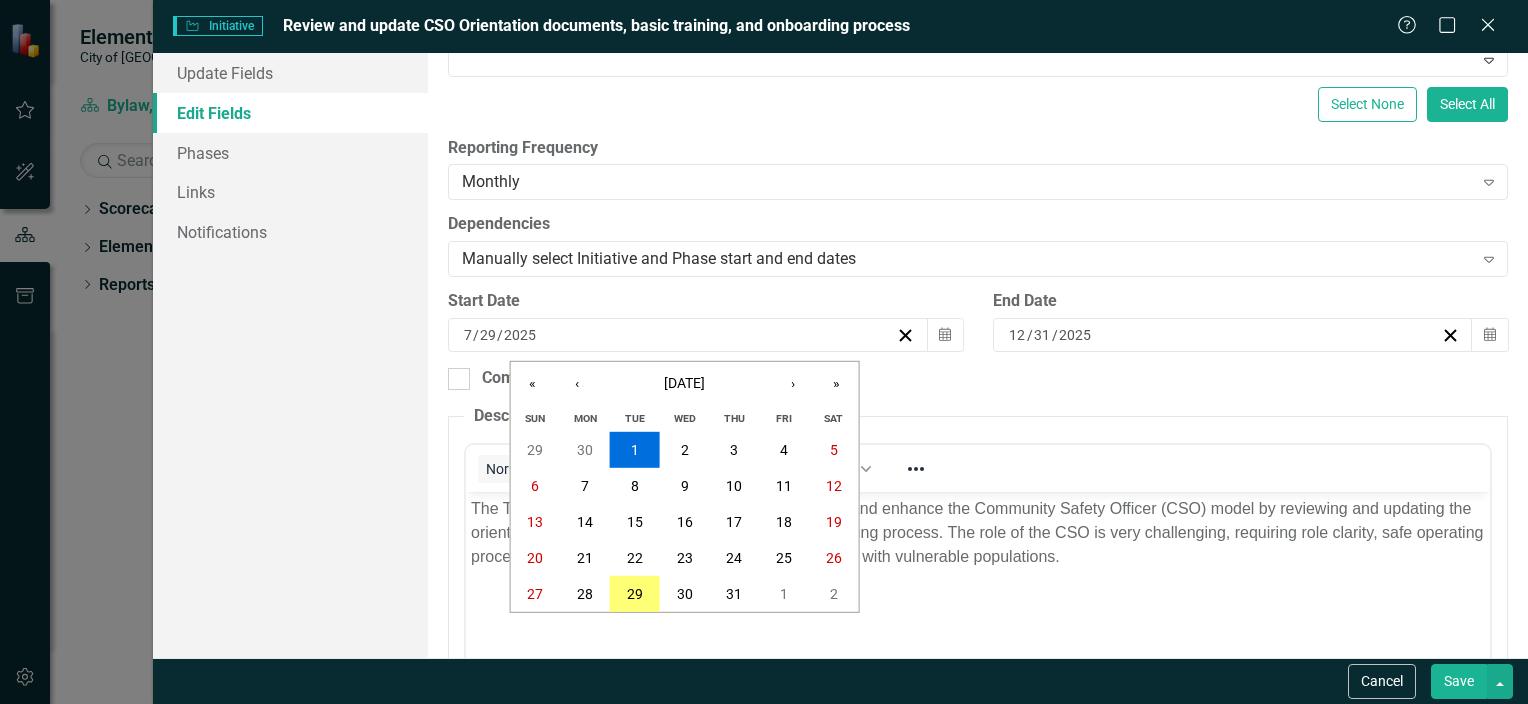 click on "ClearPoint Can Do More! How ClearPoint Can Help Close Enterprise  plans can automatically adjust milestone or initiative dates based on their linked elements. For example, you could set up your initiatives to automatically calculate start and end dates based on their milestones' dates, or automatically shift milestone dates when the initiative start date changes.  Please contact   [EMAIL_ADDRESS][DOMAIN_NAME]   for more information or to upgrade your account View Plans Learn More "Edit" fields in ClearPoint are the fields that do not change from reporting period to reporting period. For example, the element name would be consistent in all reporting periods.   Learn more in the ClearPoint Support Center. Close Help Name Review and update CSO Orientation documents, basic training, and onboarding process Scorecard Bylaw, Licensing, & Community Safety Expand Tags Select Tags... Expand Responsible (Person responsible for the completion of the work) [PERSON_NAME] (Bylaw, Licensing & Community Safety) Expand 7" at bounding box center [978, 355] 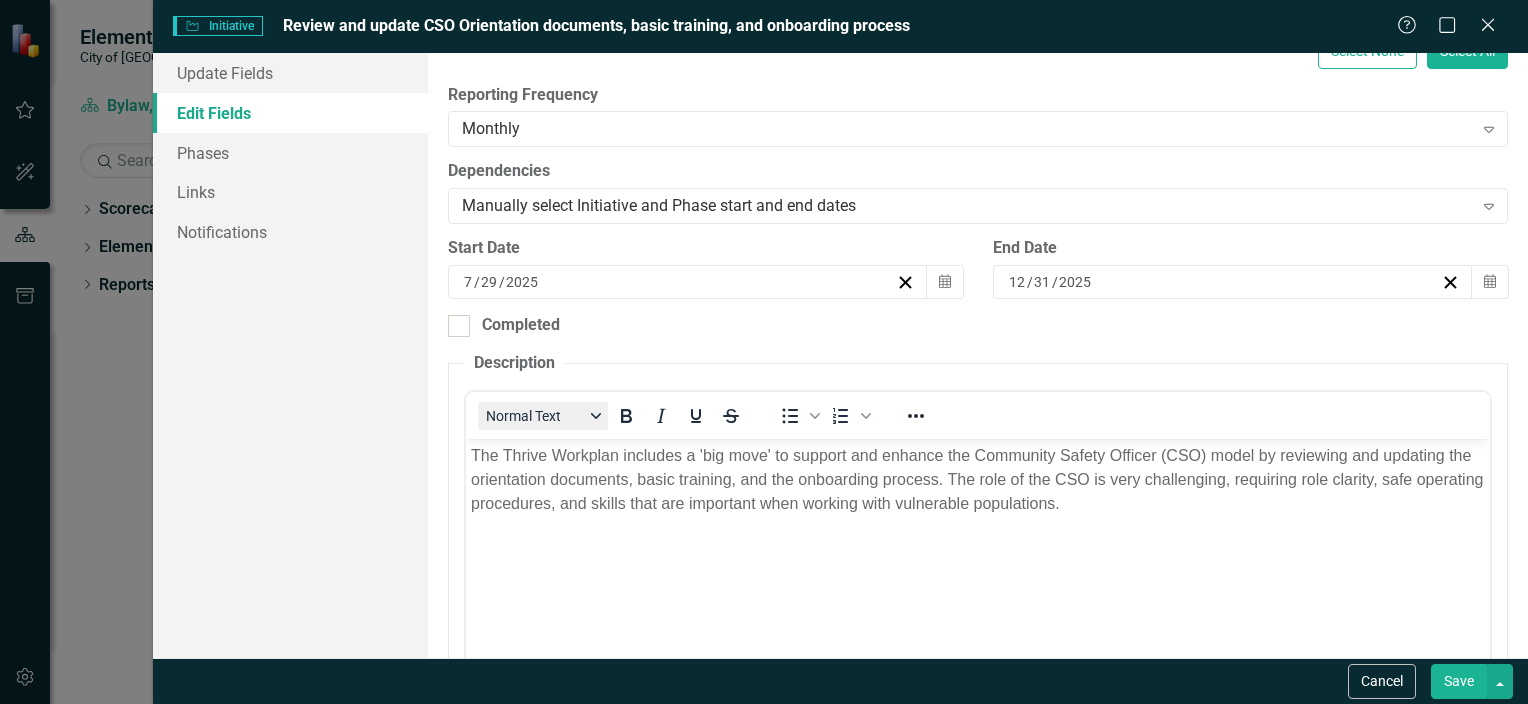 scroll, scrollTop: 500, scrollLeft: 0, axis: vertical 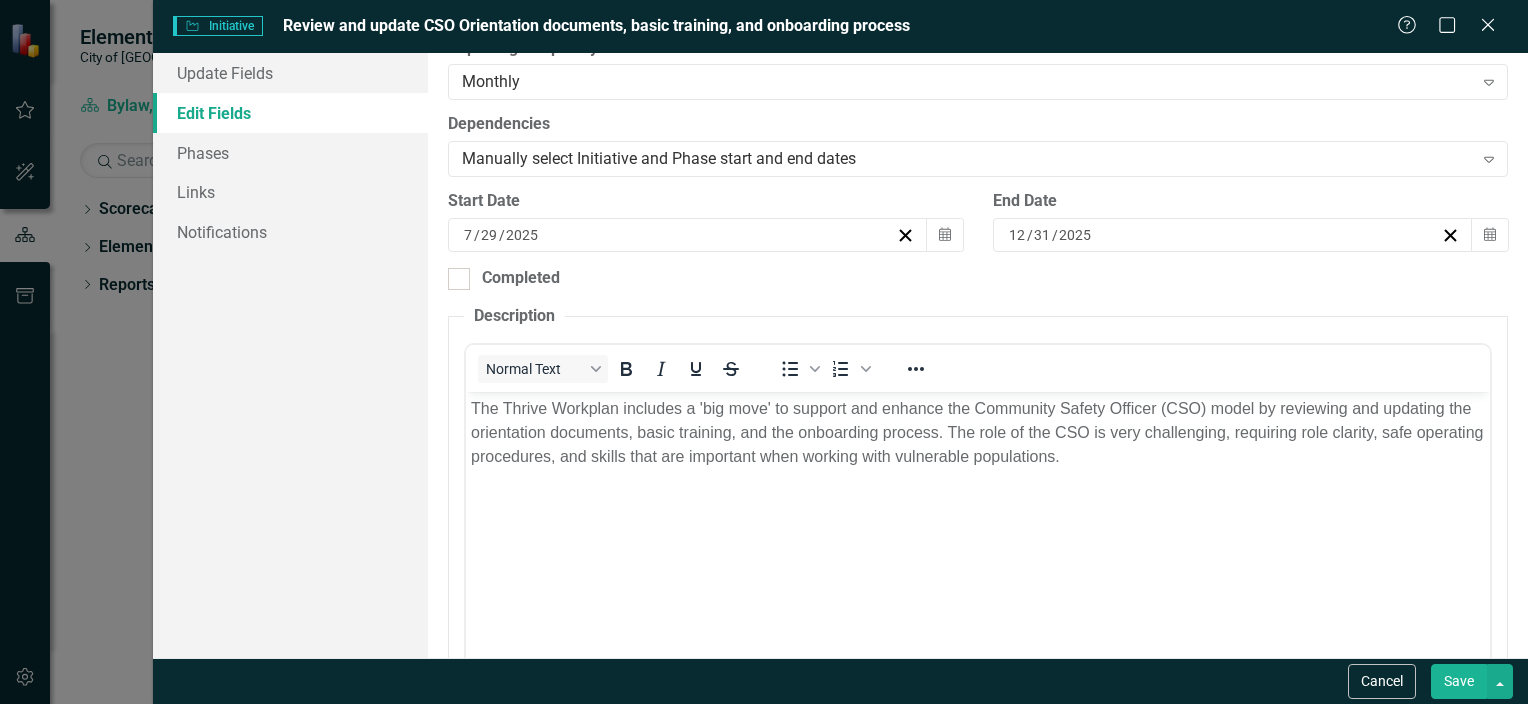 click on "The Thrive Workplan includes a 'big move' to support and enhance the Community Safety Officer (CSO) model by reviewing and updating the orientation documents, basic training, and the onboarding process. The role of the CSO is very challenging, requiring role clarity, safe operating procedures, and skills that are important when working with vulnerable populations." at bounding box center (977, 541) 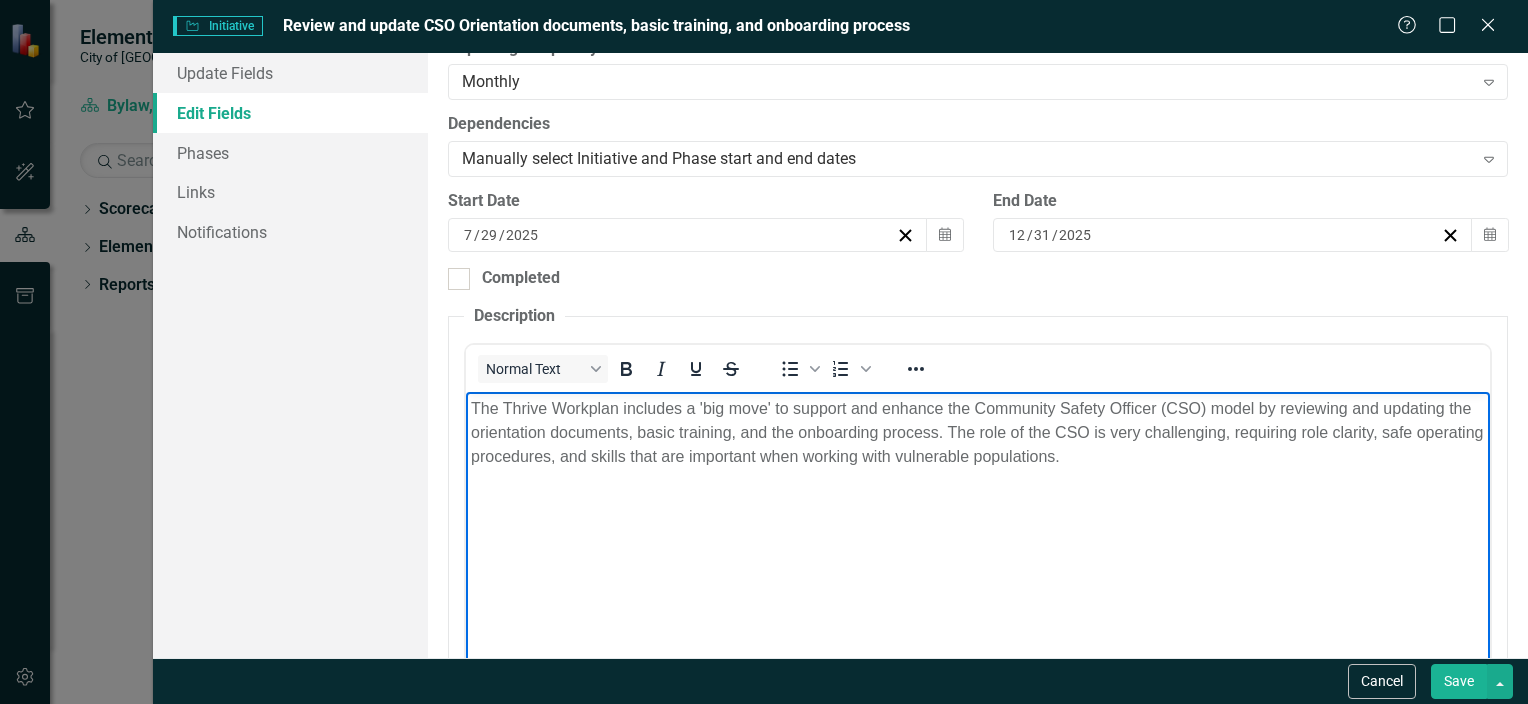 click on "The Thrive Workplan includes a 'big move' to support and enhance the Community Safety Officer (CSO) model by reviewing and updating the orientation documents, basic training, and the onboarding process. The role of the CSO is very challenging, requiring role clarity, safe operating procedures, and skills that are important when working with vulnerable populations." at bounding box center (977, 541) 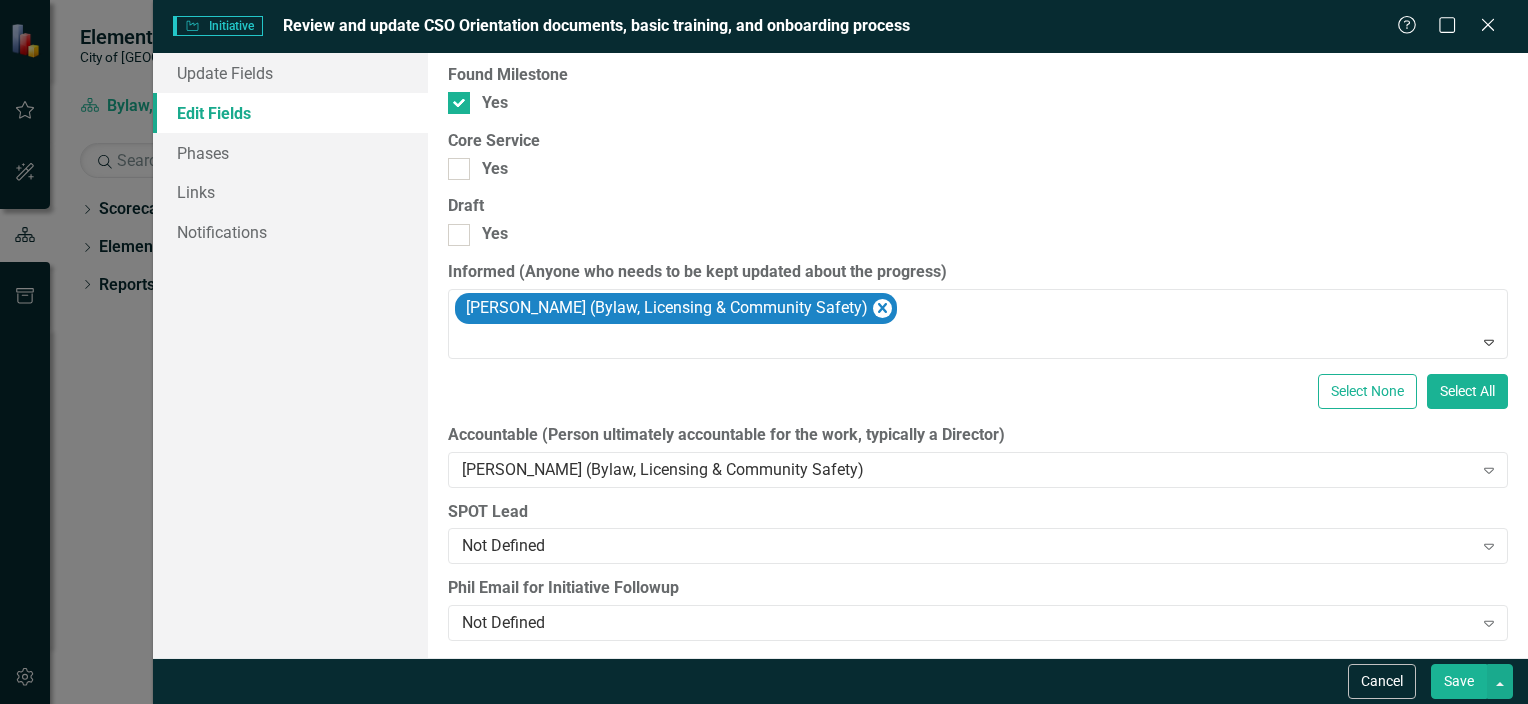 scroll, scrollTop: 2517, scrollLeft: 0, axis: vertical 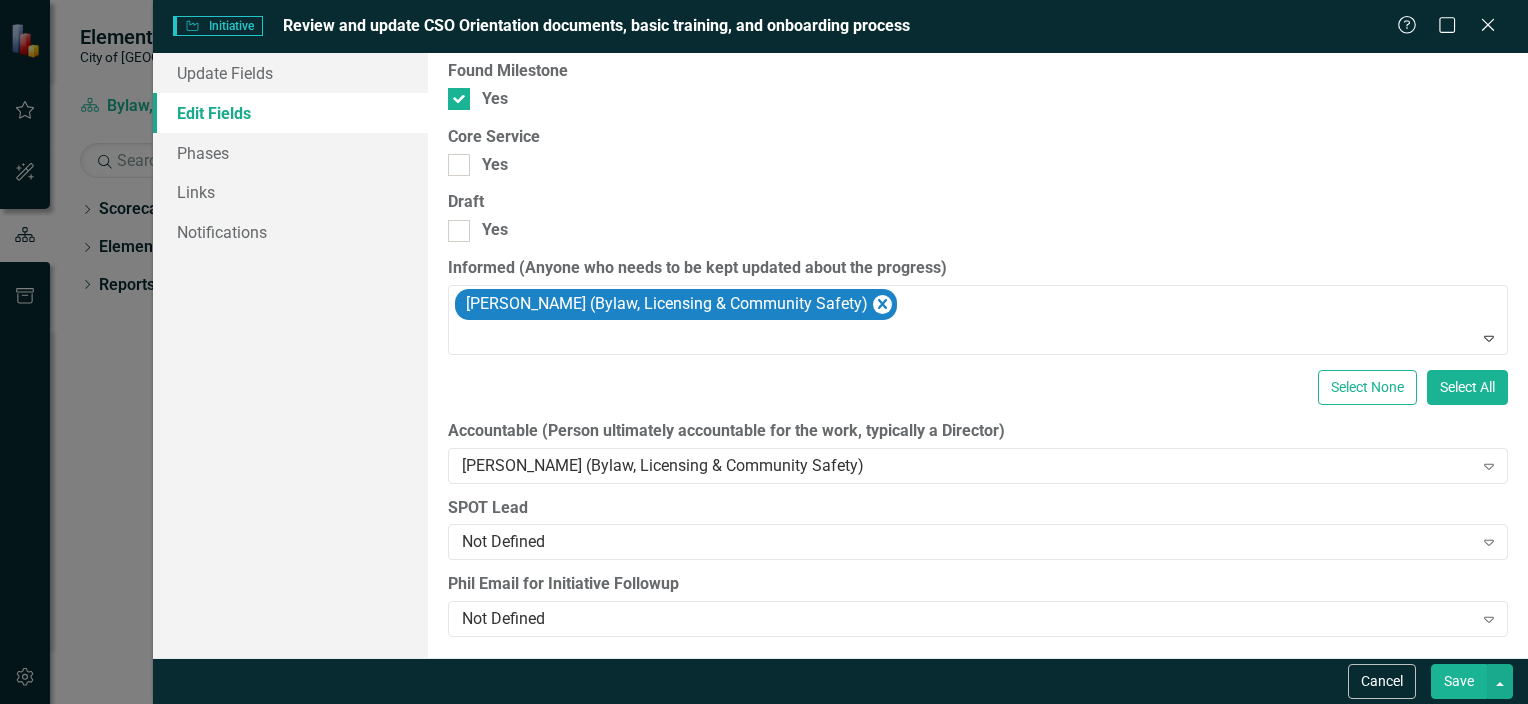 click on "Save" at bounding box center [1459, 681] 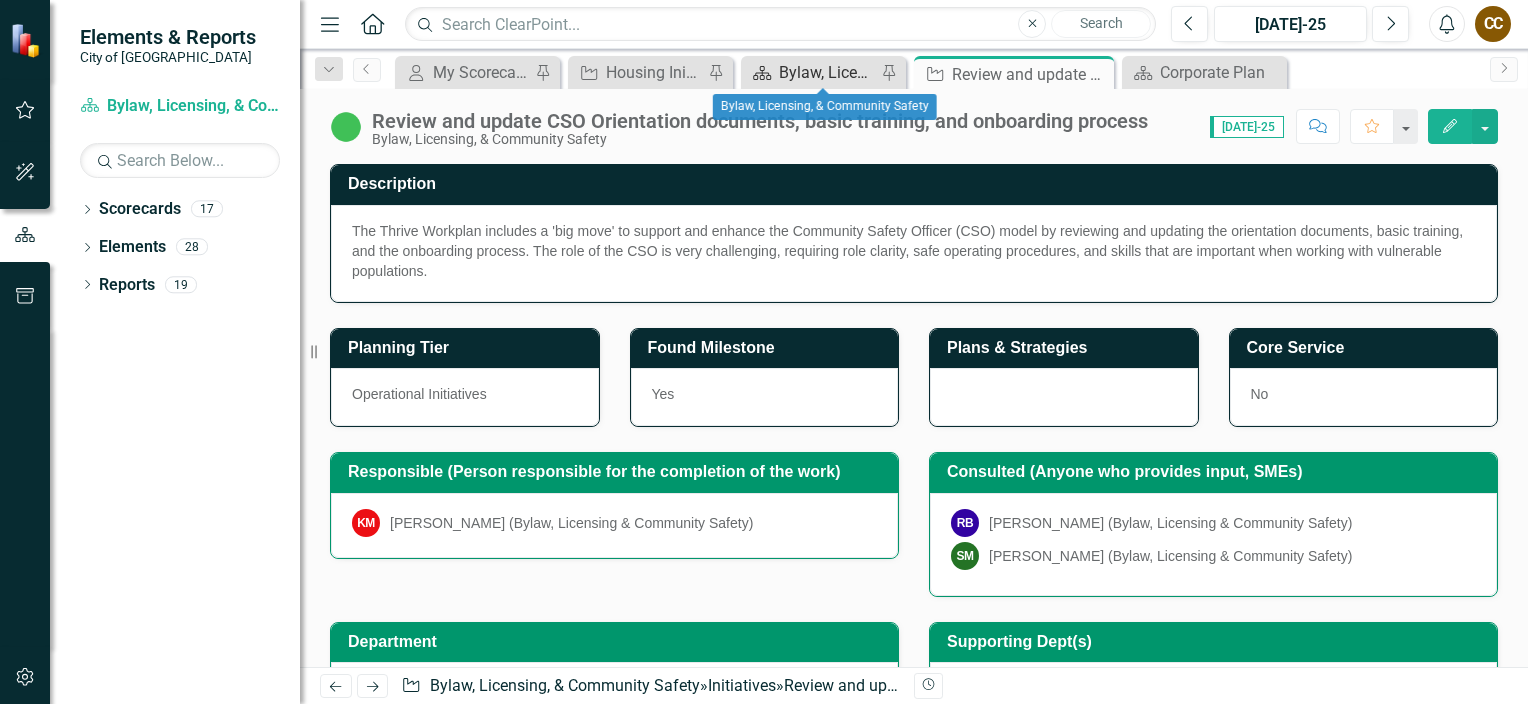 click on "Bylaw, Licensing, & Community Safety" at bounding box center [827, 72] 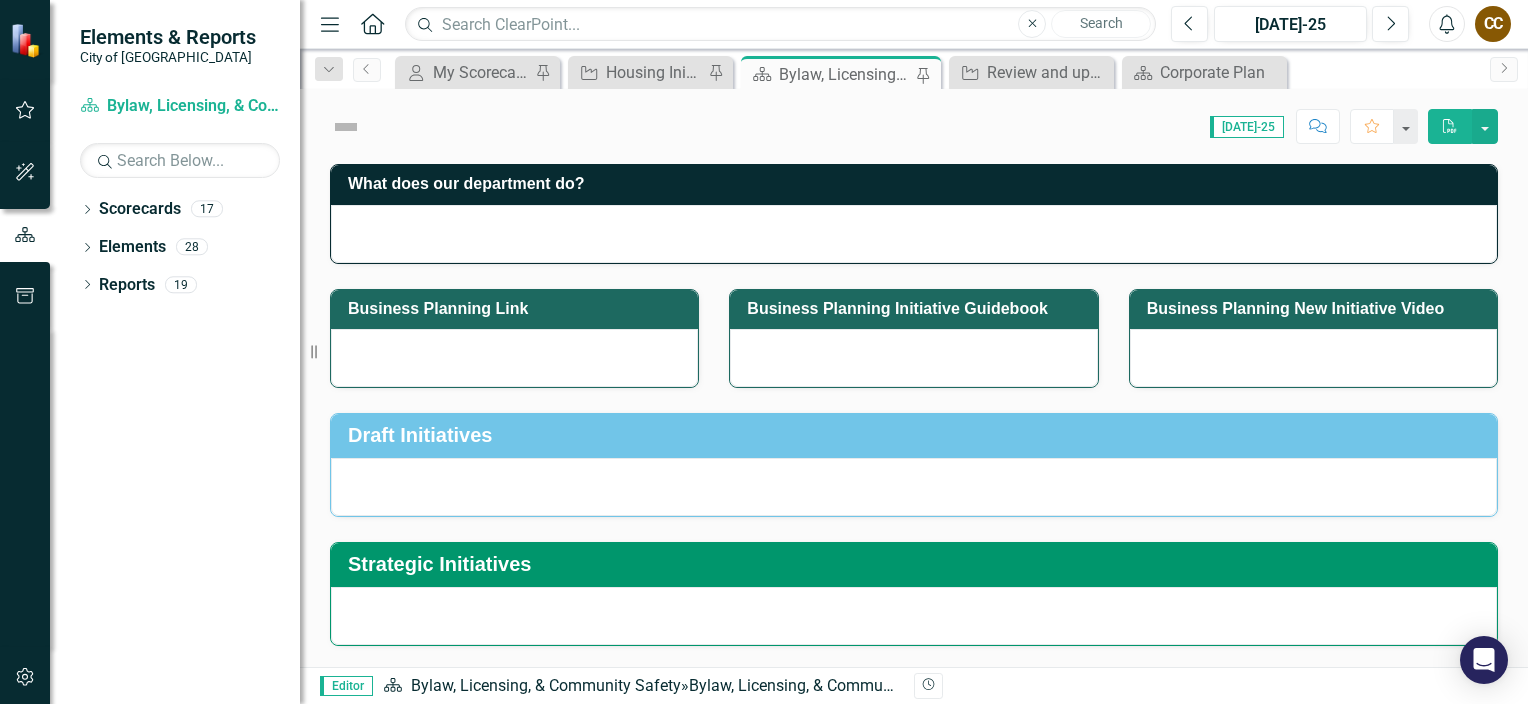 scroll, scrollTop: 0, scrollLeft: 0, axis: both 